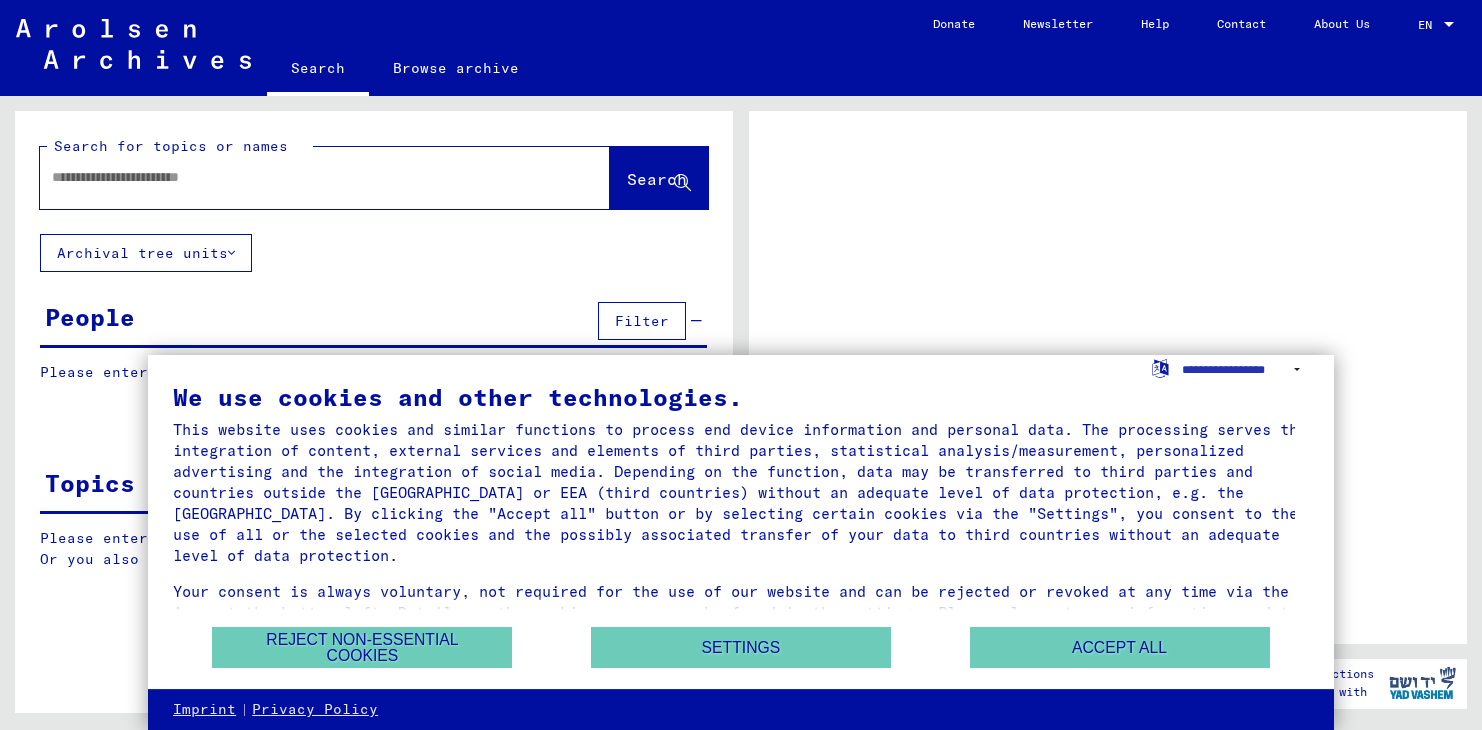 scroll, scrollTop: 0, scrollLeft: 0, axis: both 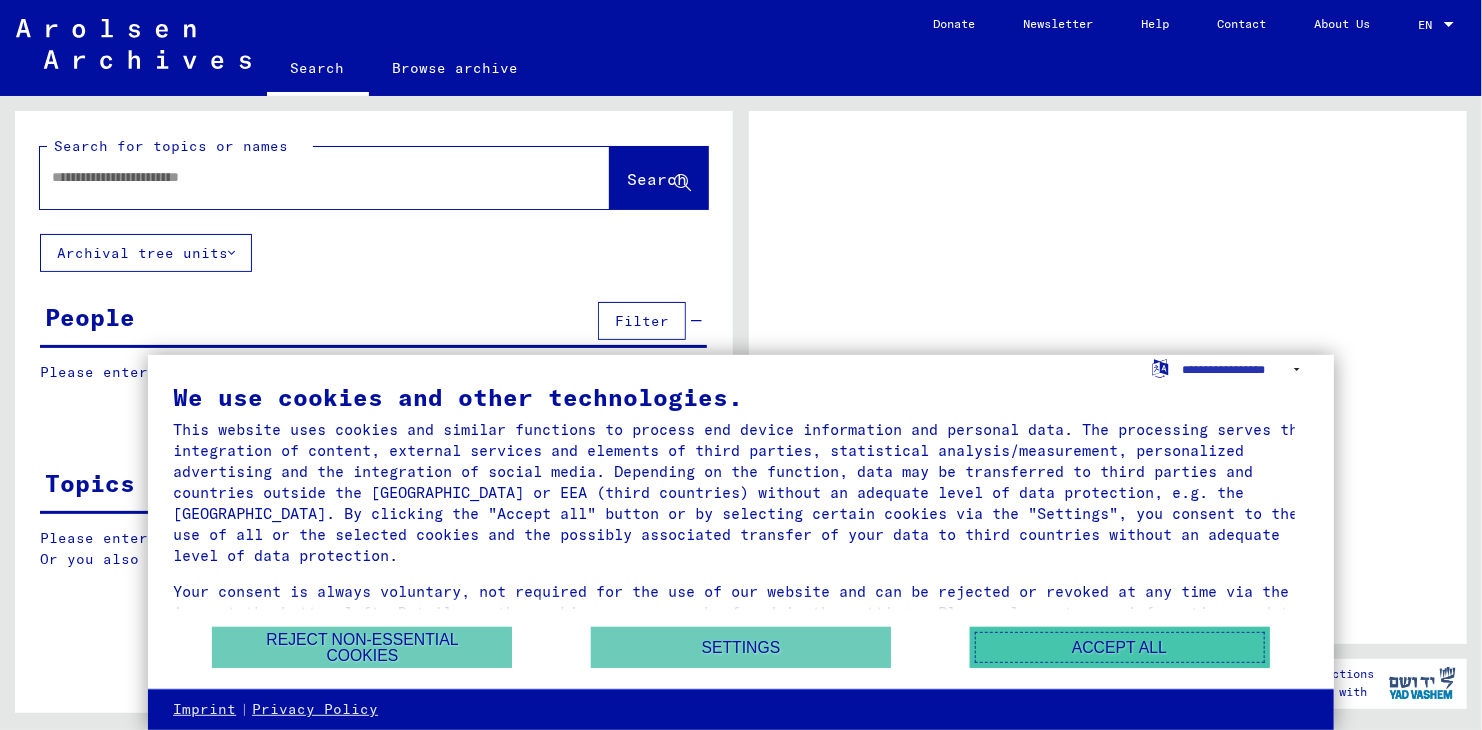 click on "Accept all" at bounding box center (1120, 647) 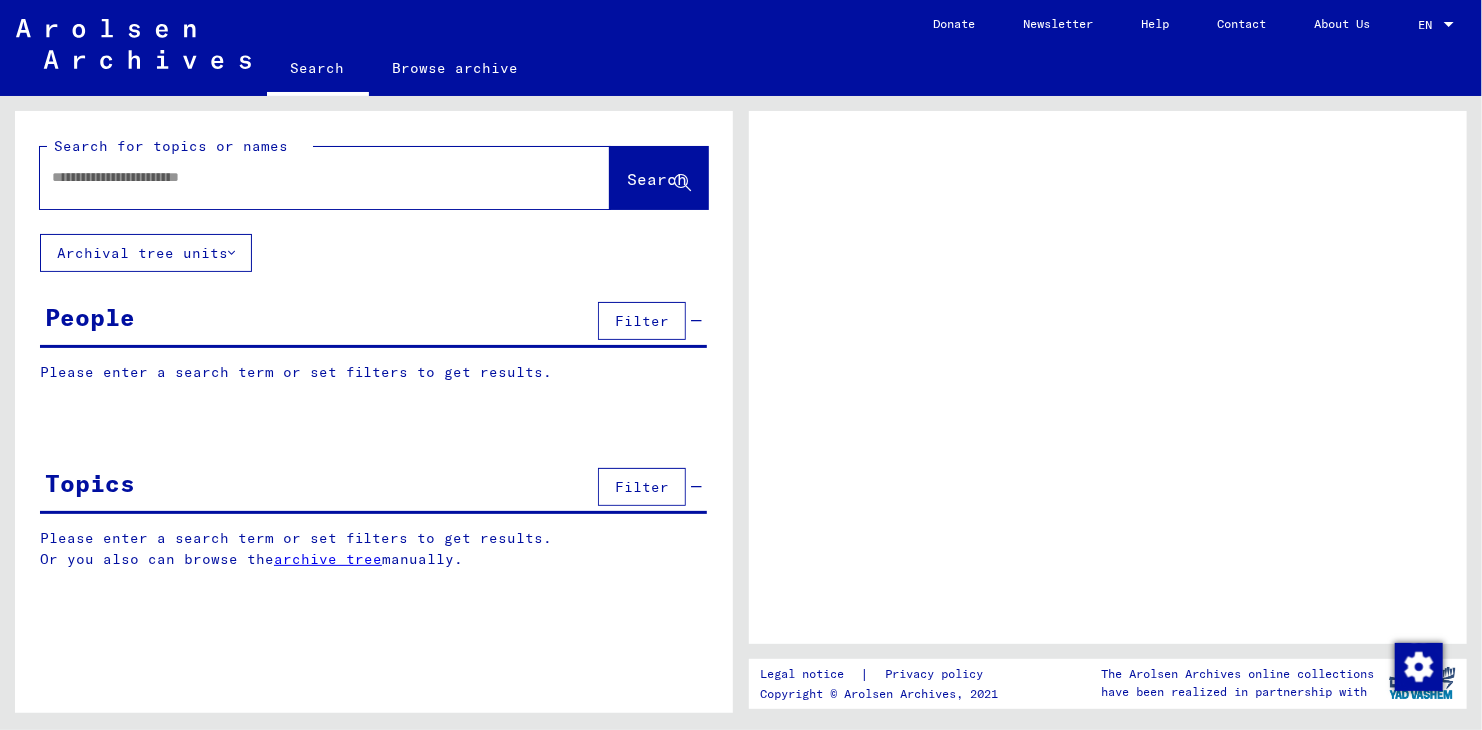 drag, startPoint x: 1007, startPoint y: 323, endPoint x: 303, endPoint y: 166, distance: 721.294 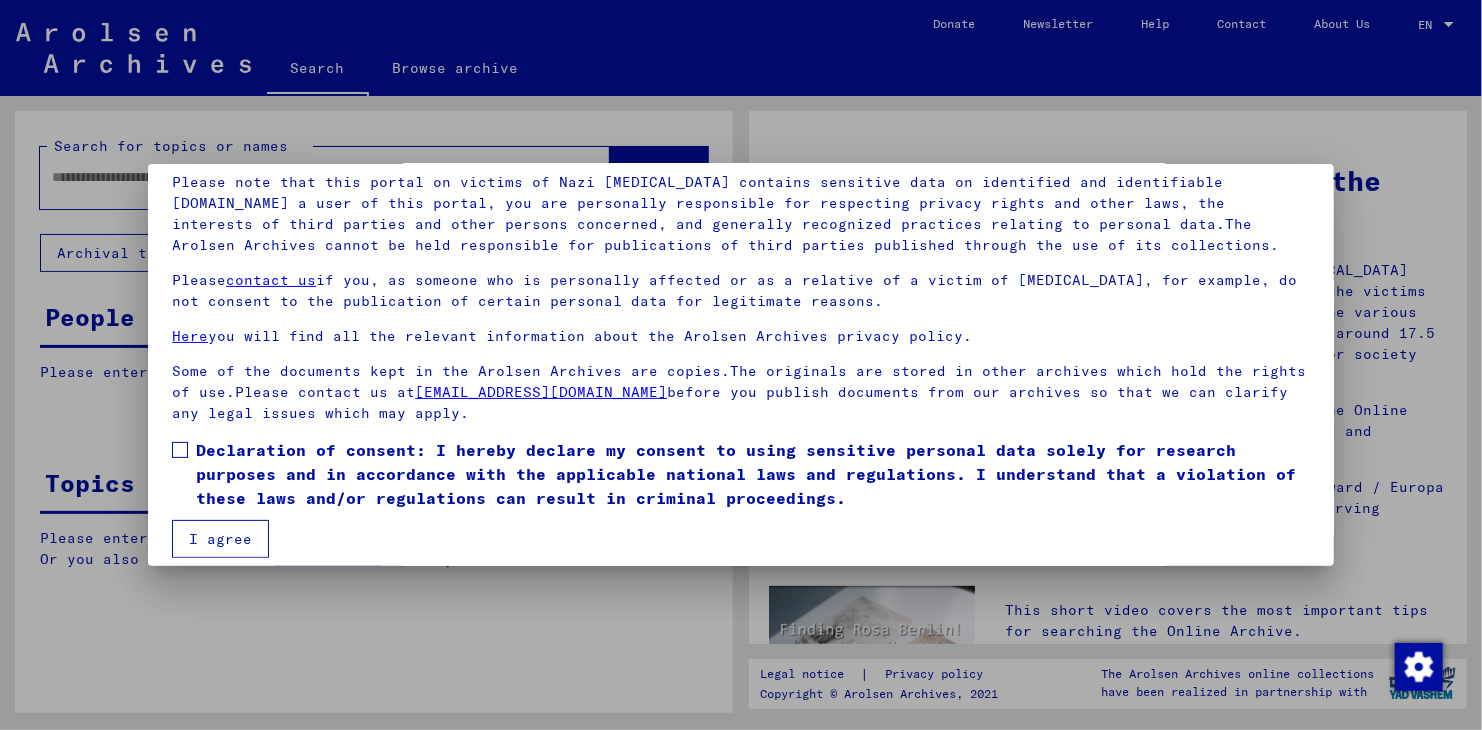 scroll, scrollTop: 153, scrollLeft: 0, axis: vertical 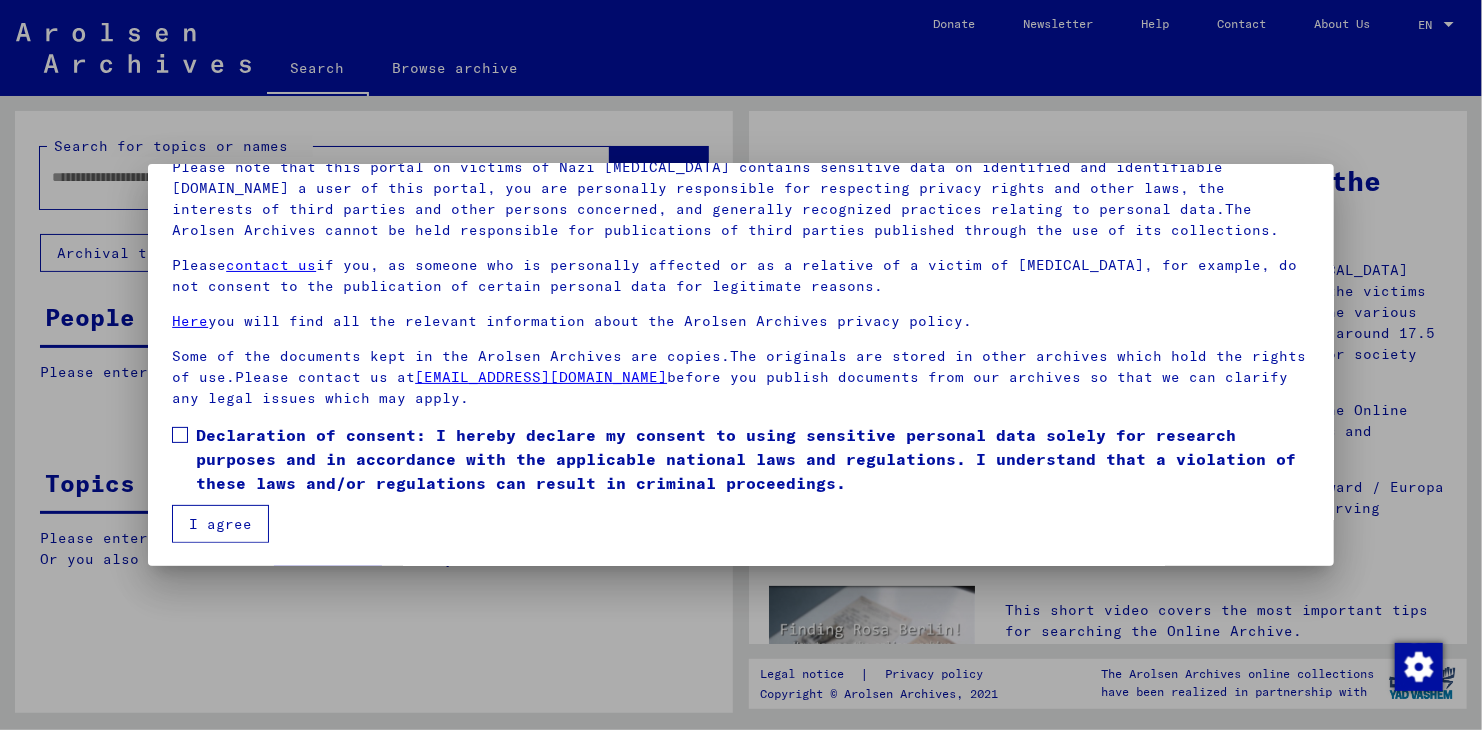 click on "Declaration of consent: I hereby declare my consent to using sensitive personal data solely for research purposes and in accordance with the applicable national laws and regulations. I understand that a violation of these laws and/or regulations can result in criminal proceedings." at bounding box center (741, 459) 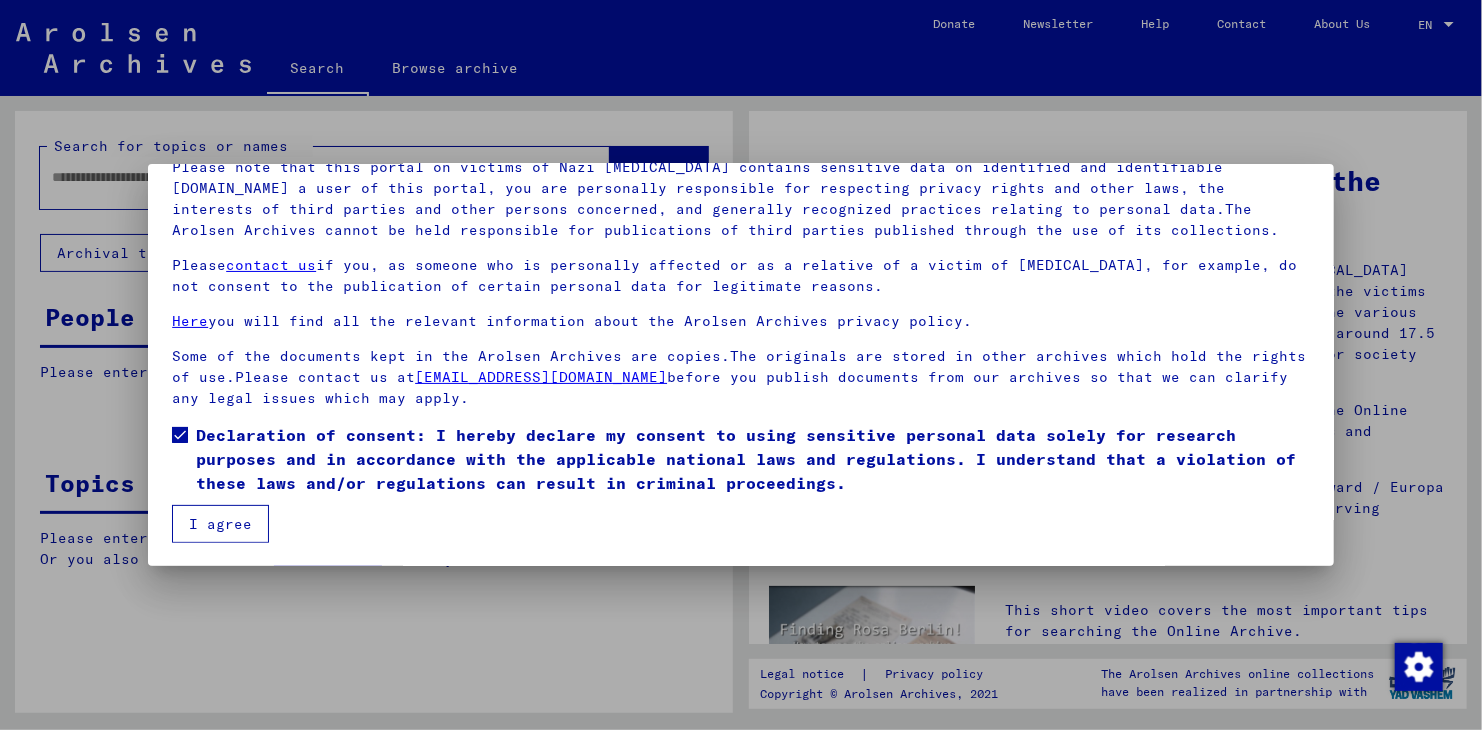click on "I agree" at bounding box center [220, 524] 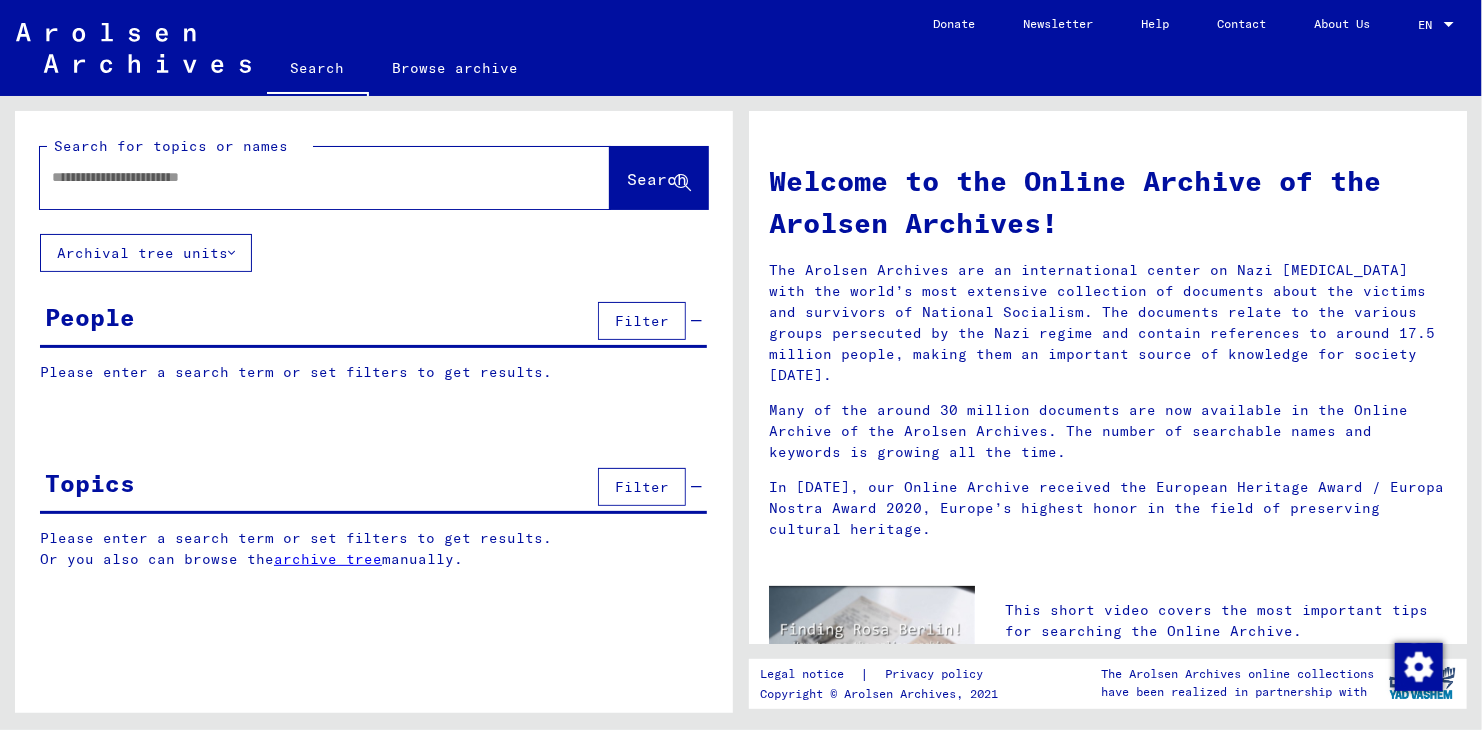 click 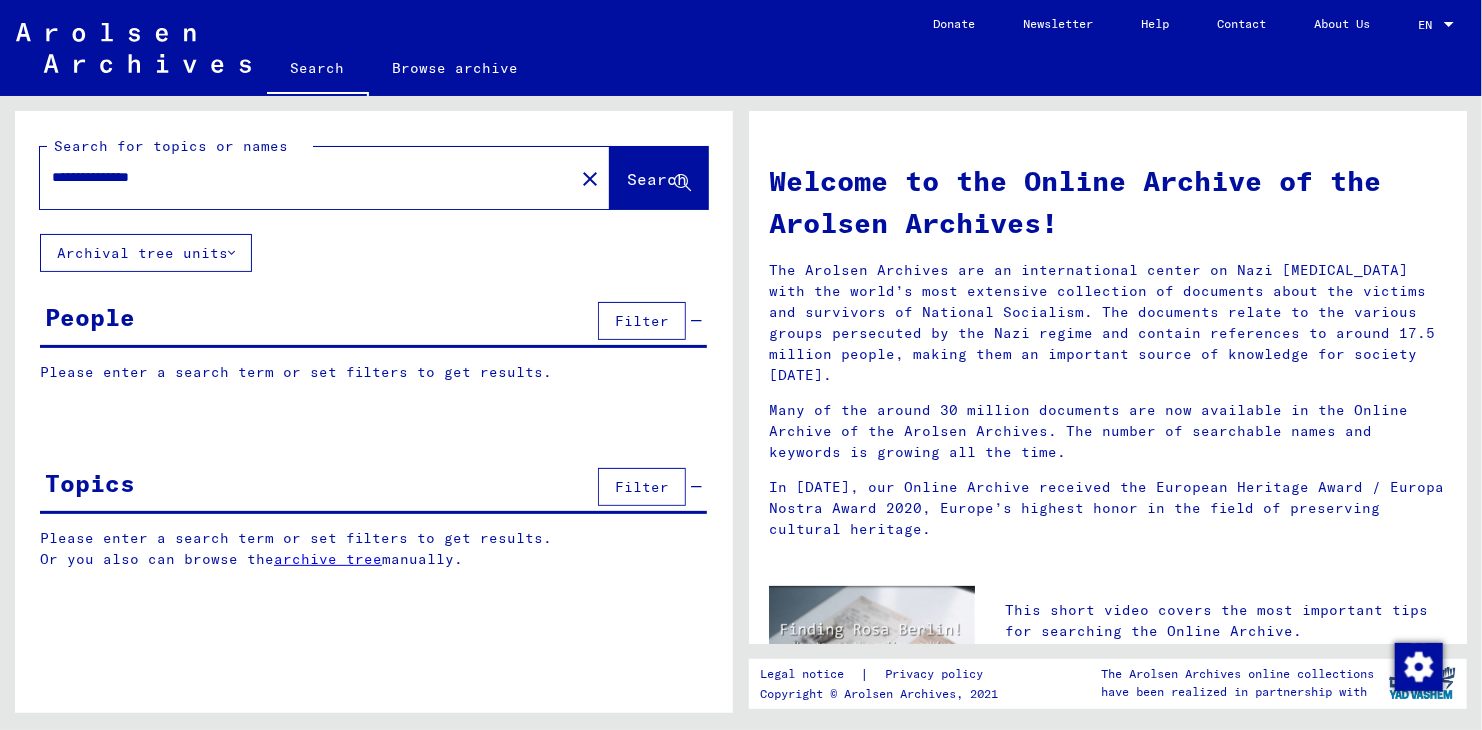 type on "**********" 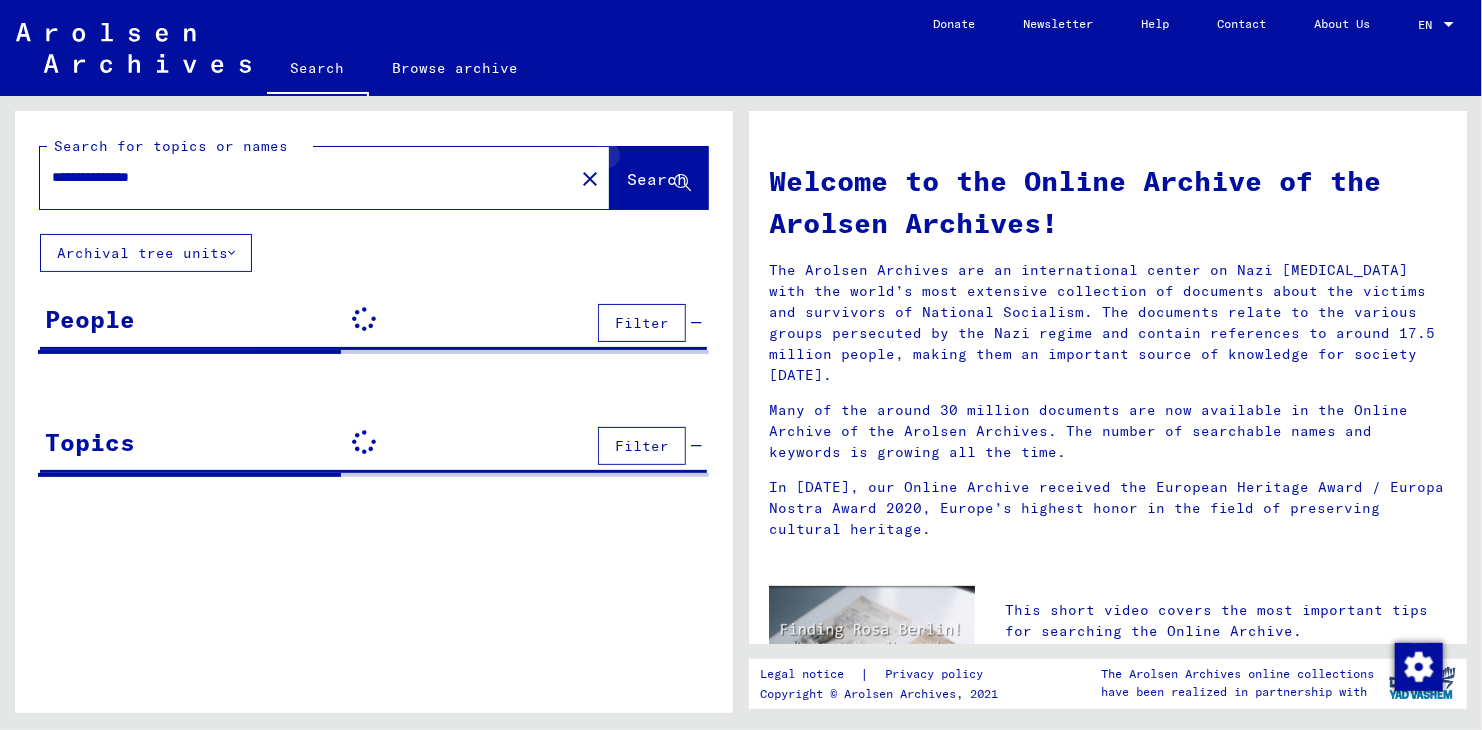 click 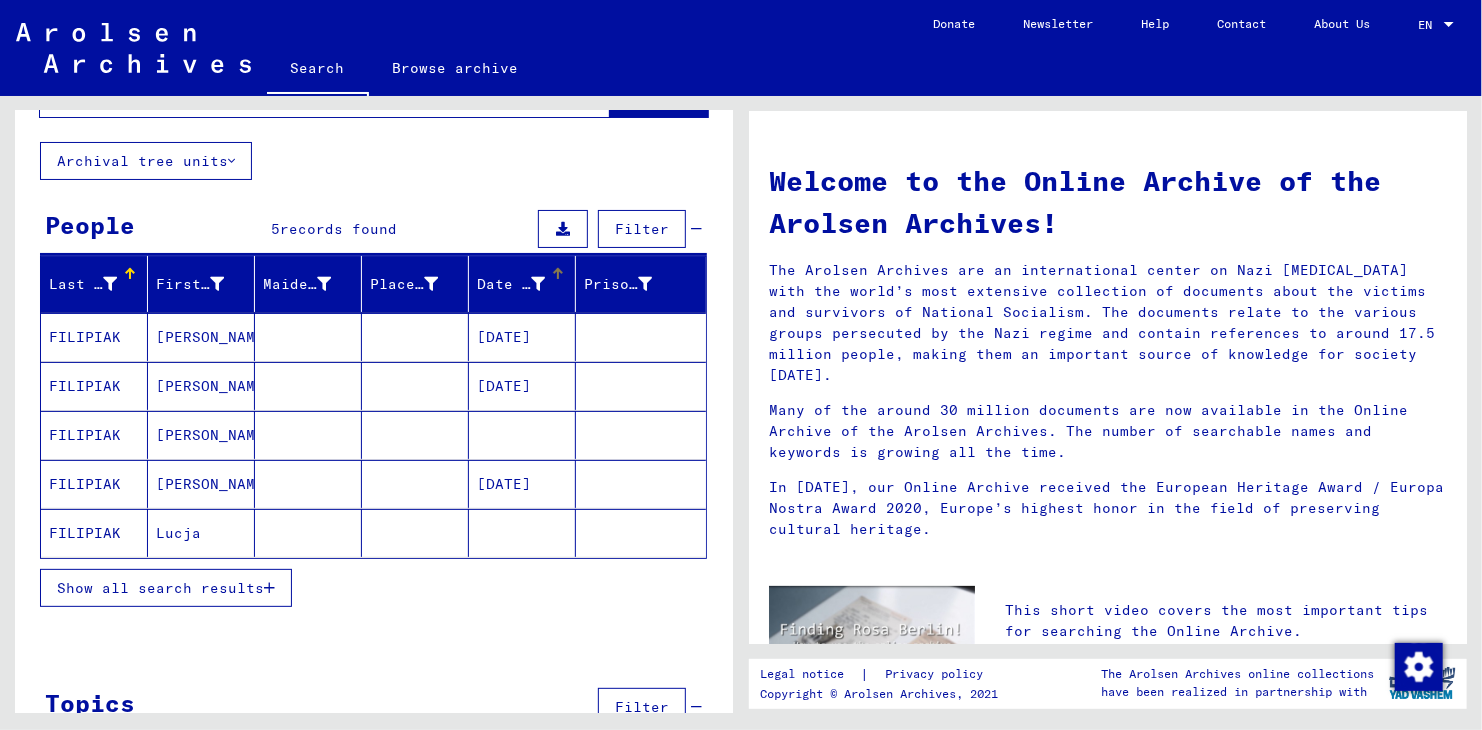scroll, scrollTop: 100, scrollLeft: 0, axis: vertical 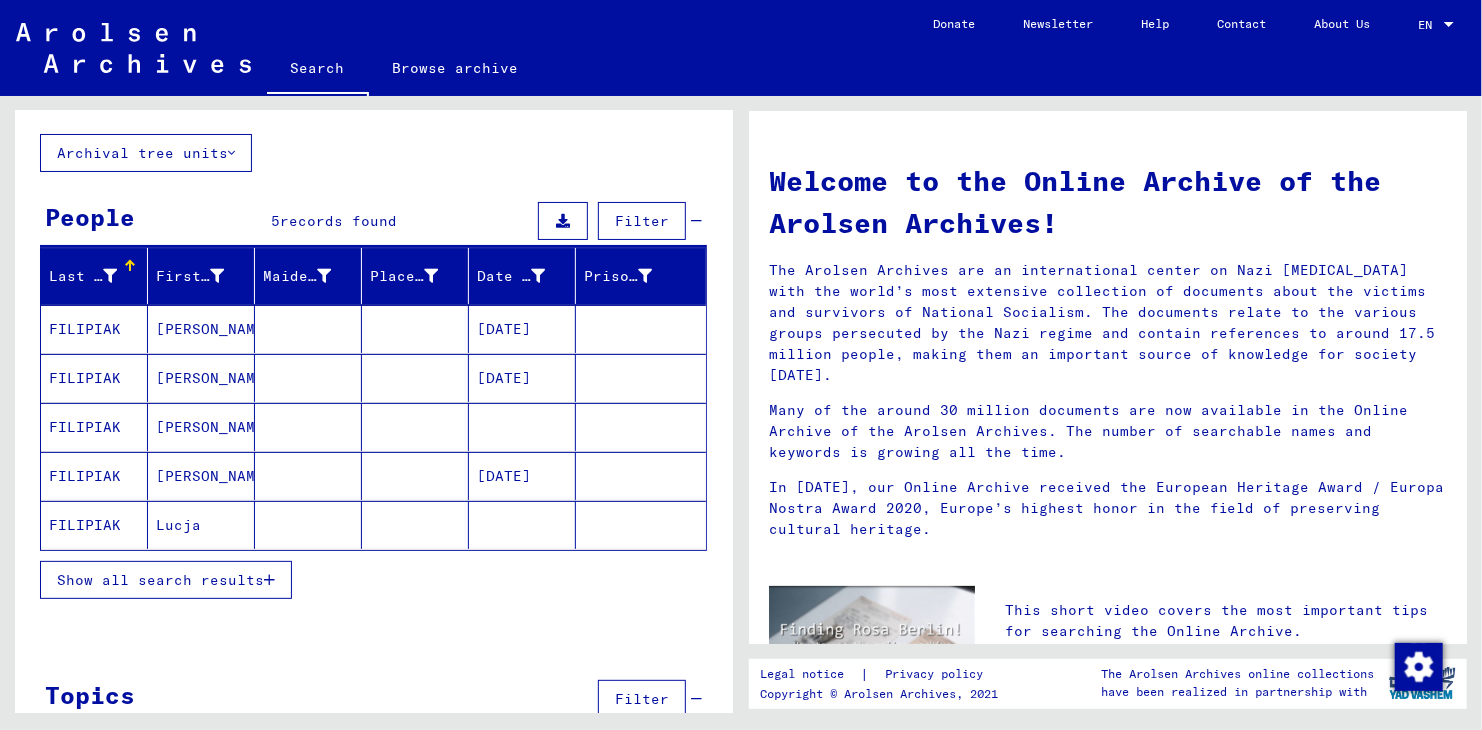 click on "[DATE]" at bounding box center (522, 427) 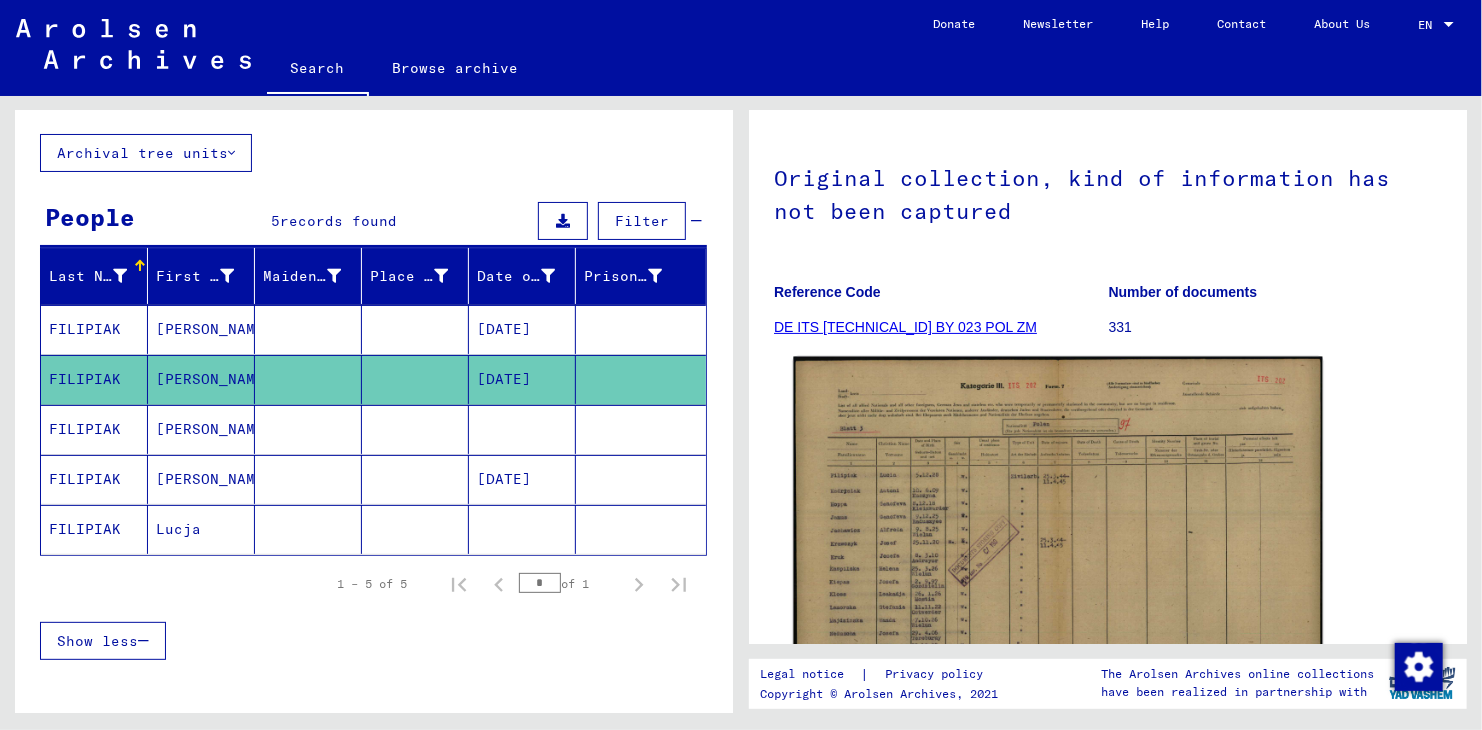 scroll, scrollTop: 200, scrollLeft: 0, axis: vertical 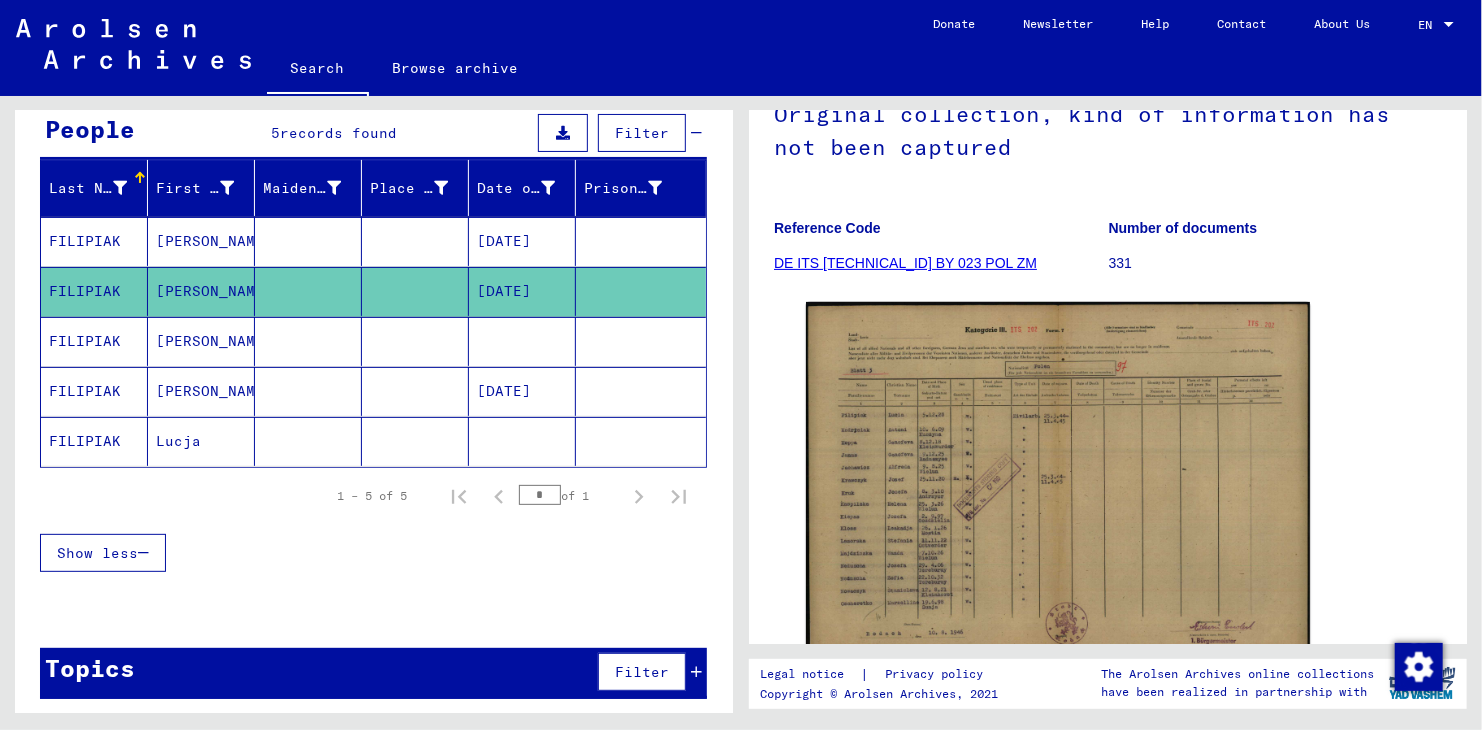 click on "[PERSON_NAME]" 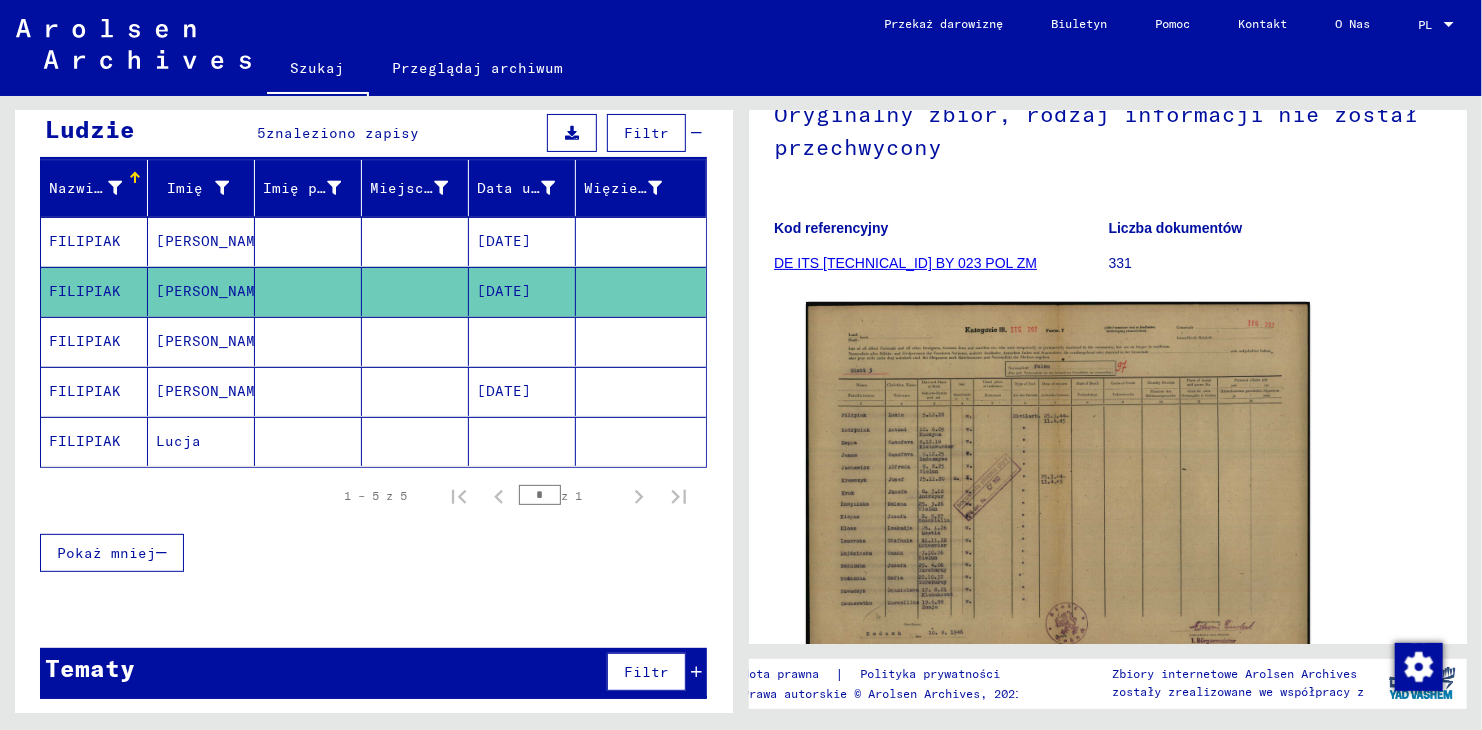 click on "[PERSON_NAME]" 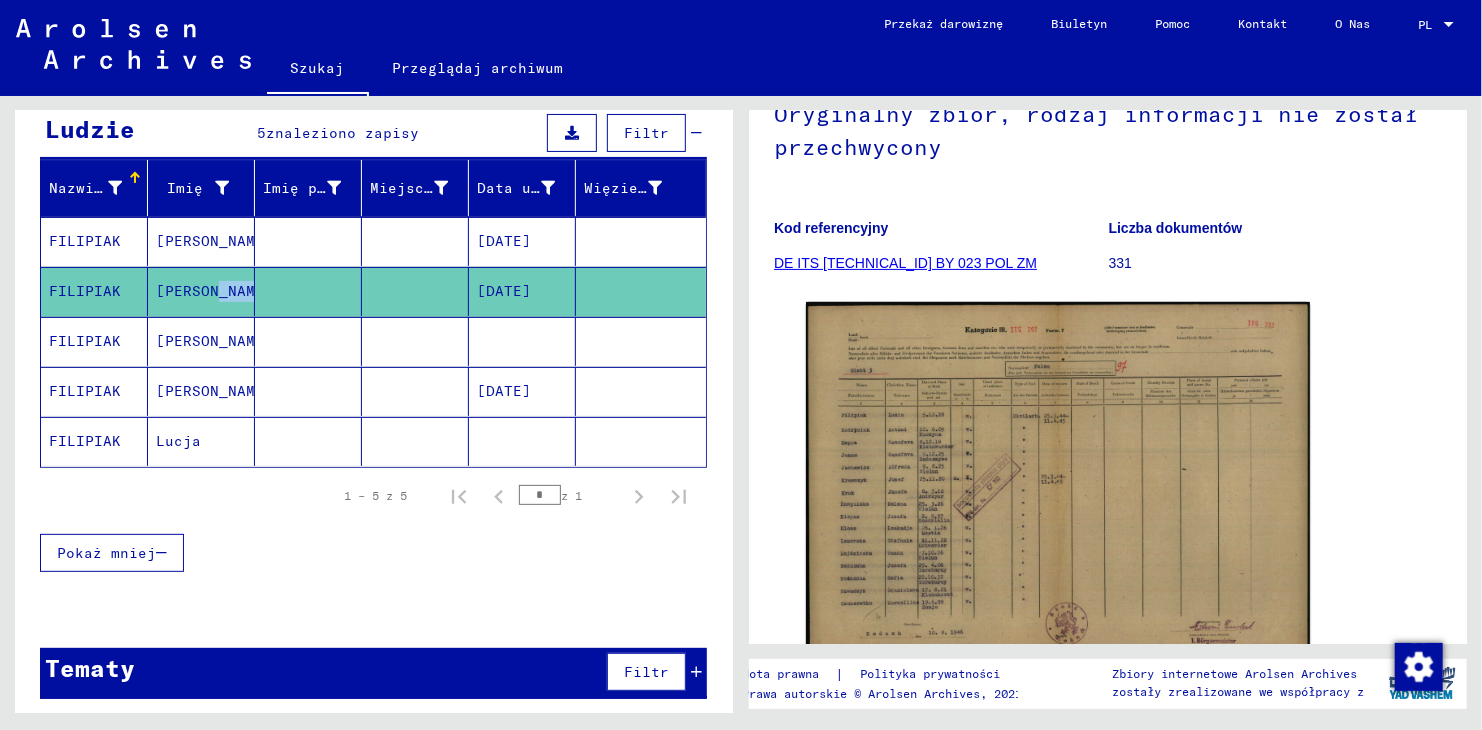 click on "[PERSON_NAME]" 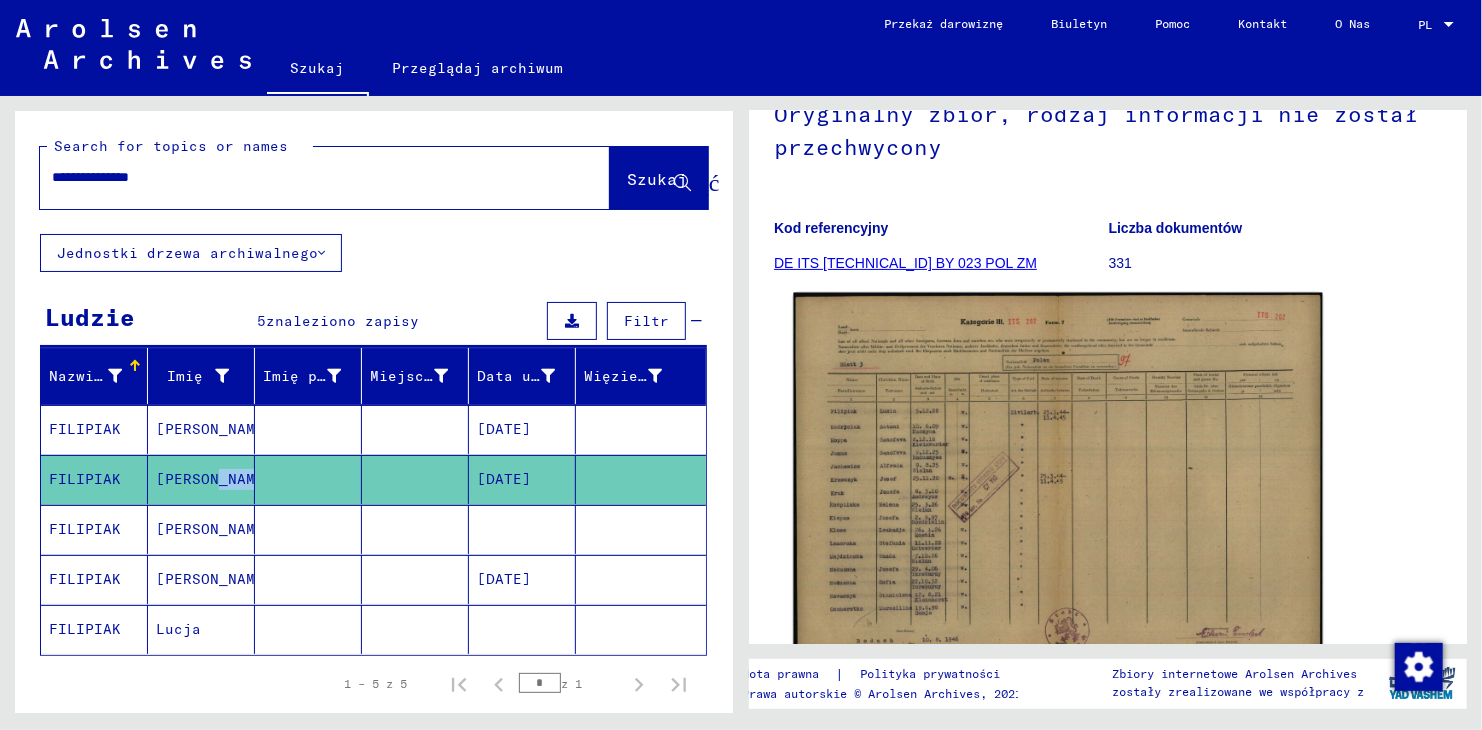 scroll, scrollTop: 0, scrollLeft: 0, axis: both 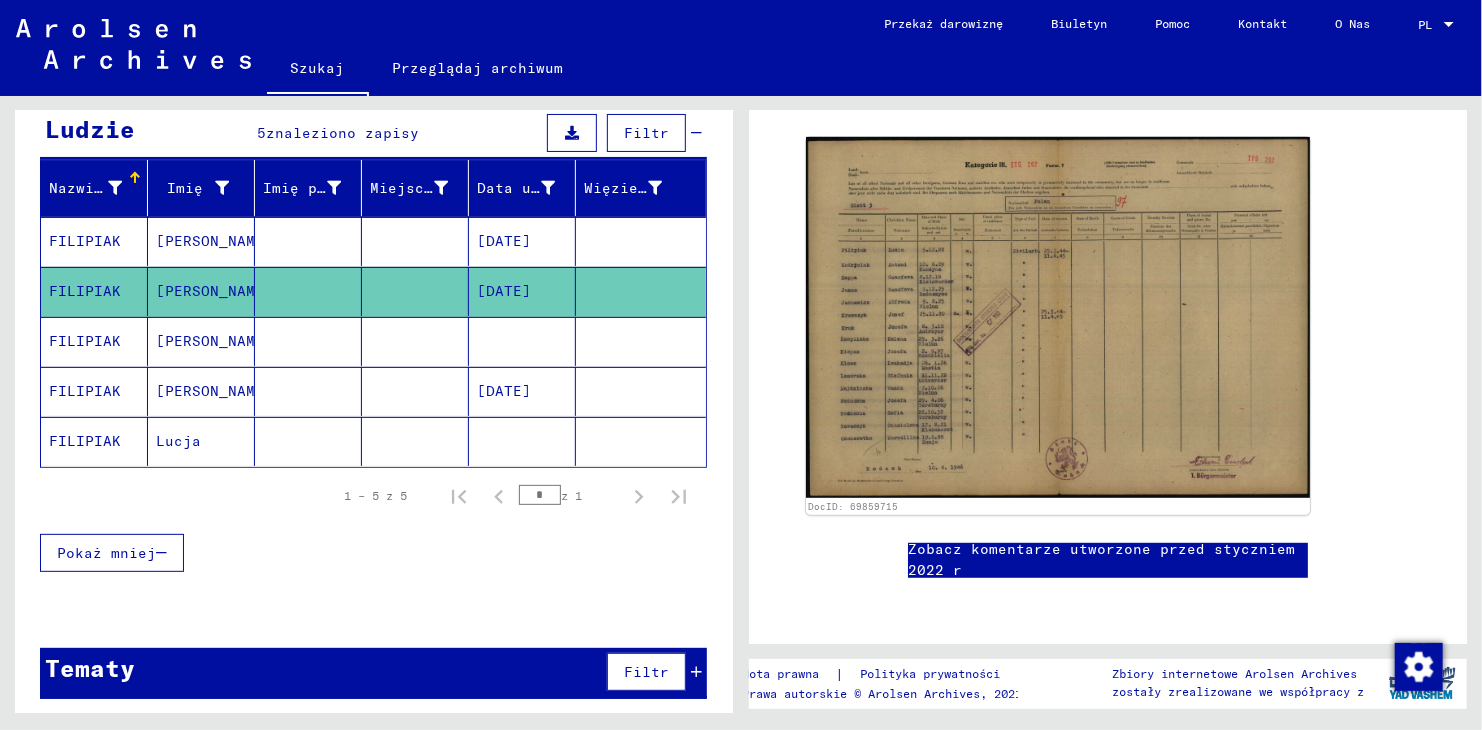 click on "Filtr" at bounding box center (652, 672) 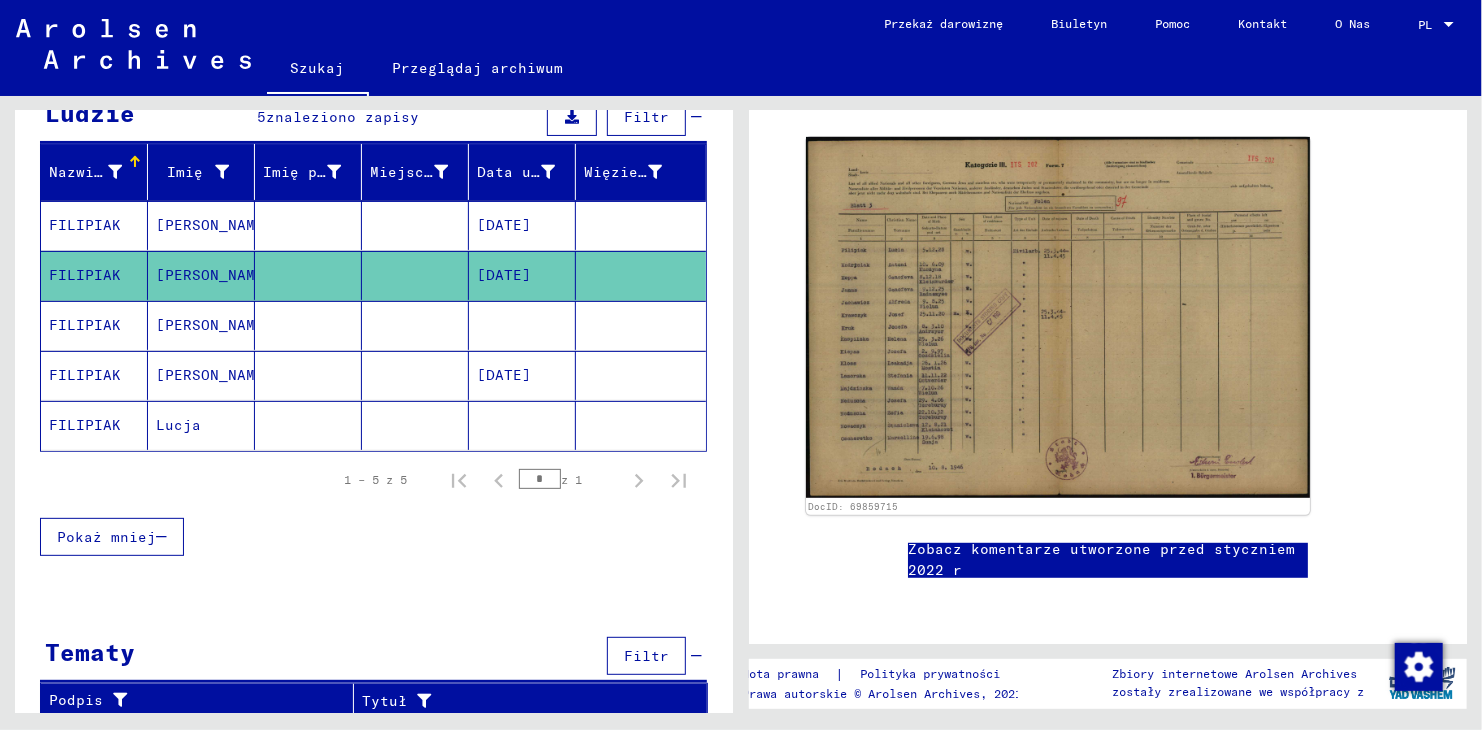 scroll, scrollTop: 204, scrollLeft: 0, axis: vertical 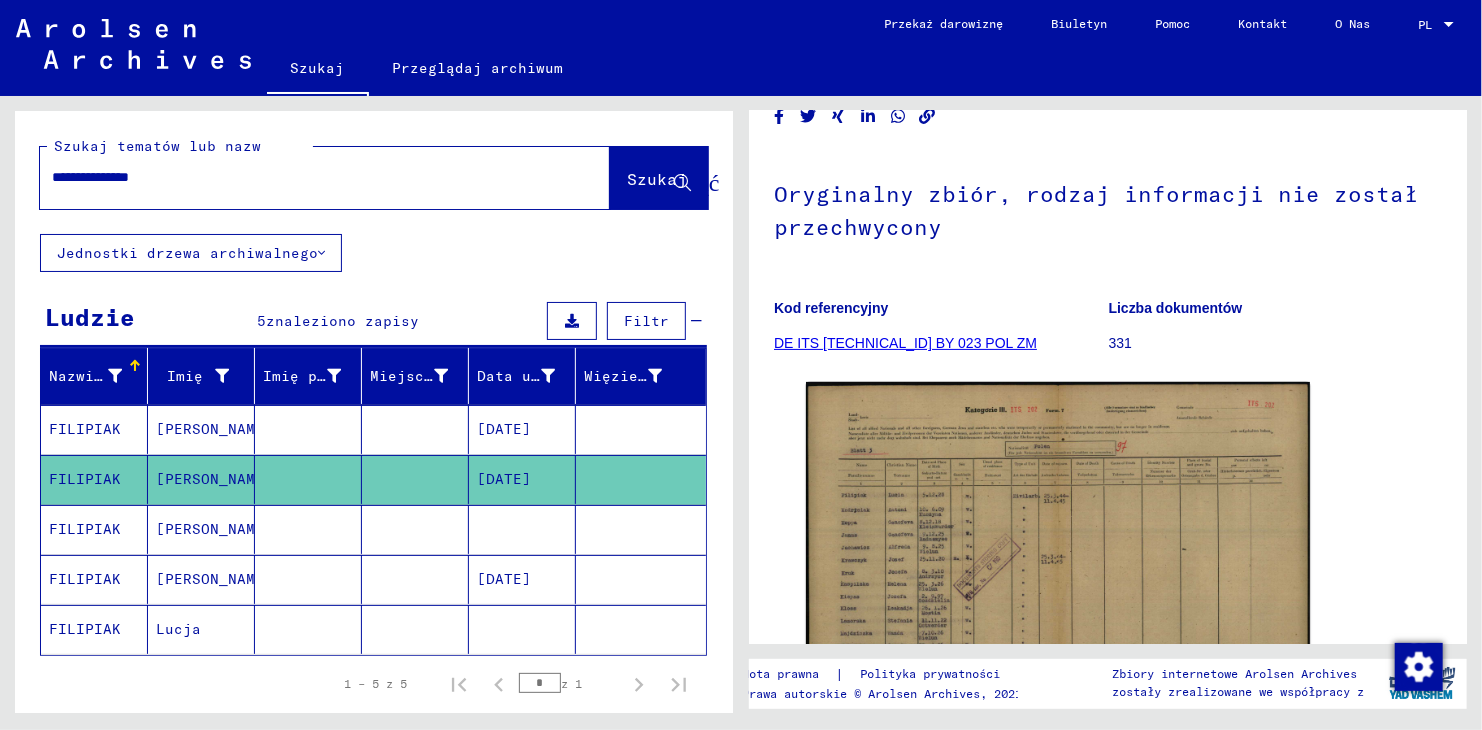 click on "DE ITS [TECHNICAL_ID] BY 023 POL ZM" 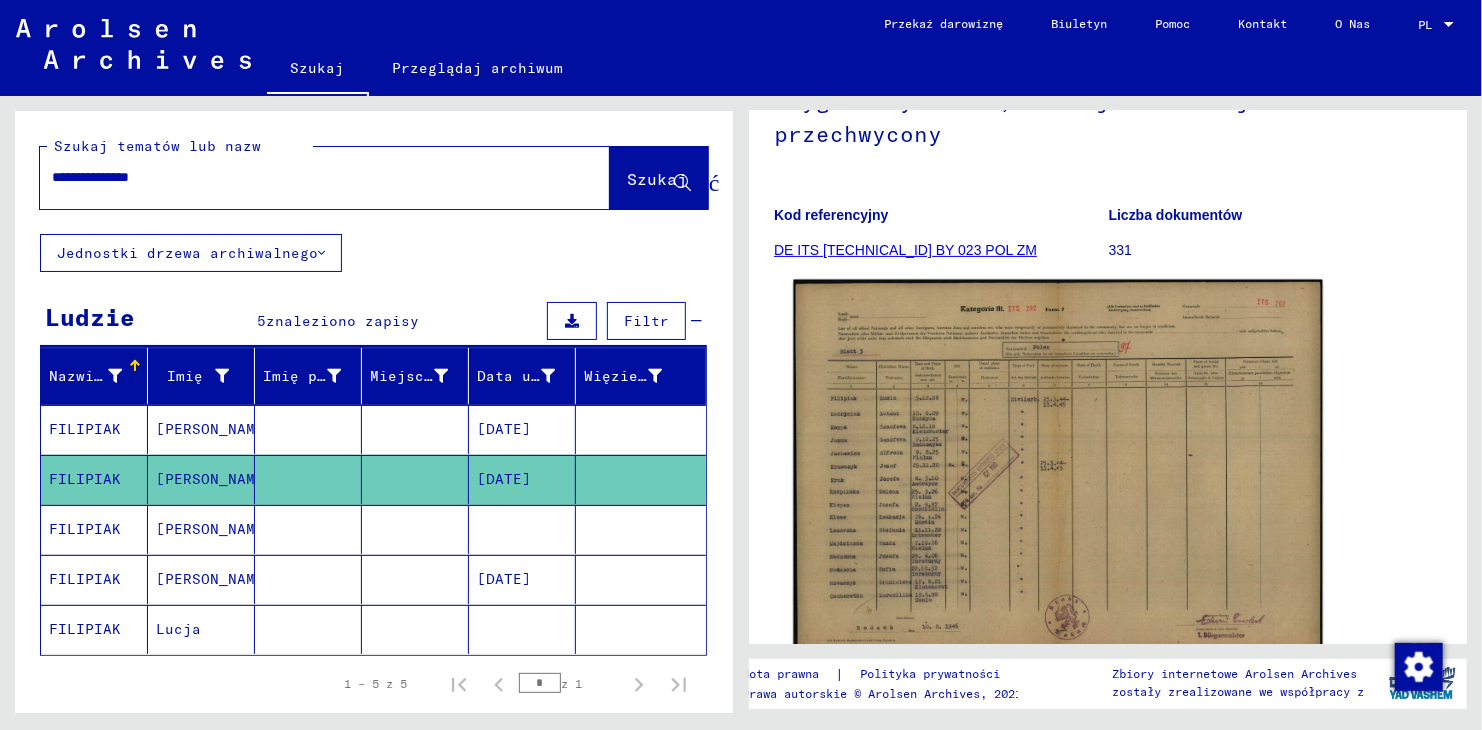 scroll, scrollTop: 220, scrollLeft: 0, axis: vertical 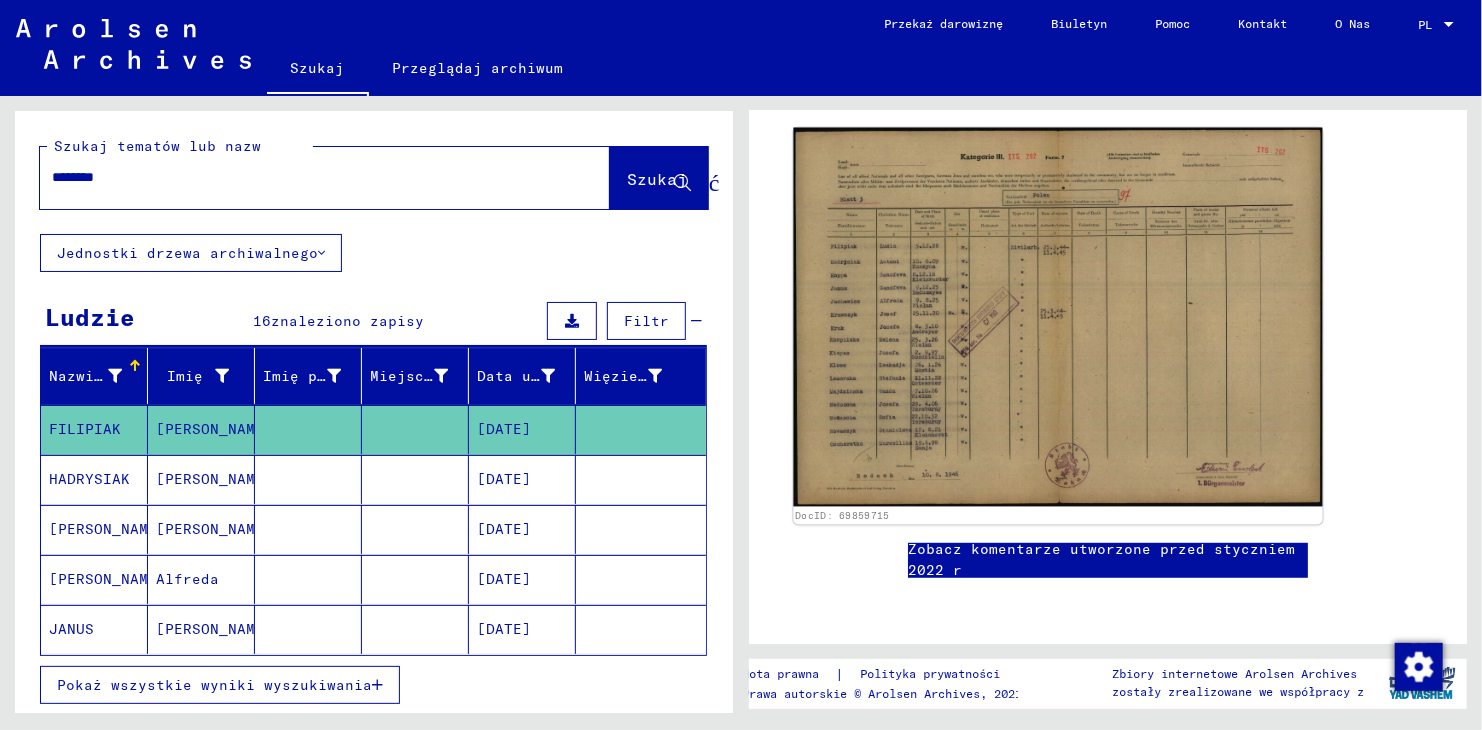 click 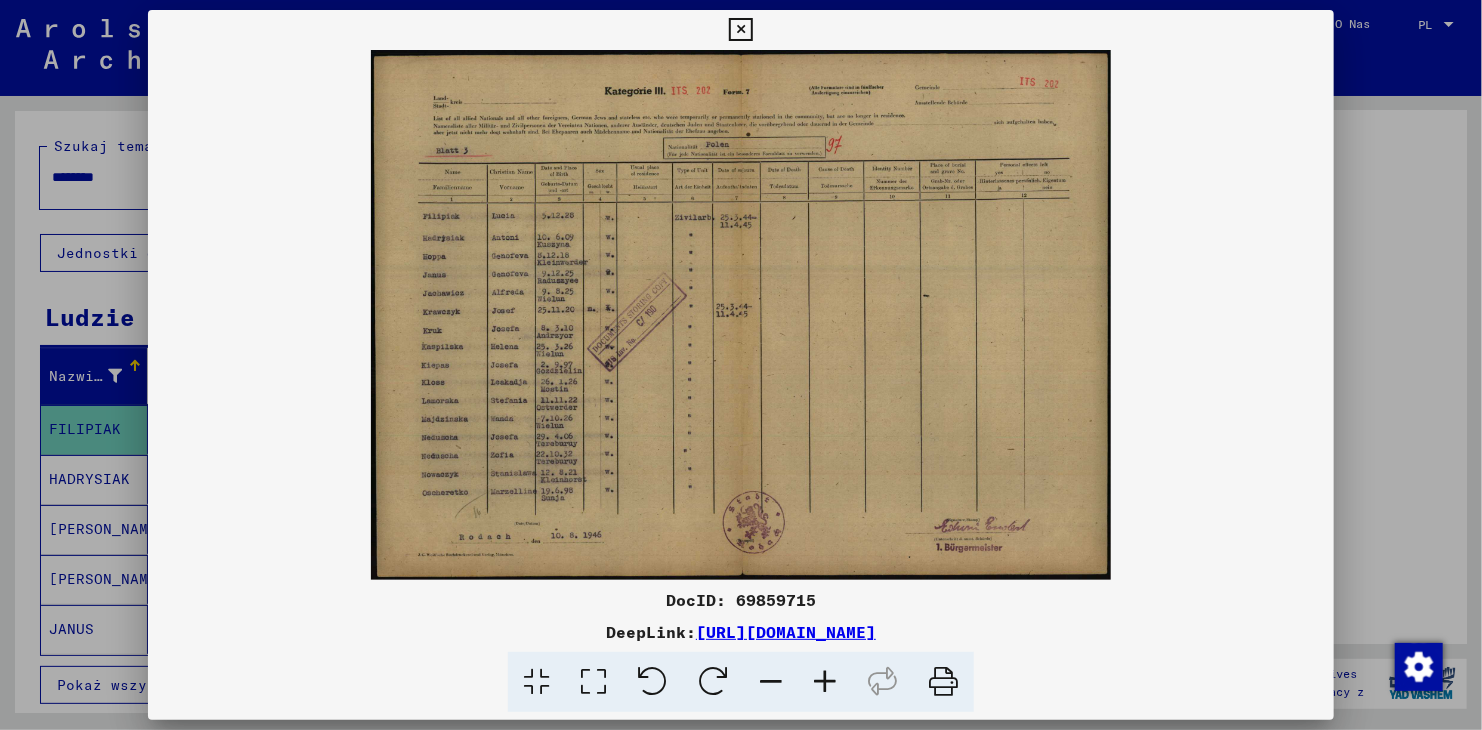 click at bounding box center (825, 682) 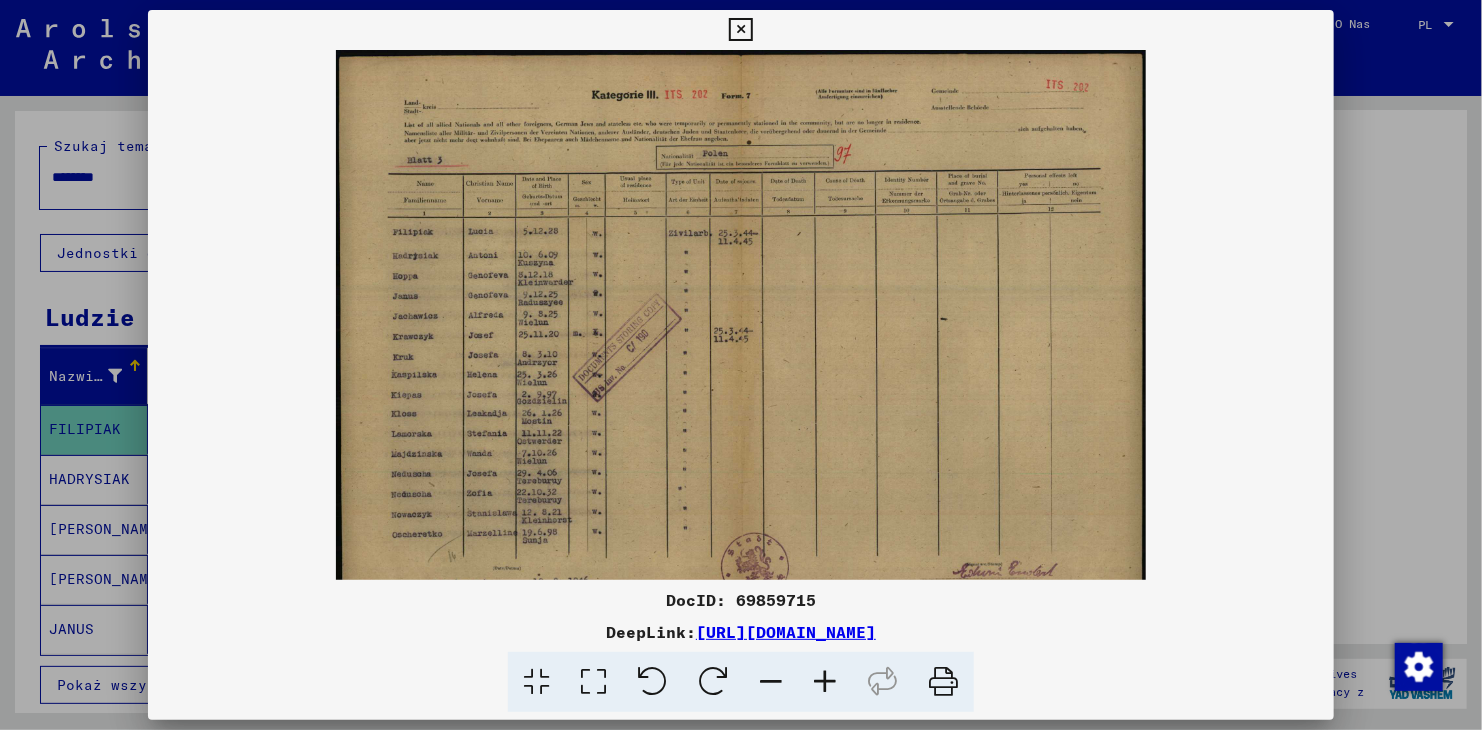click at bounding box center (825, 682) 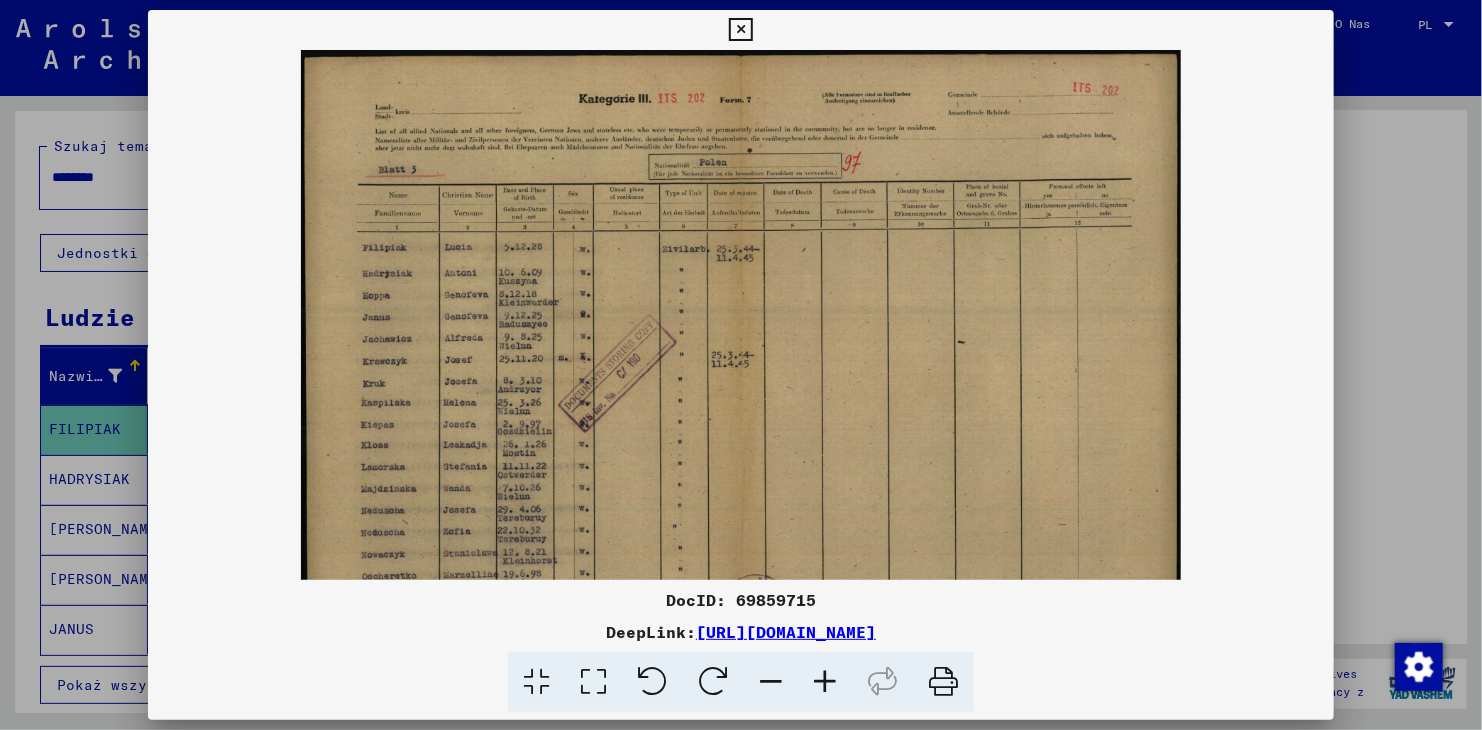 click at bounding box center (825, 682) 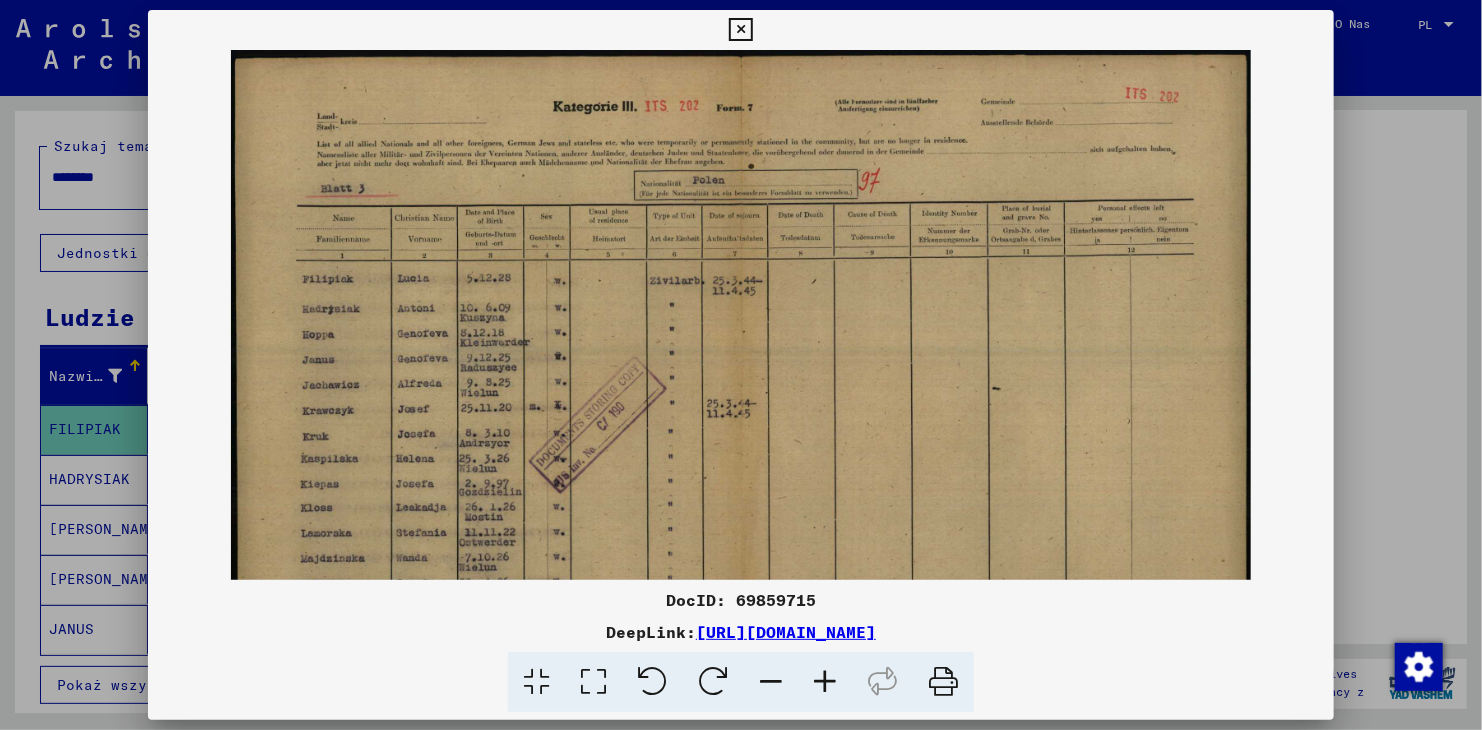 click at bounding box center (825, 682) 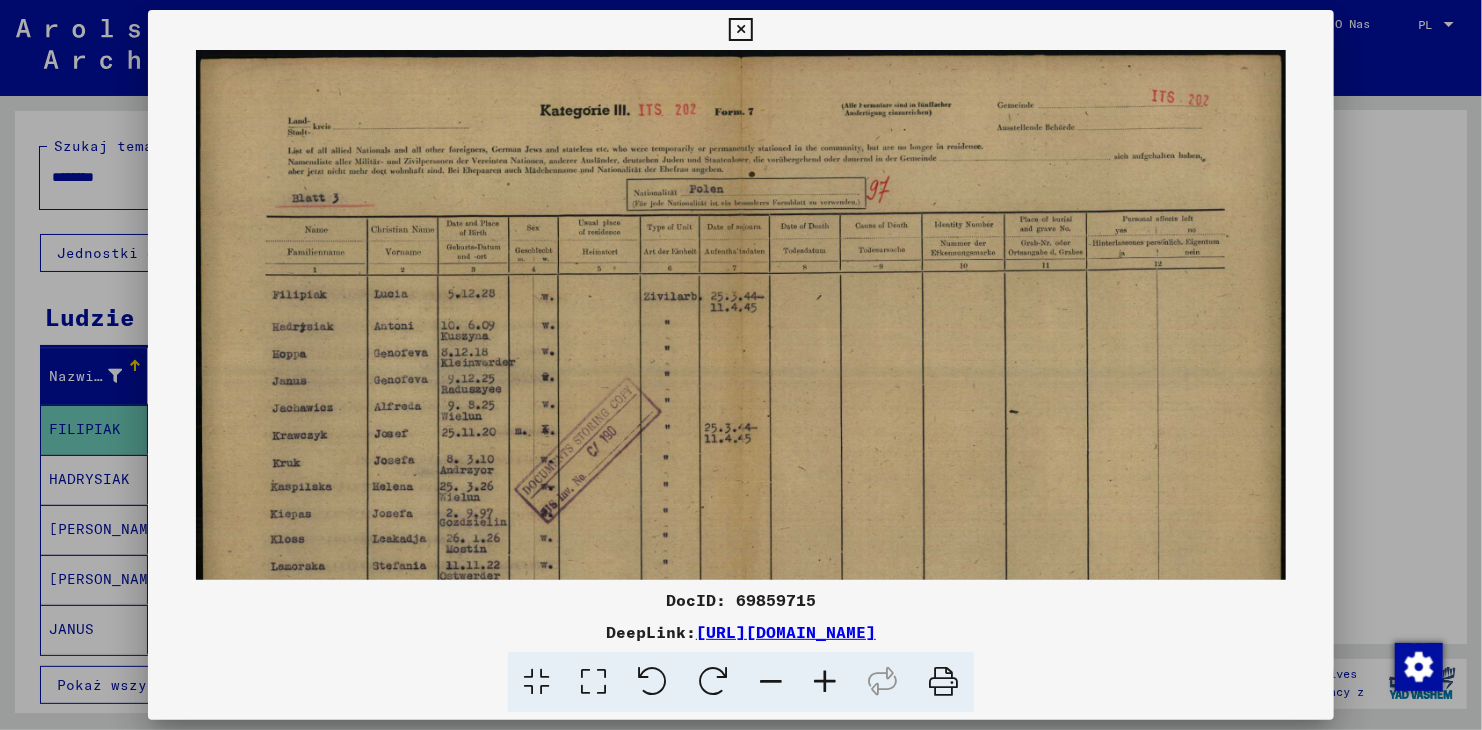 scroll, scrollTop: 1, scrollLeft: 0, axis: vertical 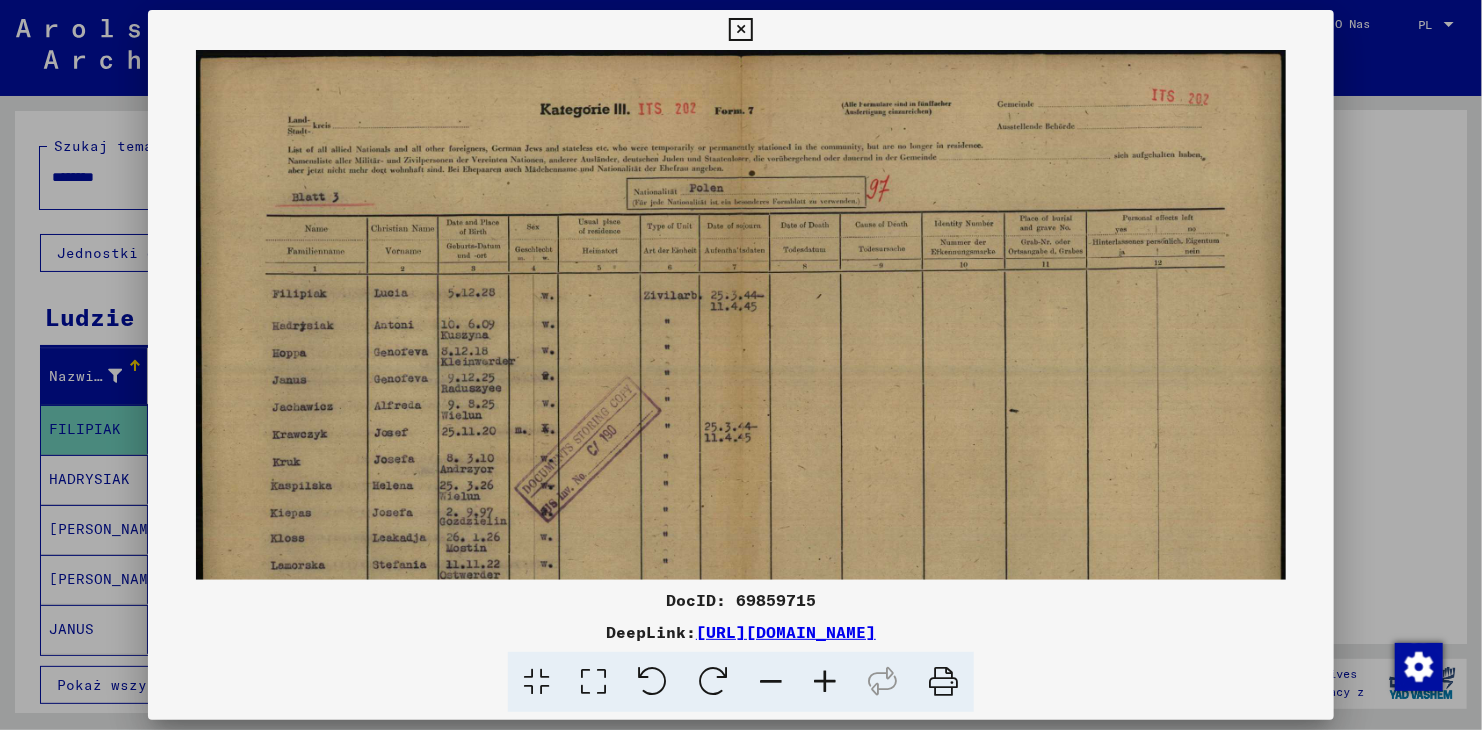 drag, startPoint x: 671, startPoint y: 427, endPoint x: 812, endPoint y: 425, distance: 141.01419 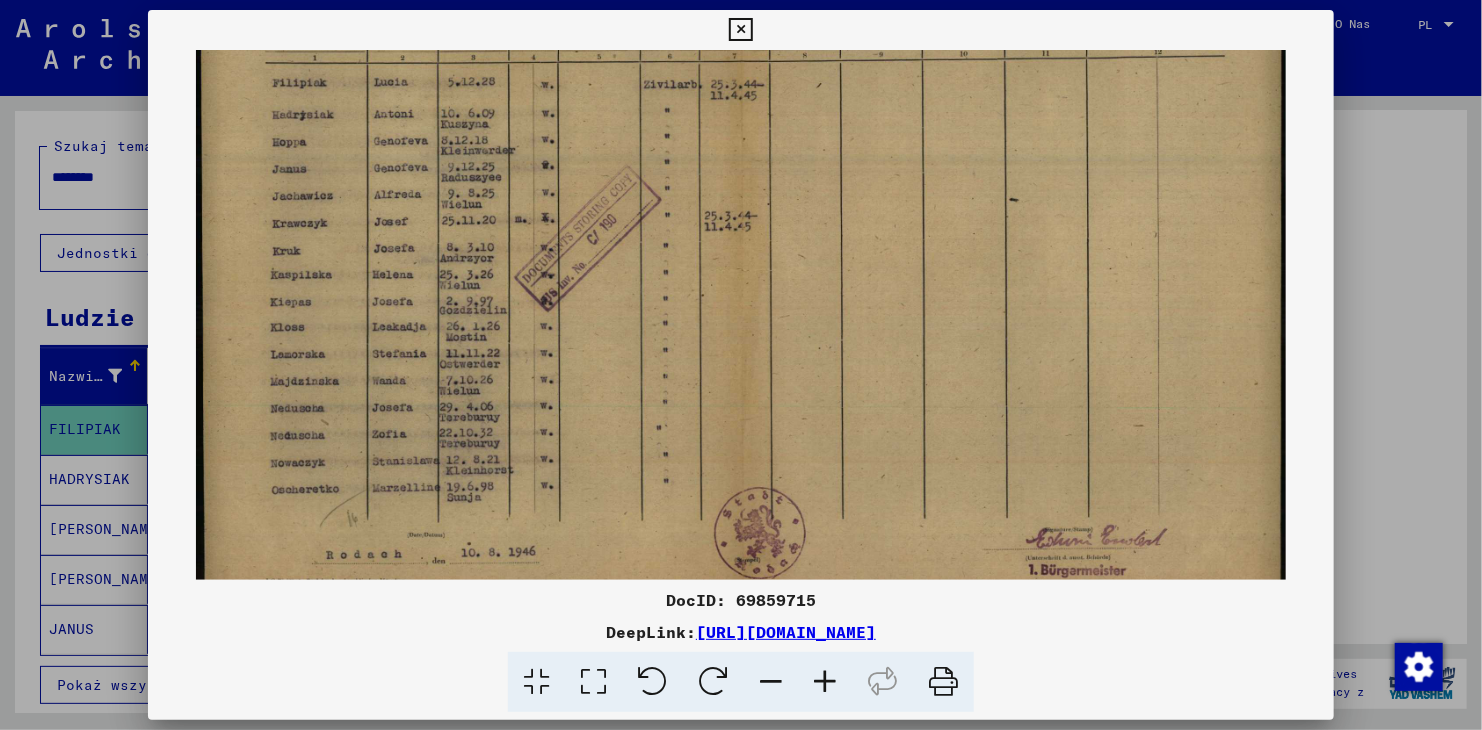 drag, startPoint x: 706, startPoint y: 497, endPoint x: 710, endPoint y: 255, distance: 242.03305 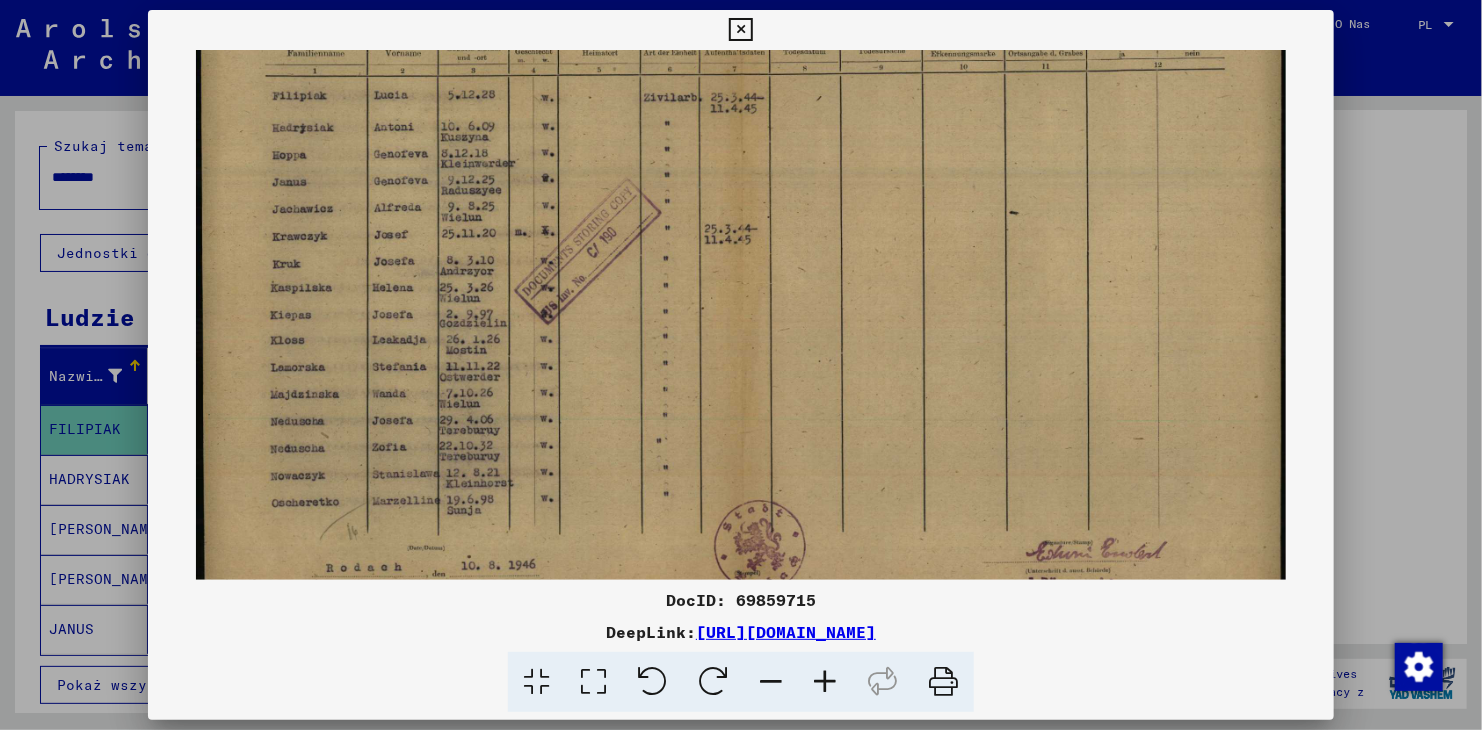 scroll, scrollTop: 131, scrollLeft: 0, axis: vertical 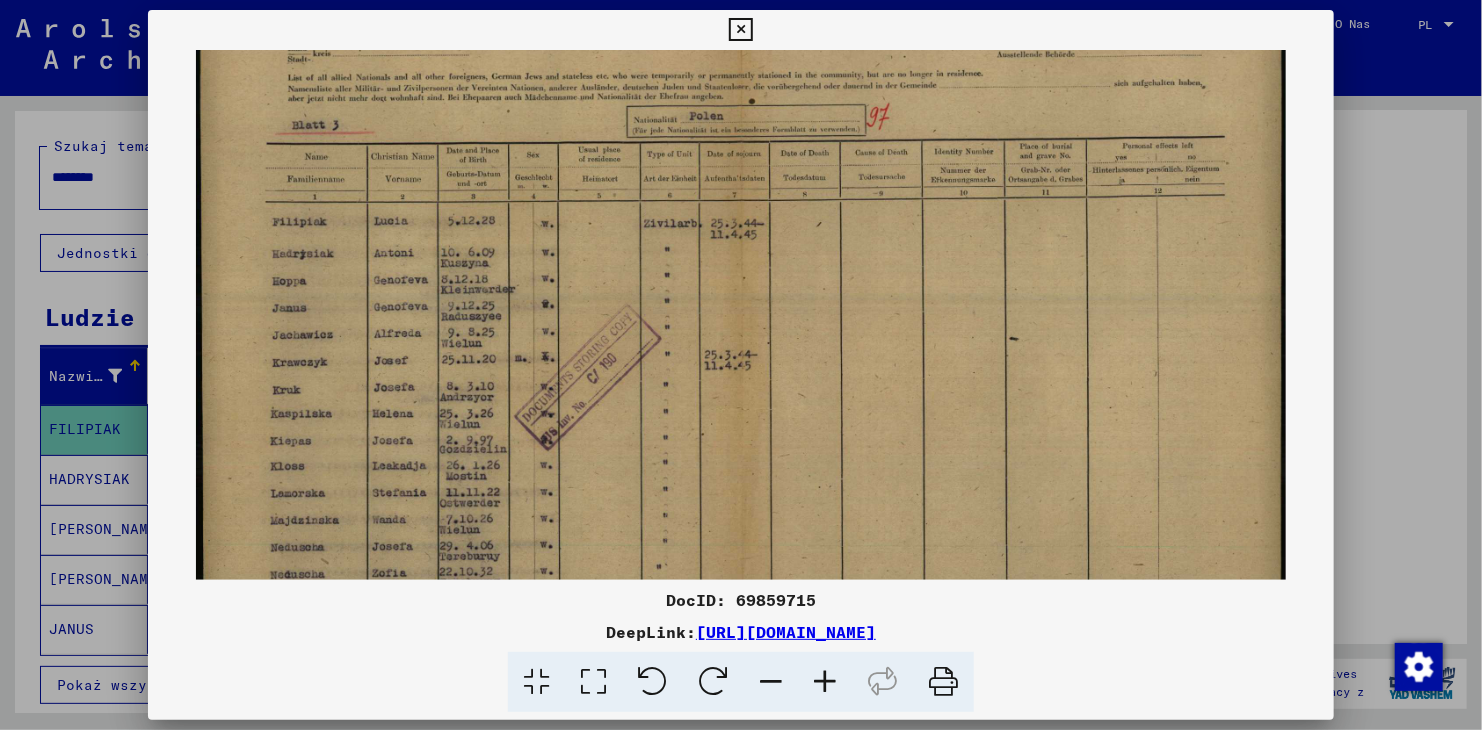 drag, startPoint x: 462, startPoint y: 270, endPoint x: 491, endPoint y: 401, distance: 134.17154 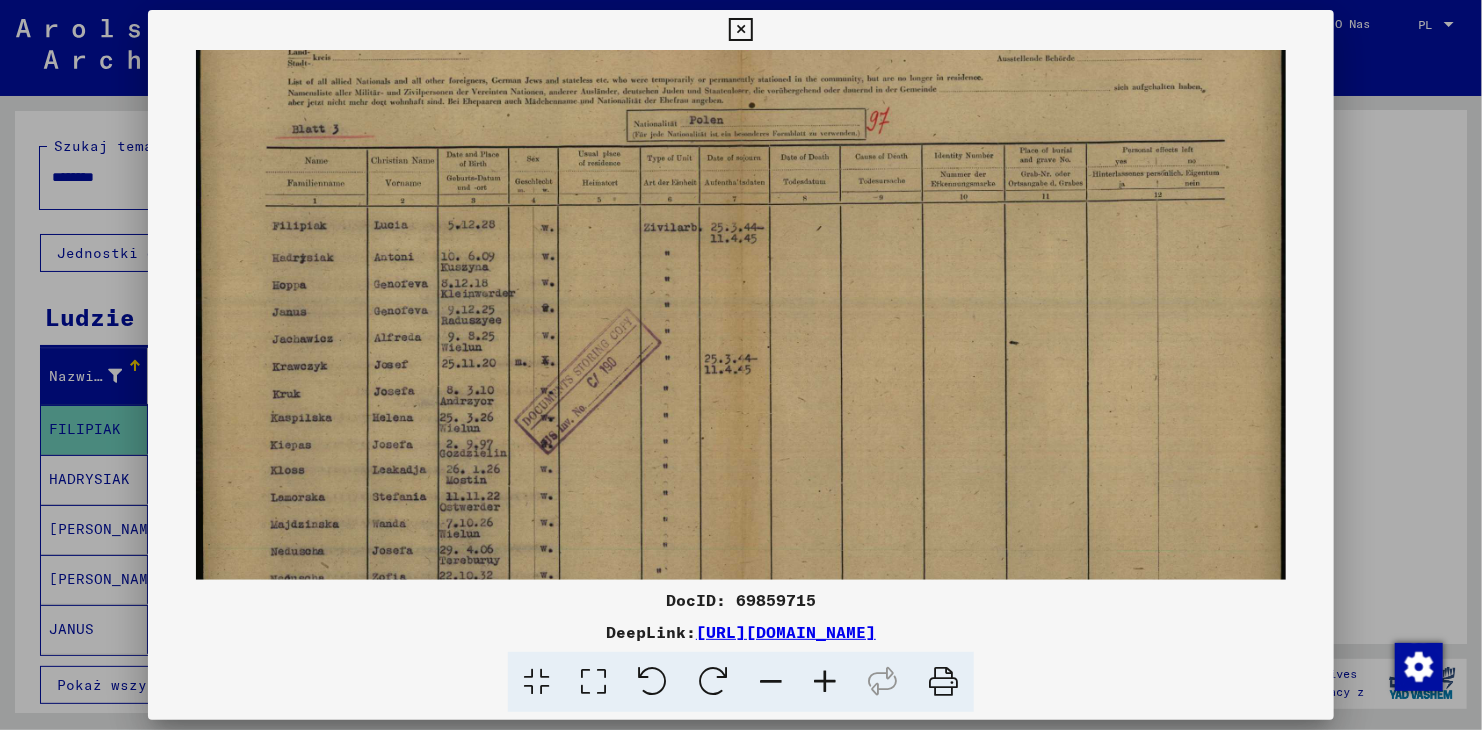 click at bounding box center [825, 682] 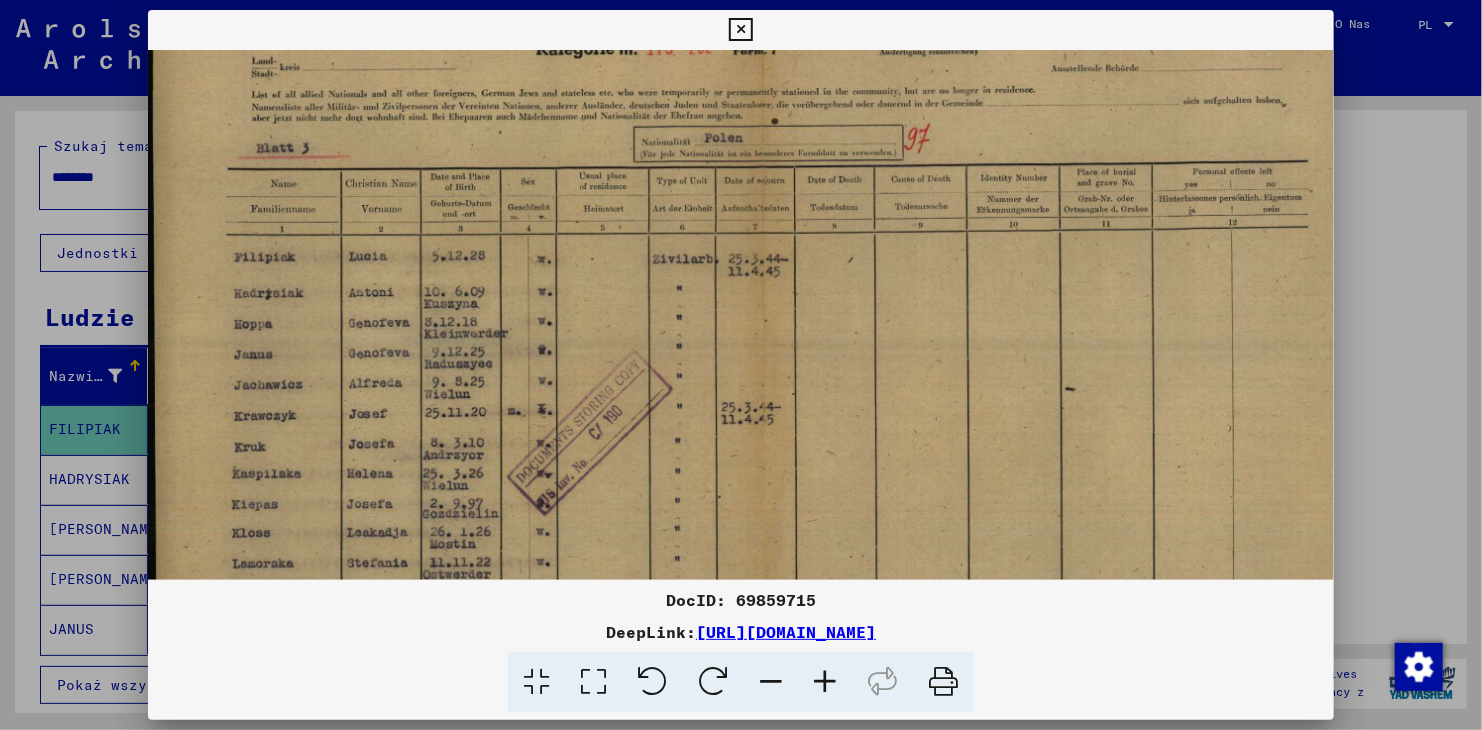click at bounding box center (825, 682) 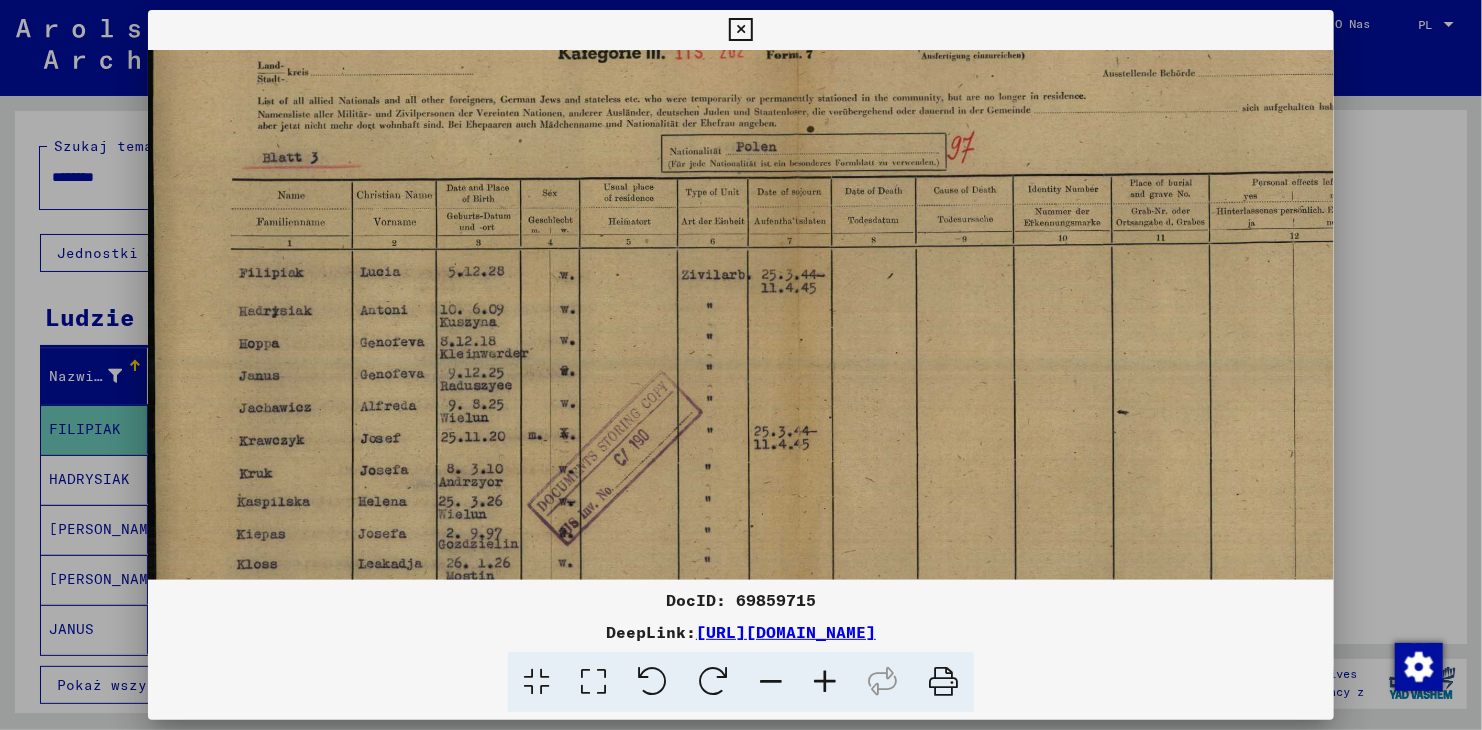 click at bounding box center [825, 682] 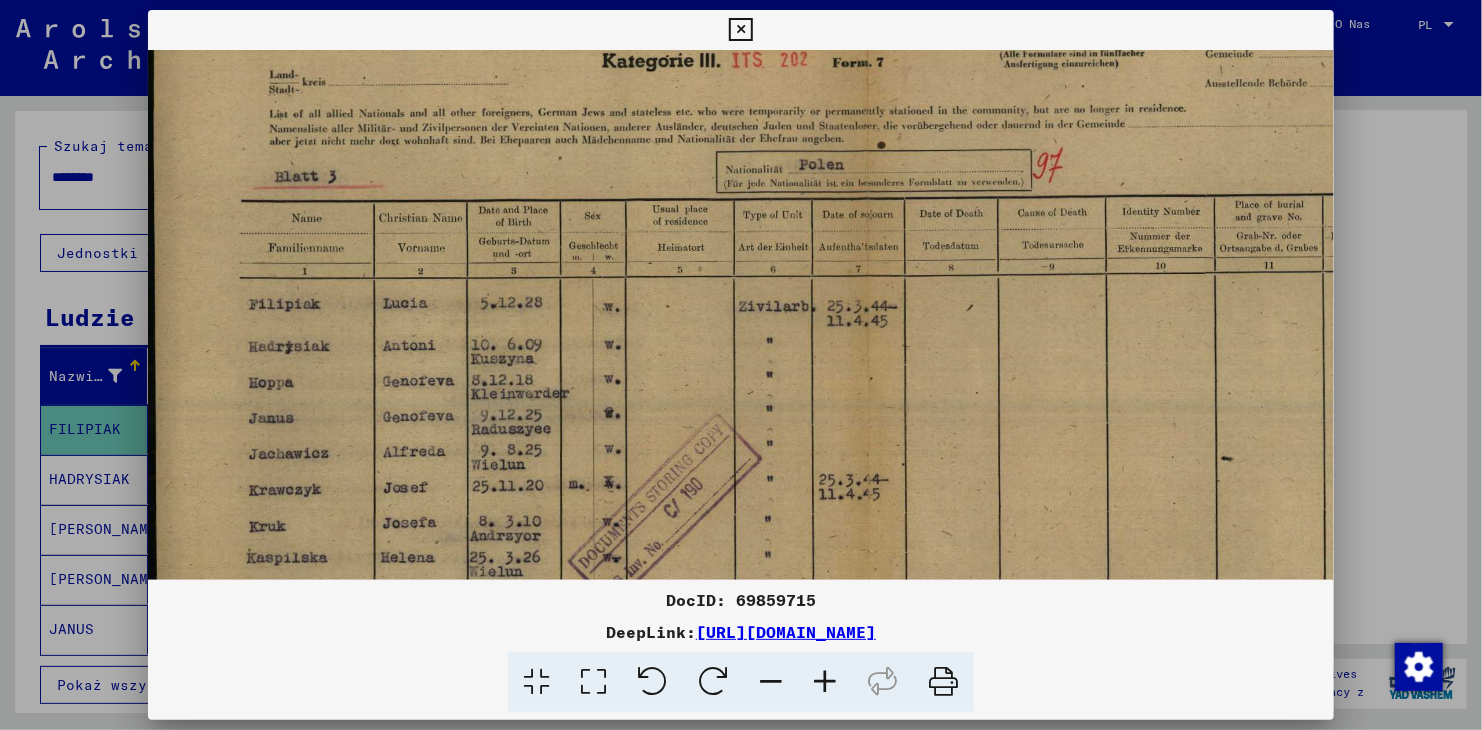 click at bounding box center [825, 682] 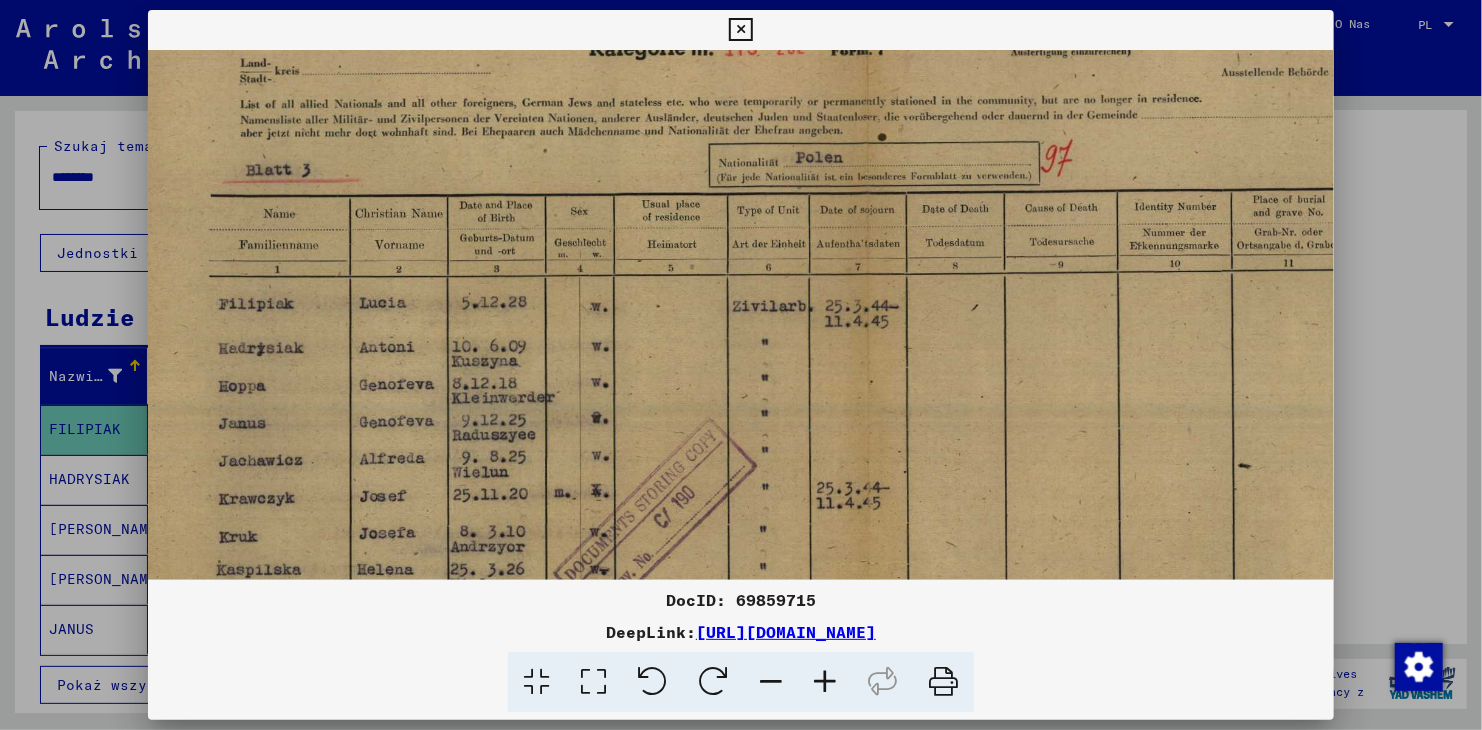scroll, scrollTop: 83, scrollLeft: 37, axis: both 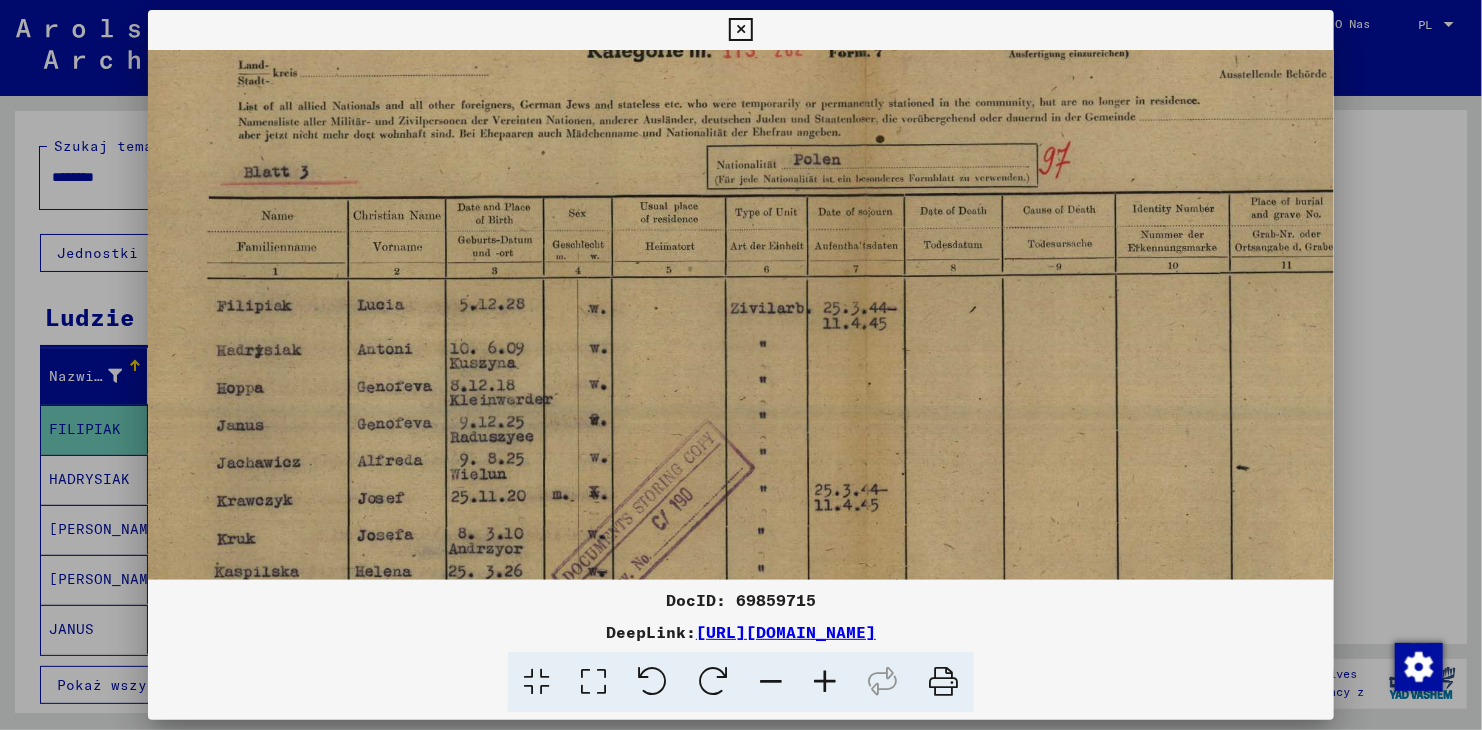 drag, startPoint x: 913, startPoint y: 420, endPoint x: 866, endPoint y: 401, distance: 50.695168 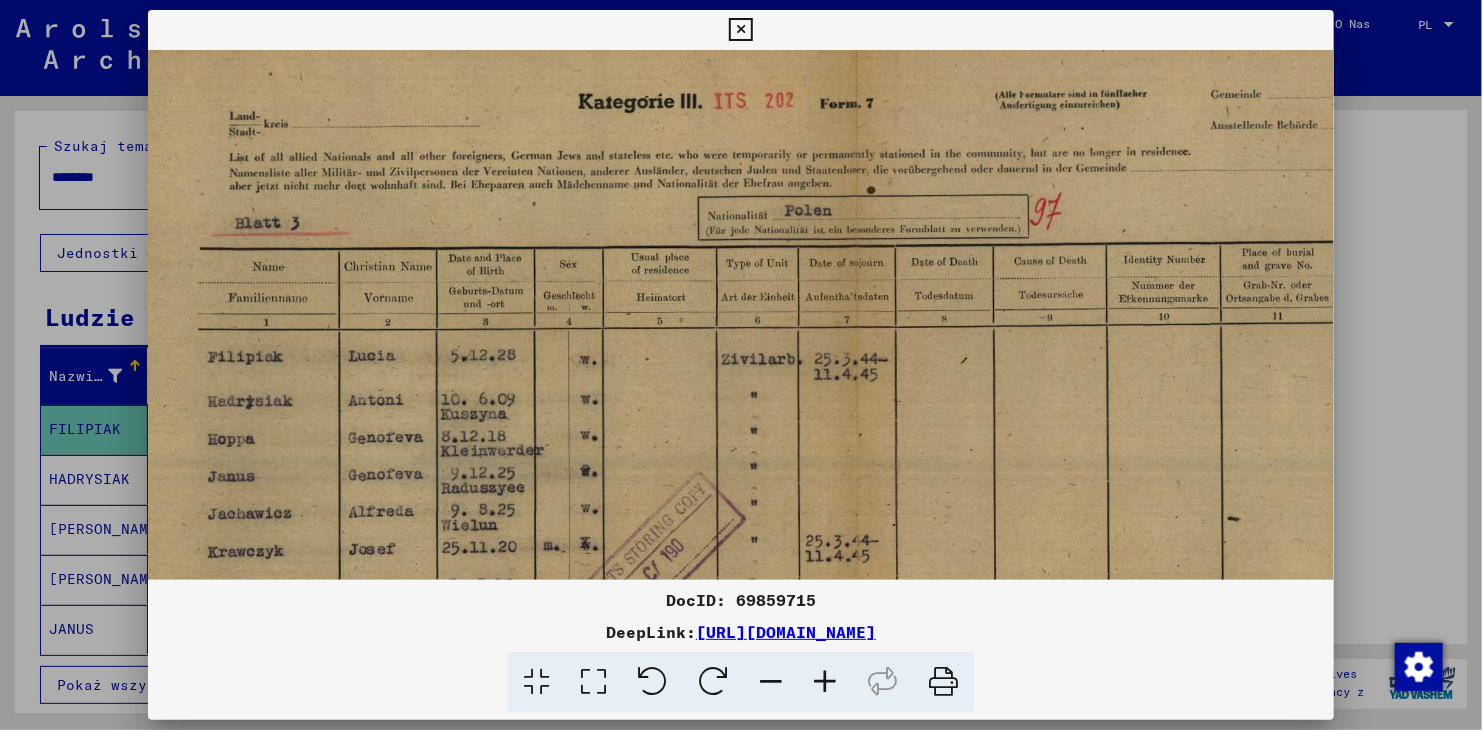 scroll, scrollTop: 95, scrollLeft: 61, axis: both 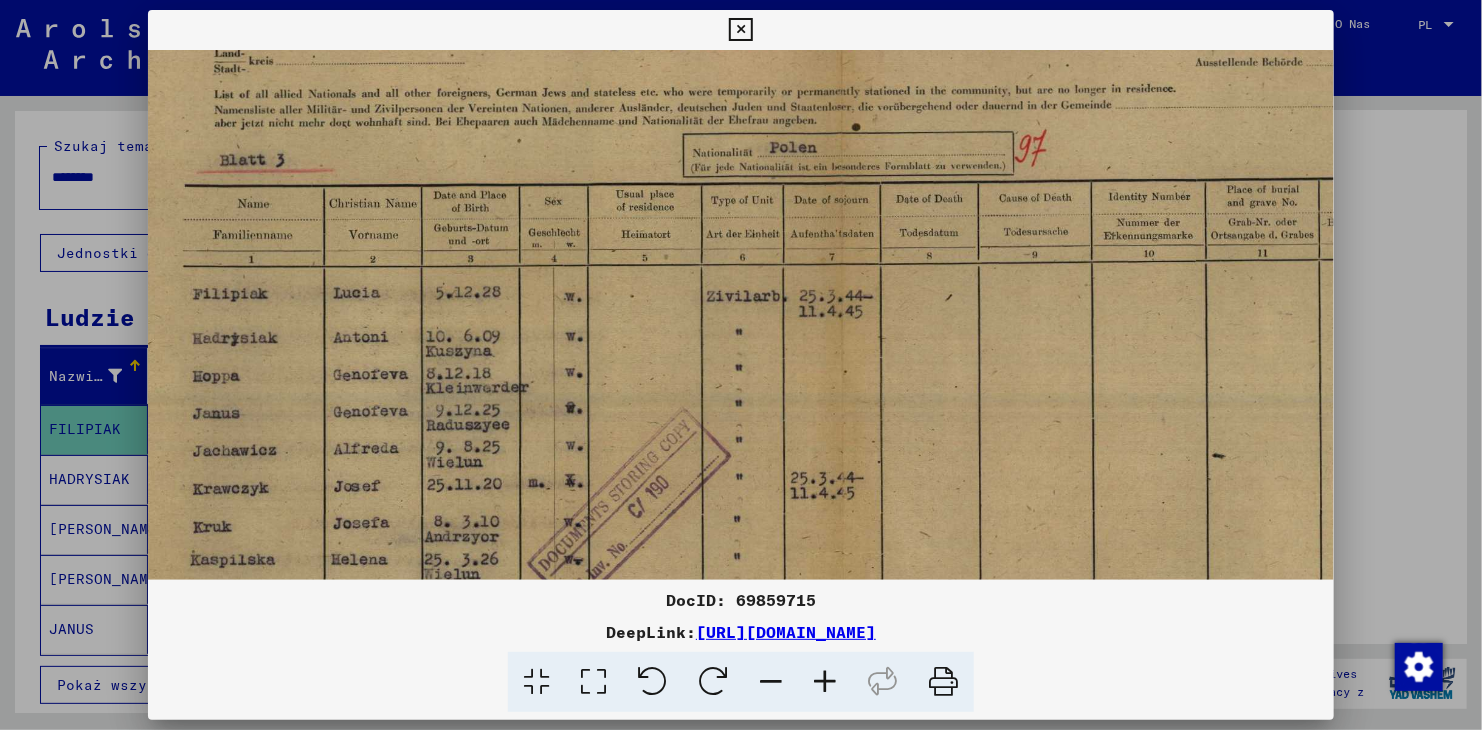drag, startPoint x: 871, startPoint y: 221, endPoint x: 839, endPoint y: 190, distance: 44.553337 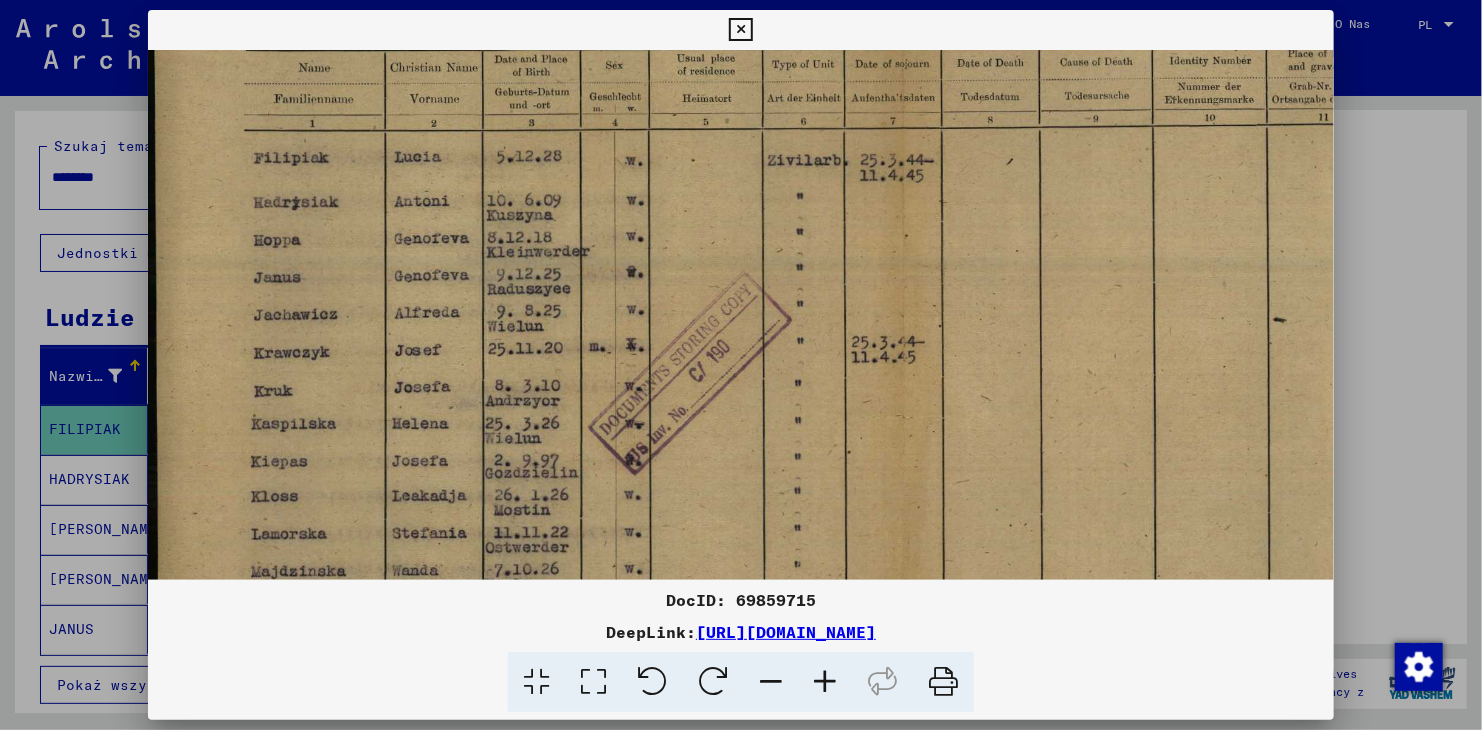 scroll, scrollTop: 84, scrollLeft: 0, axis: vertical 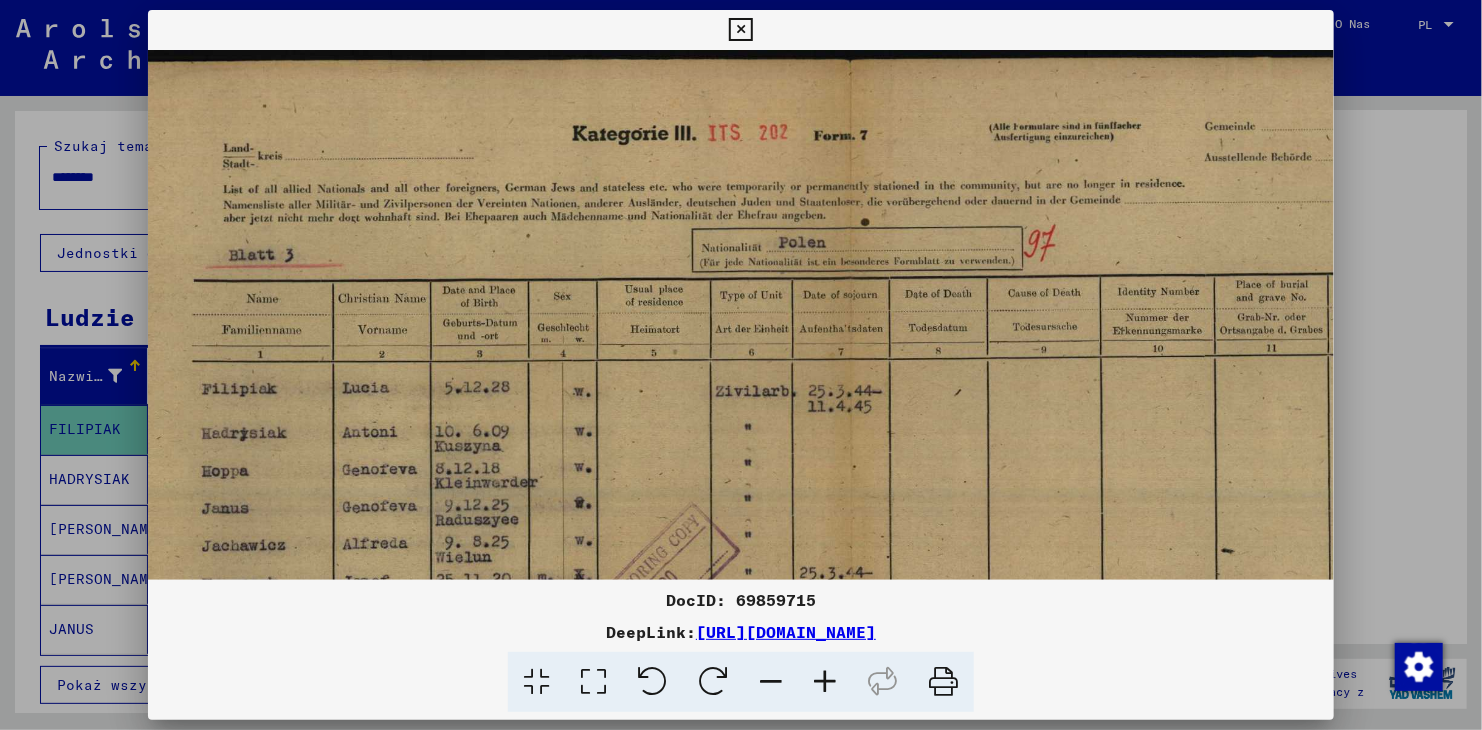 drag, startPoint x: 809, startPoint y: 400, endPoint x: 803, endPoint y: 659, distance: 259.0695 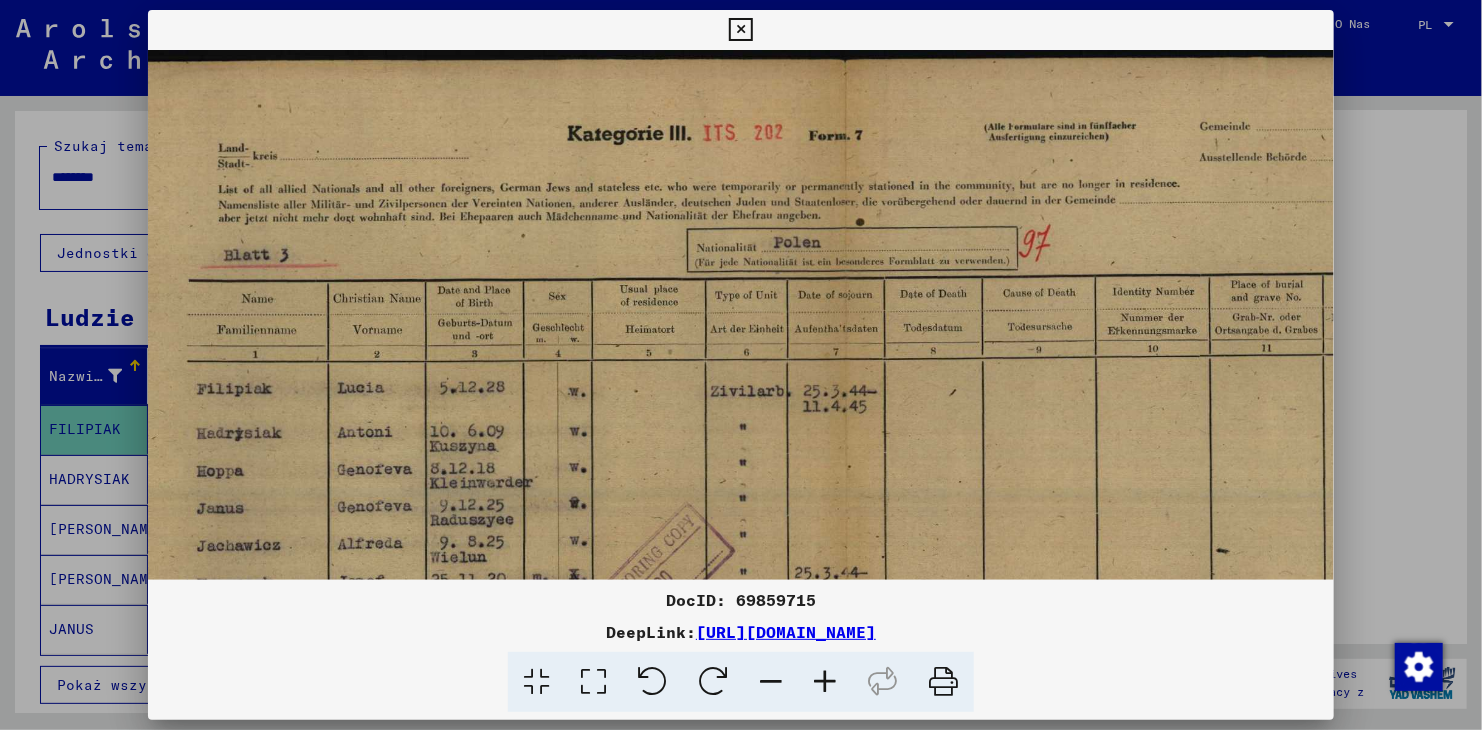 click at bounding box center [741, 365] 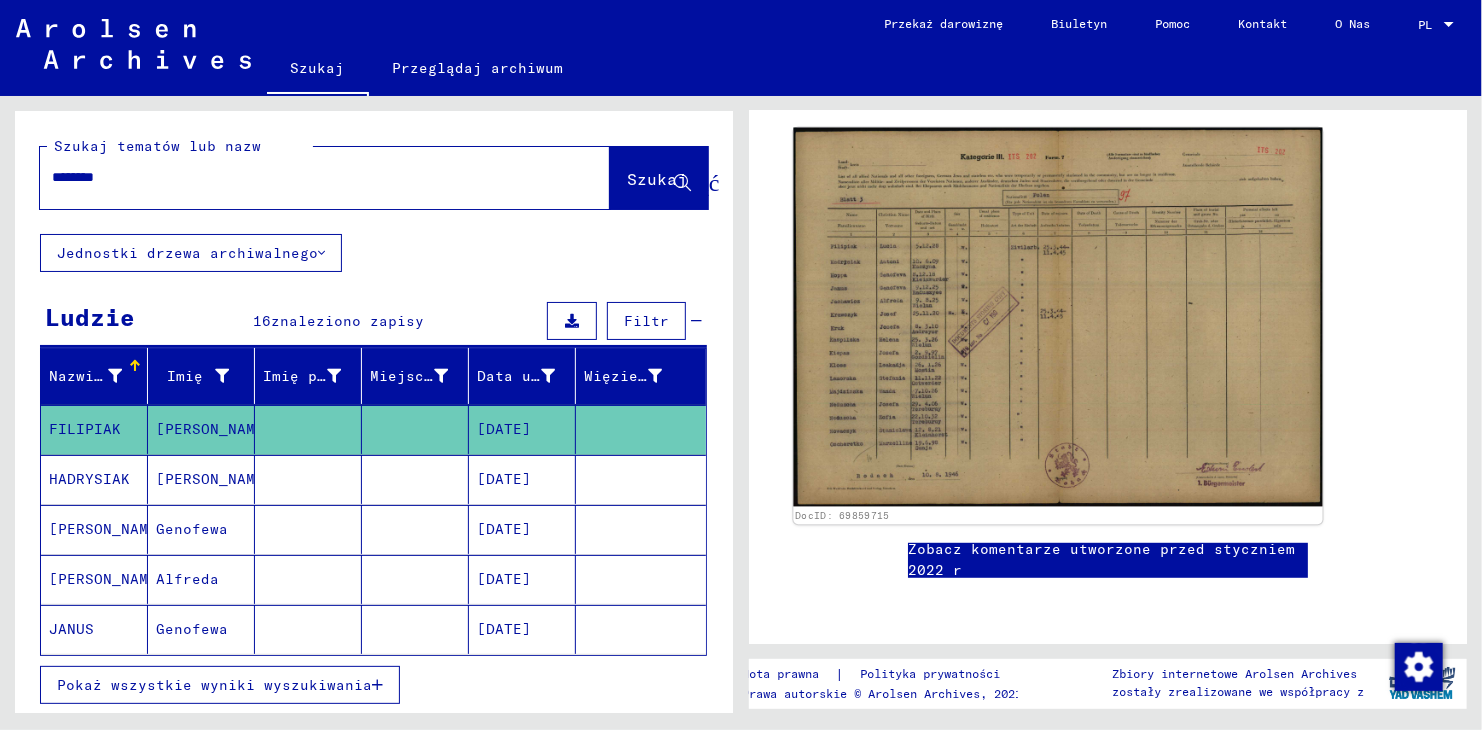 click 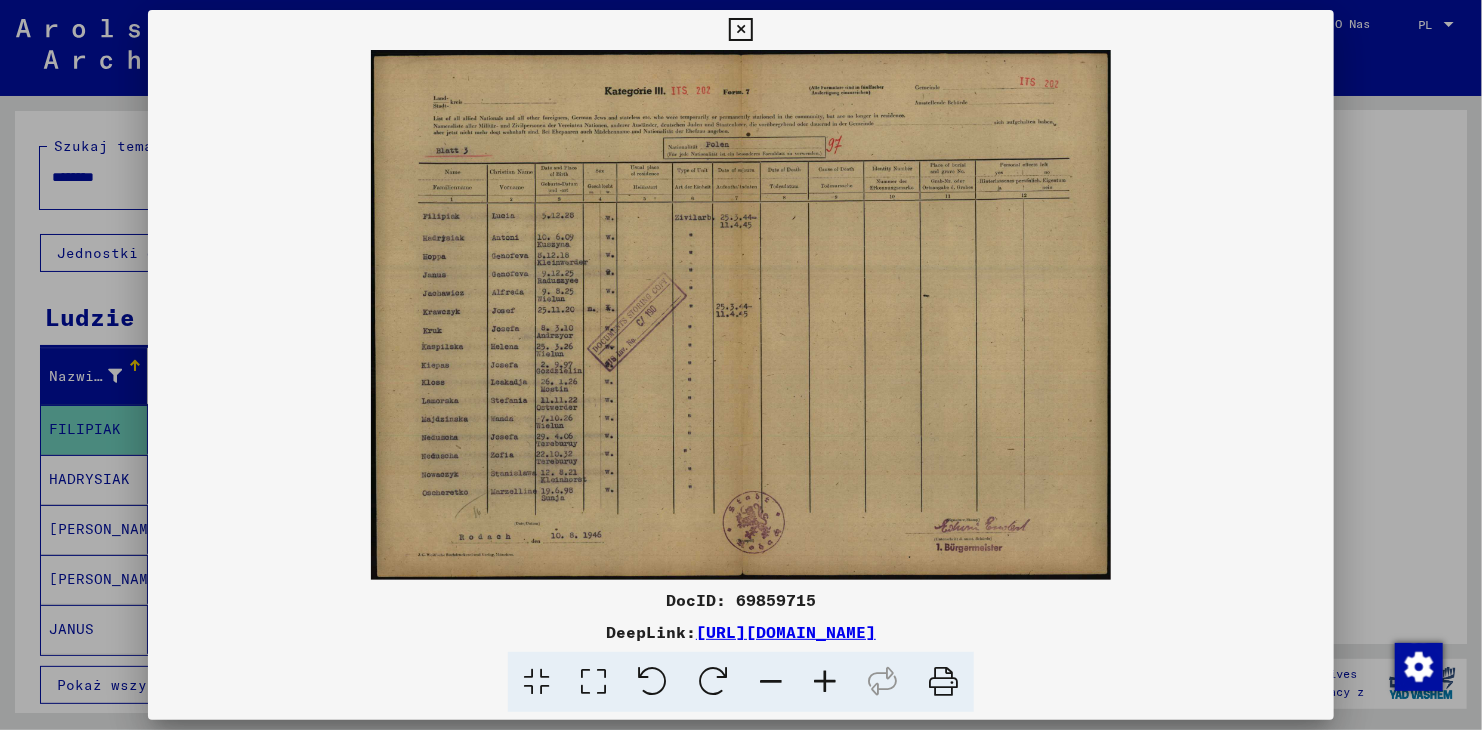 click at bounding box center (741, 365) 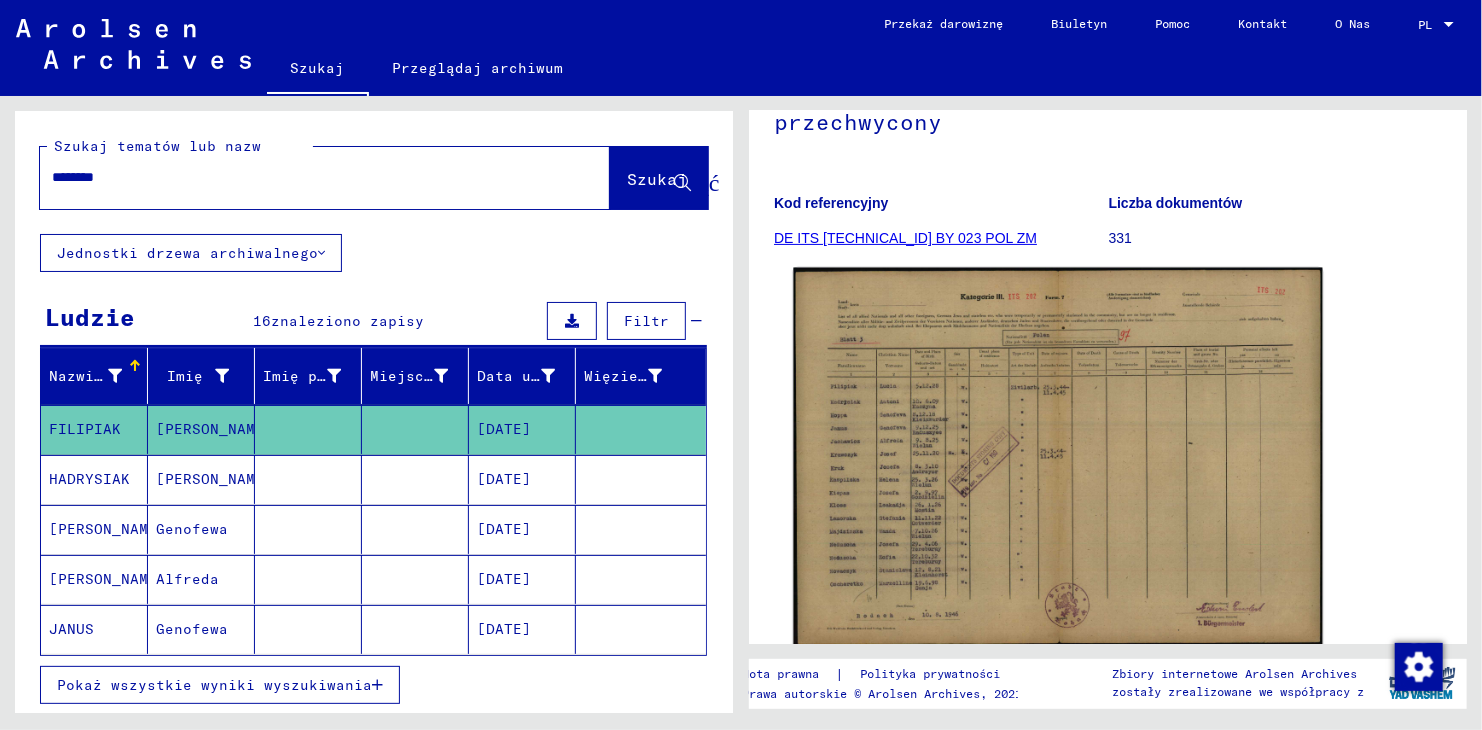 scroll, scrollTop: 300, scrollLeft: 0, axis: vertical 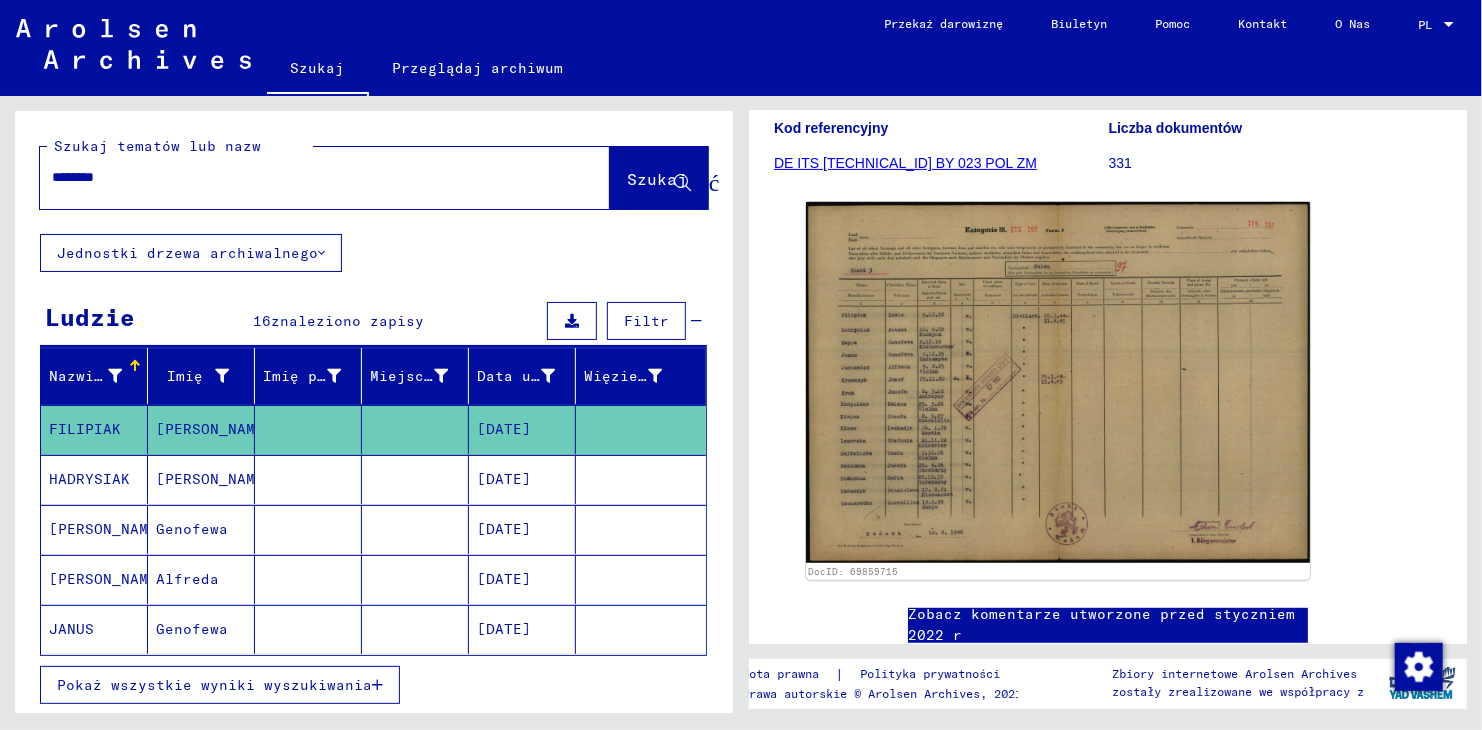 click on "Zobacz komentarze utworzone przed styczniem 2022 r" 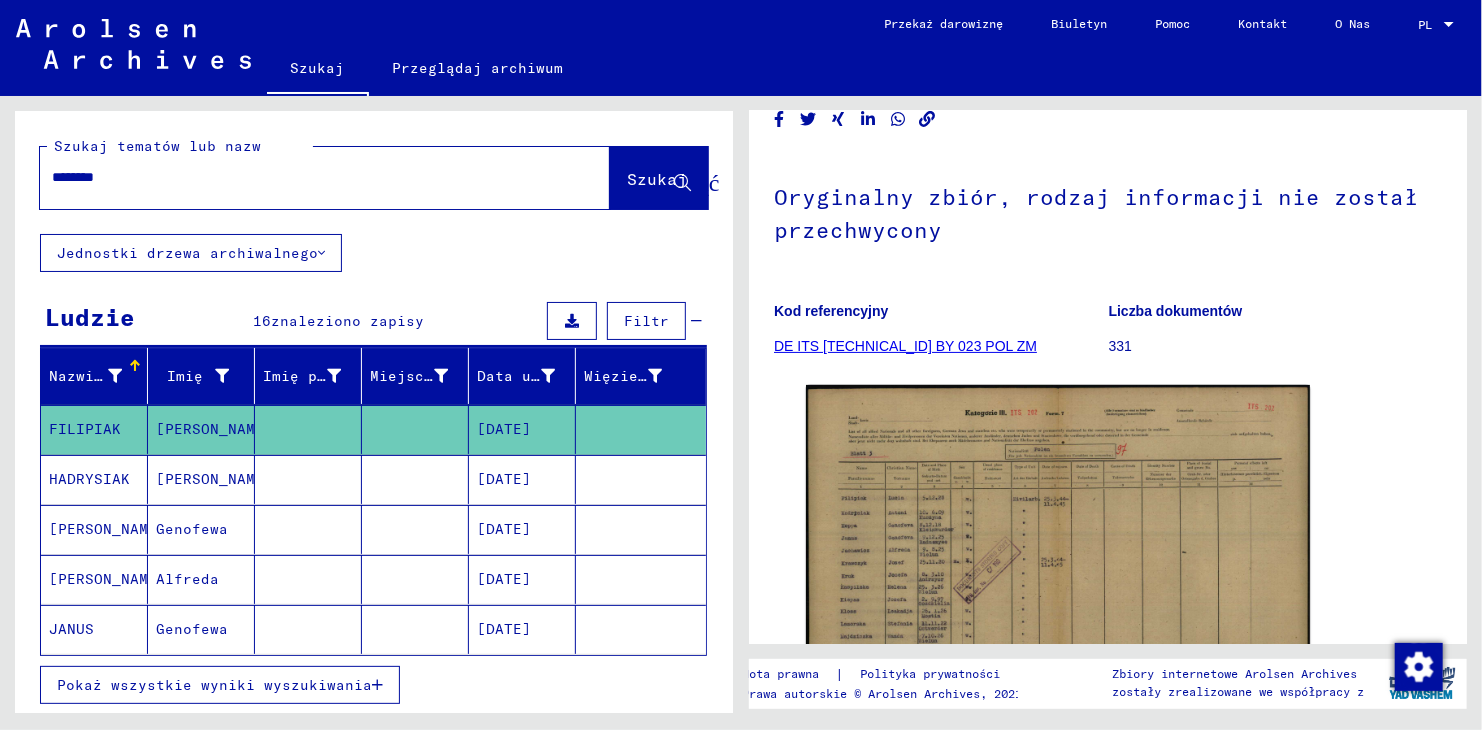 scroll, scrollTop: 100, scrollLeft: 0, axis: vertical 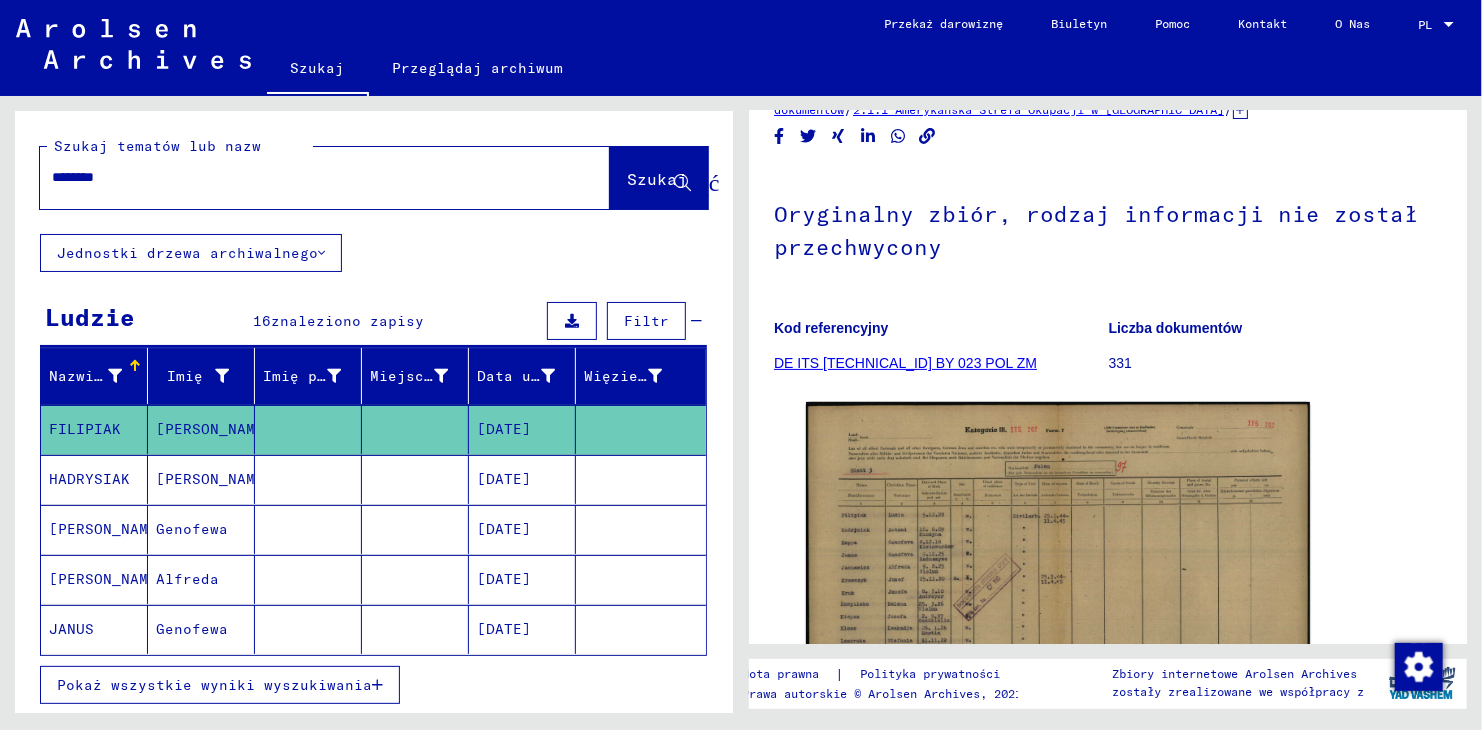click on "DE ITS [TECHNICAL_ID] BY 023 POL ZM" 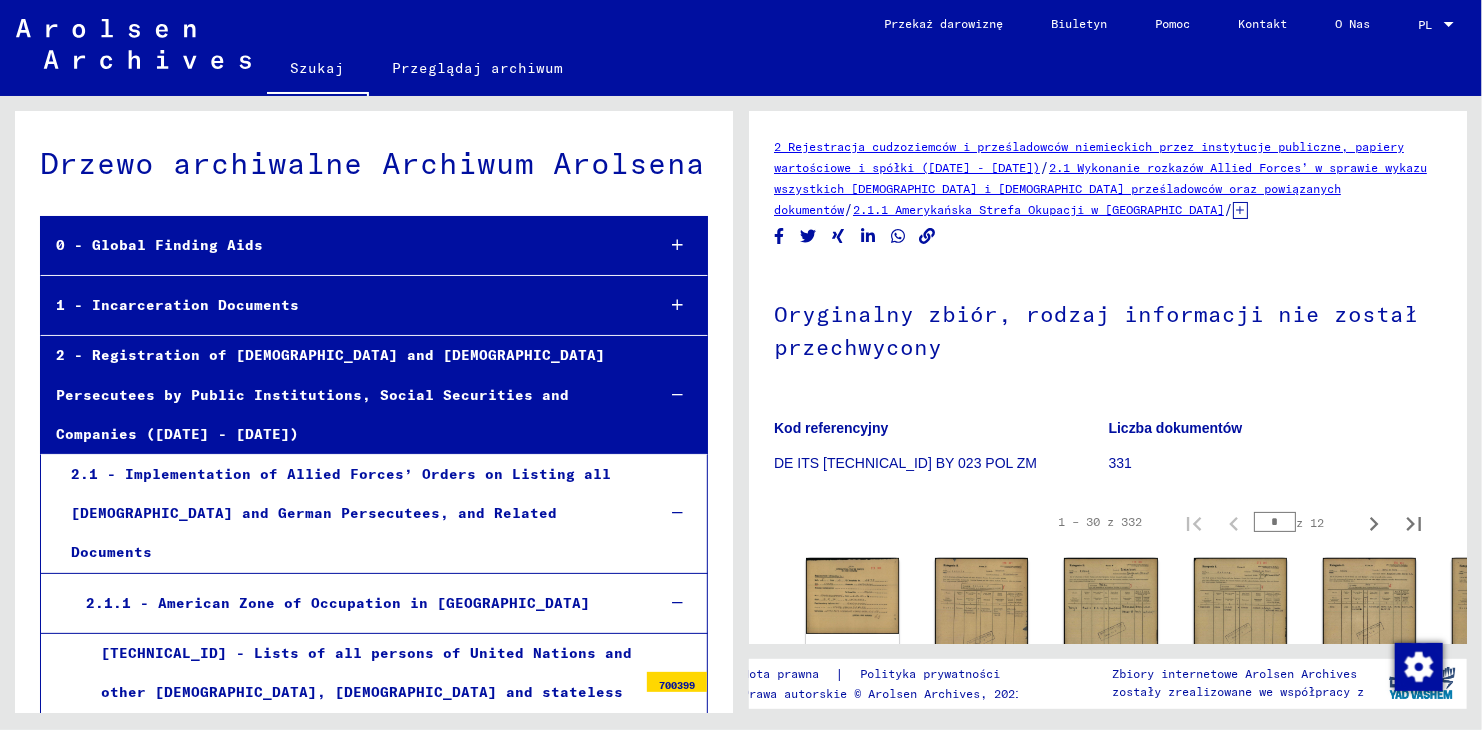 scroll, scrollTop: 3520, scrollLeft: 0, axis: vertical 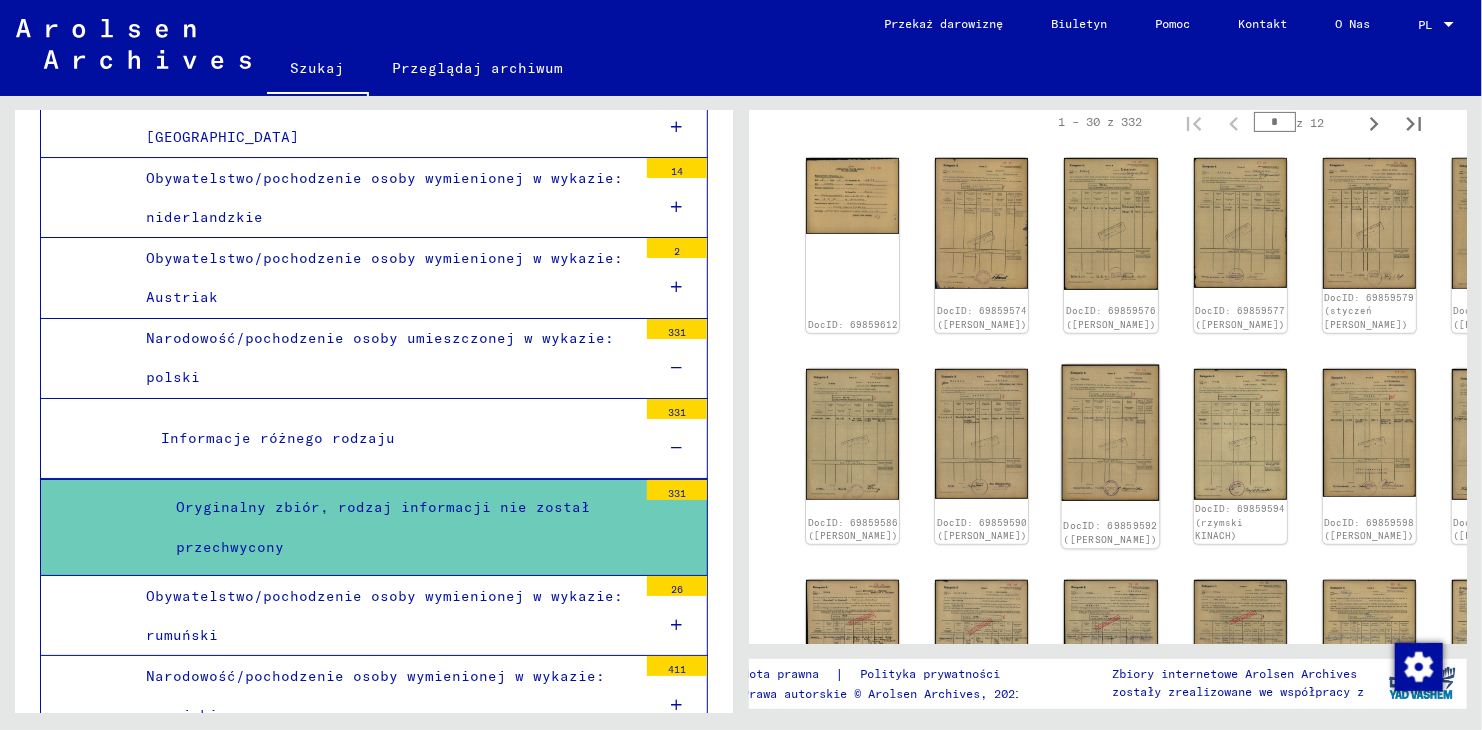 click 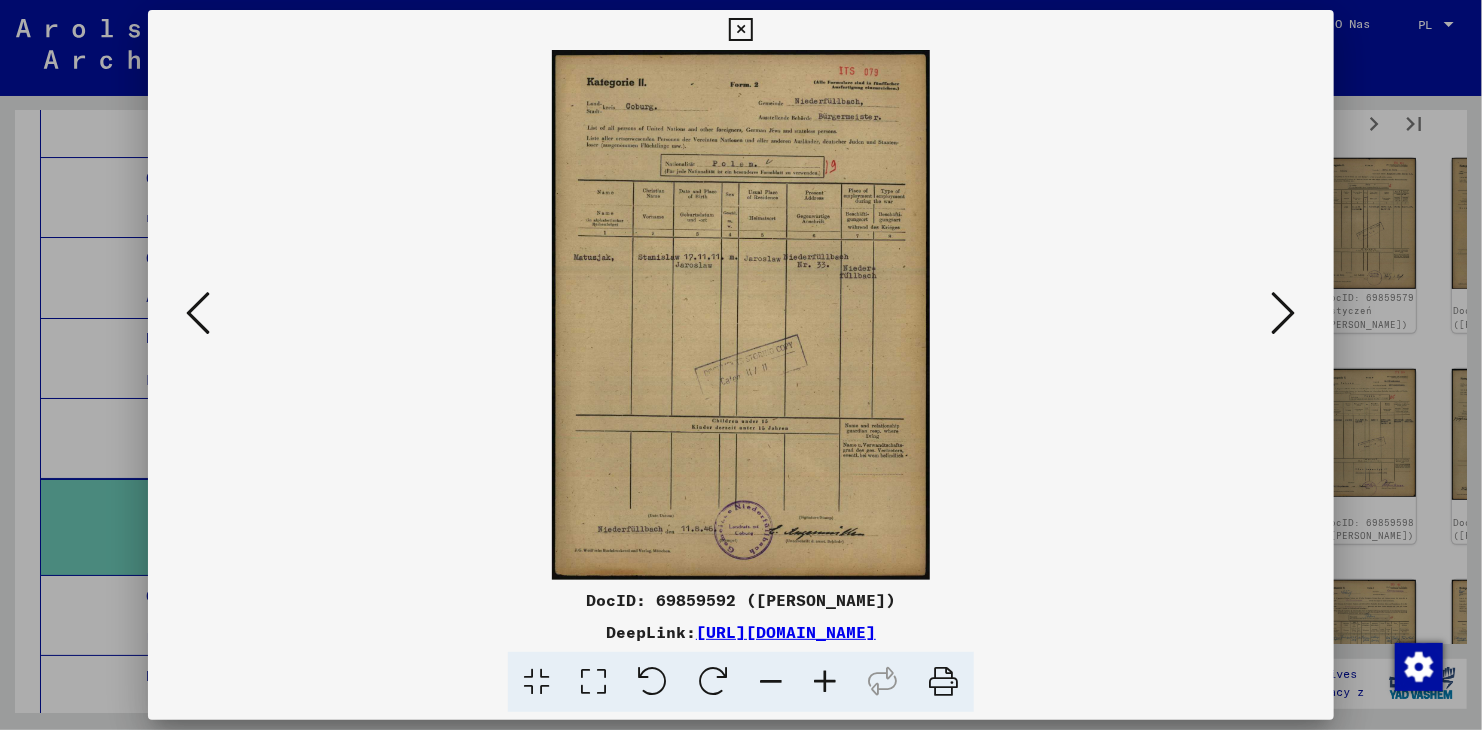 click at bounding box center [741, 365] 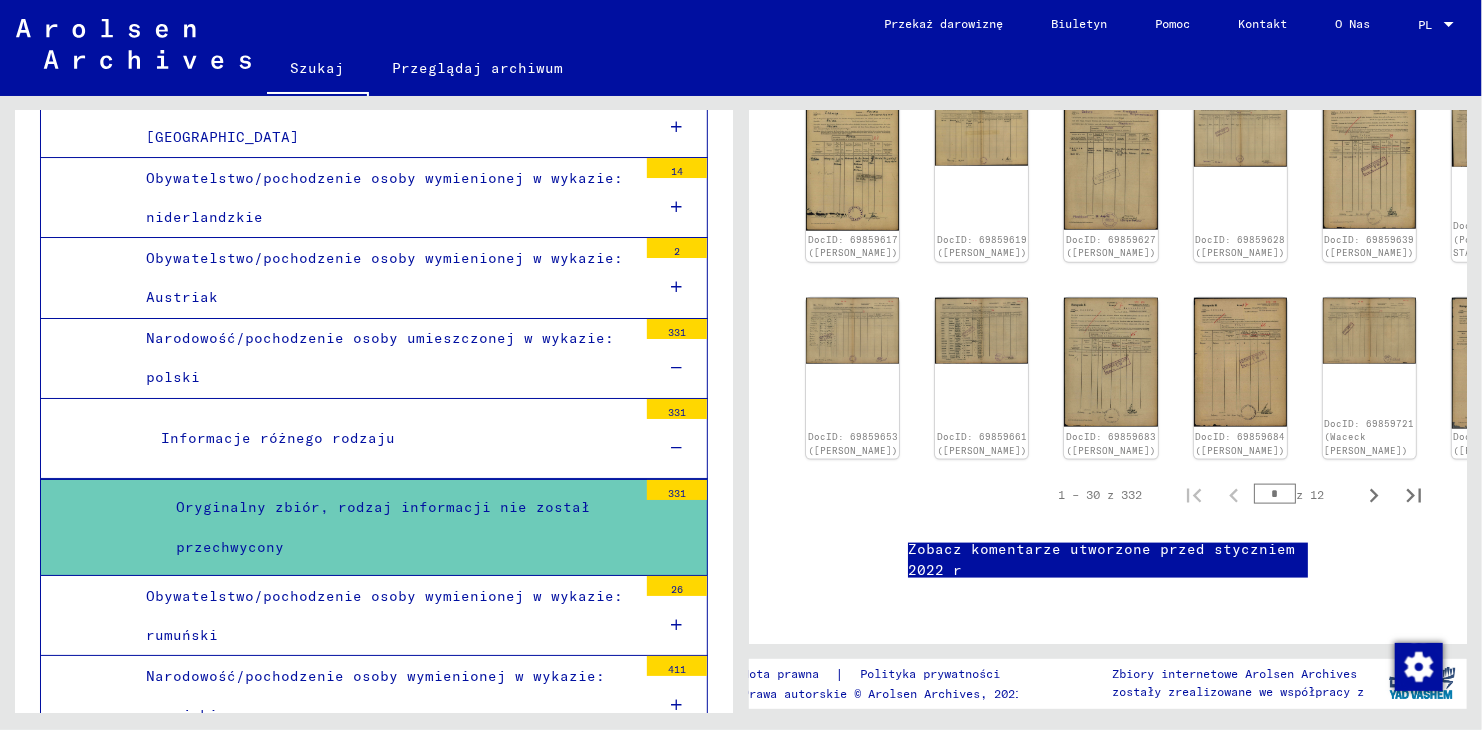 scroll, scrollTop: 1000, scrollLeft: 0, axis: vertical 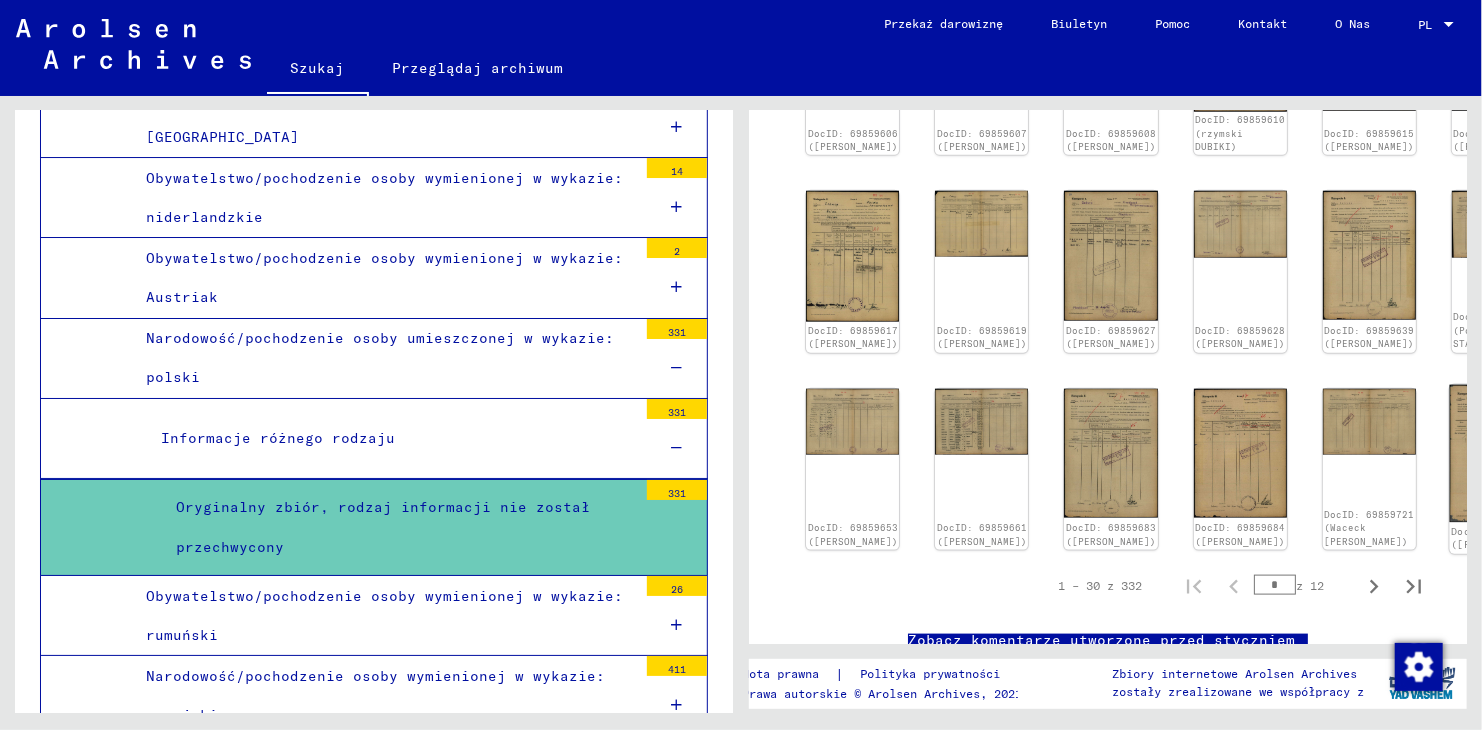 click 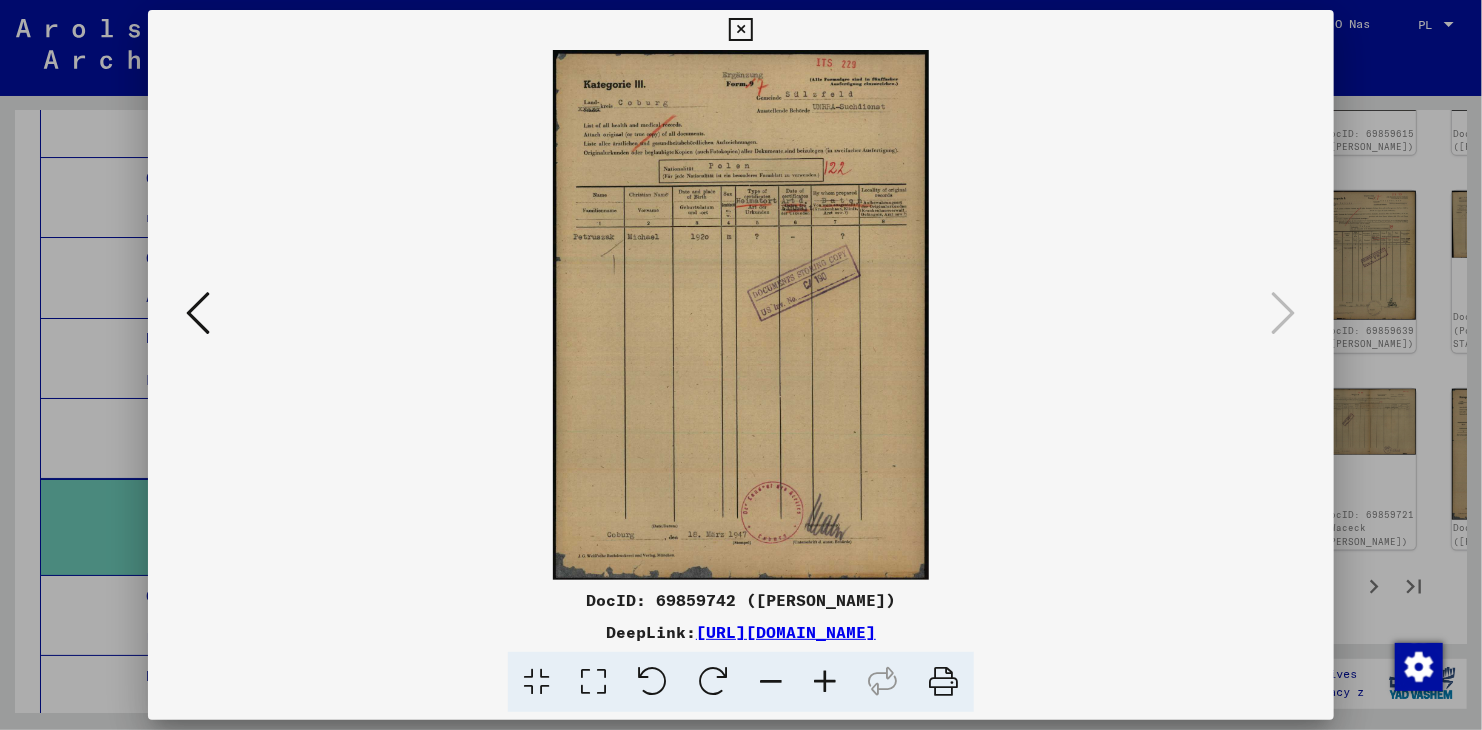 click at bounding box center [741, 365] 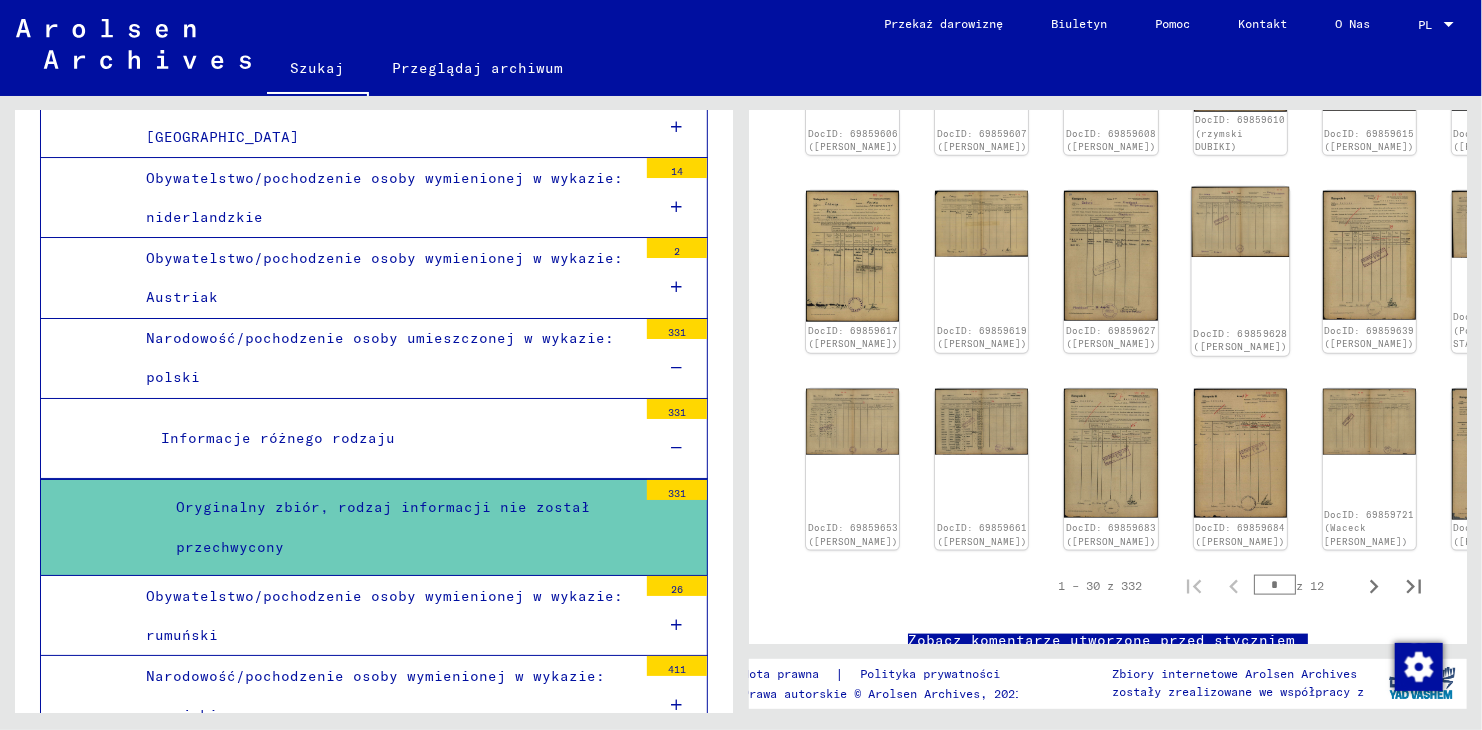 click on "DocID: 69859628 ([PERSON_NAME])" 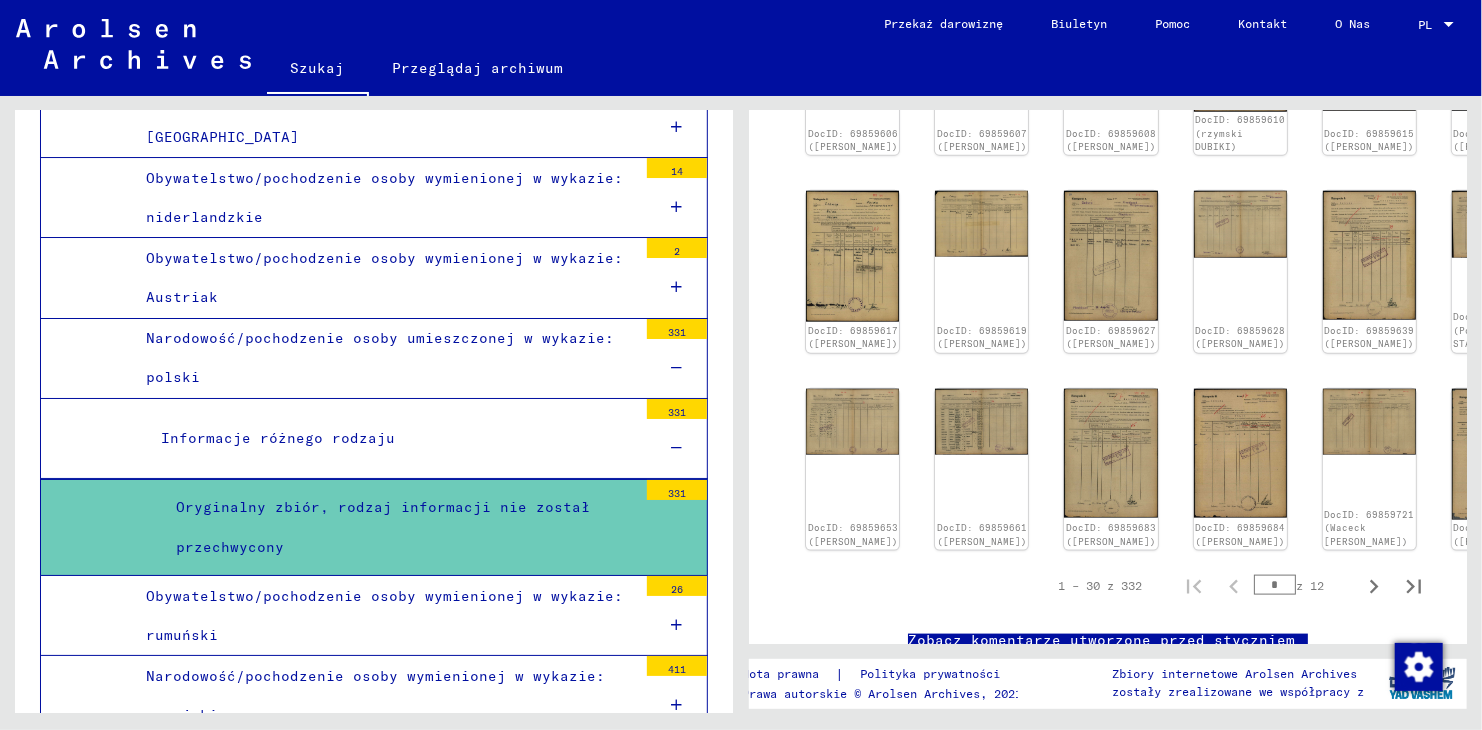 click on "DocID: 69859612 DocID: 69859574 ([PERSON_NAME]) DocID: 69859576 ([PERSON_NAME]) DocID: 69859577 ([PERSON_NAME]) DocID: 69859579 (styczeń [PERSON_NAME]) DocID: 69859585 ([PERSON_NAME]) DocID: 69859586 ([PERSON_NAME]) DocID: 69859590 ([PERSON_NAME]) DocID: 69859592 ([PERSON_NAME]) DocID: 69859594 (rzymski KINACH) DocID: 69859598 ([PERSON_NAME]) DocID: 69859604 ([PERSON_NAME]) DocID: 69859606 ([PERSON_NAME]) DocID: 69859607 ([PERSON_NAME]) DocID: 69859608 ([PERSON_NAME]) DocID: 69859610 (rzymski DUBIKI) DocID: 69859615 ([PERSON_NAME]) DocID: 69859616 ([PERSON_NAME]) DocID: 69859617 ([PERSON_NAME]) DocID: 69859619 ([PERSON_NAME]) DocID: 69859627 ([PERSON_NAME]) DocID: 69859628 ([PERSON_NAME]) DocID: 69859639 ([PERSON_NAME]) DocID: 69859644 (Porenzki STANISLAU) DocID: 69859653 ([PERSON_NAME]) DocID: 69859661 ([PERSON_NAME]) DocID: 69859683 ([PERSON_NAME]) DocID: 69859684 ([PERSON_NAME]) DocID: 69859721 (Waceck [PERSON_NAME]) DocID: 69859742 ([PERSON_NAME])" 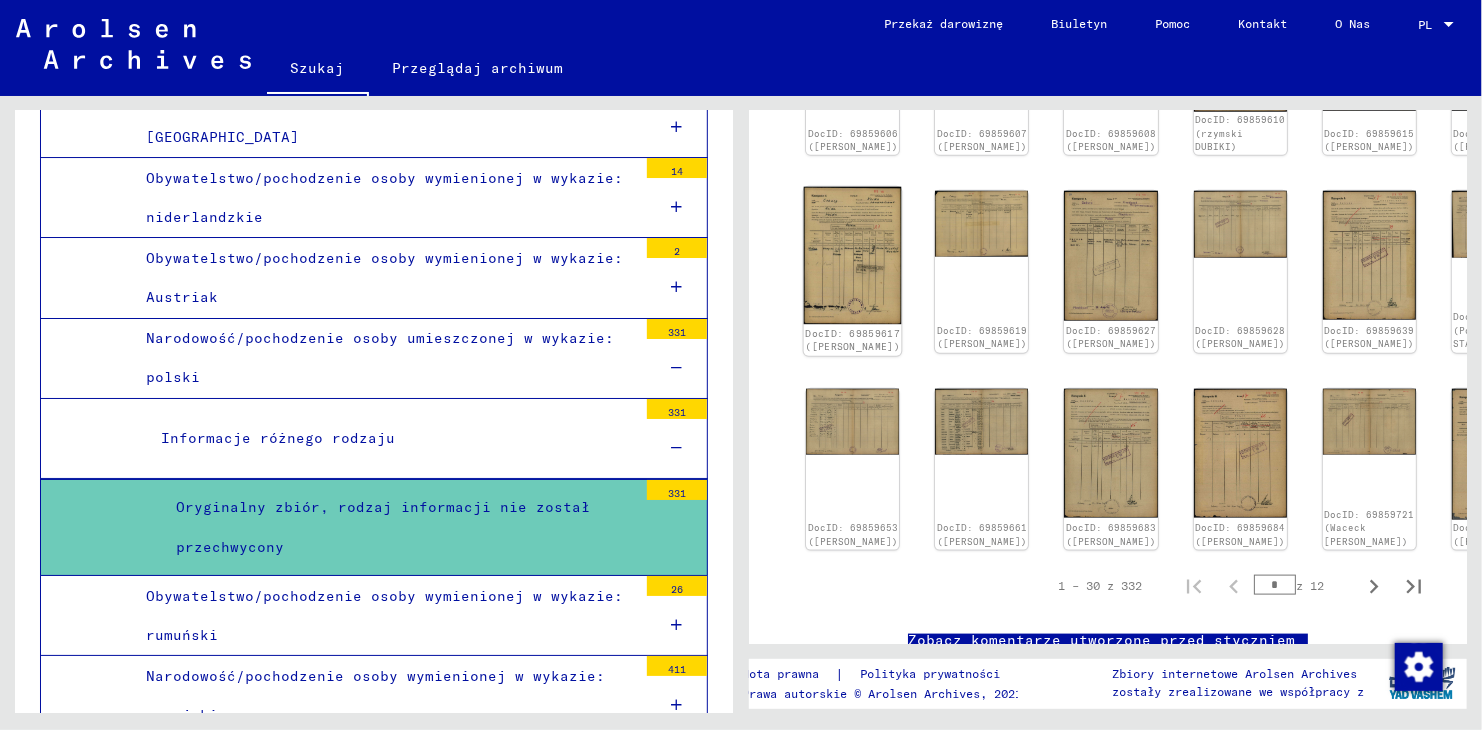 click 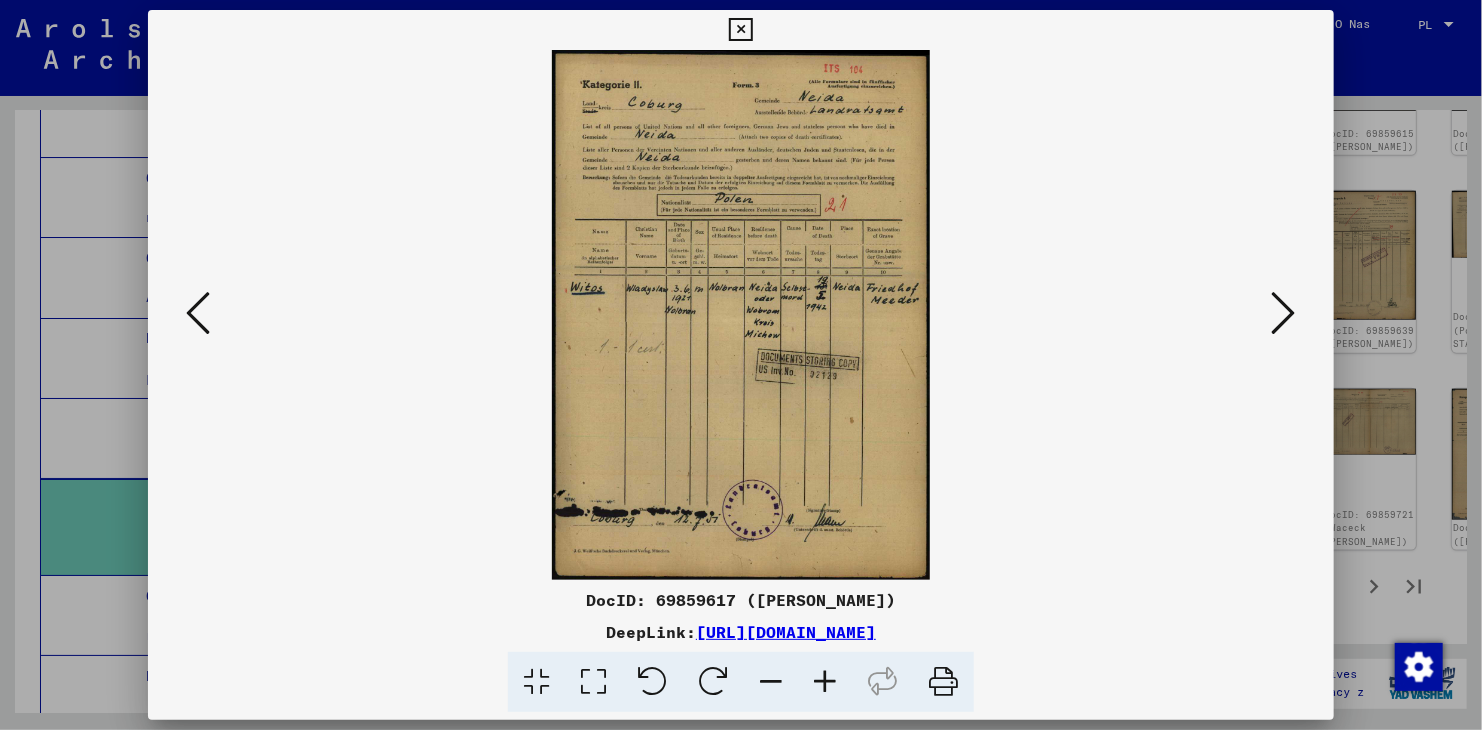 click at bounding box center [741, 365] 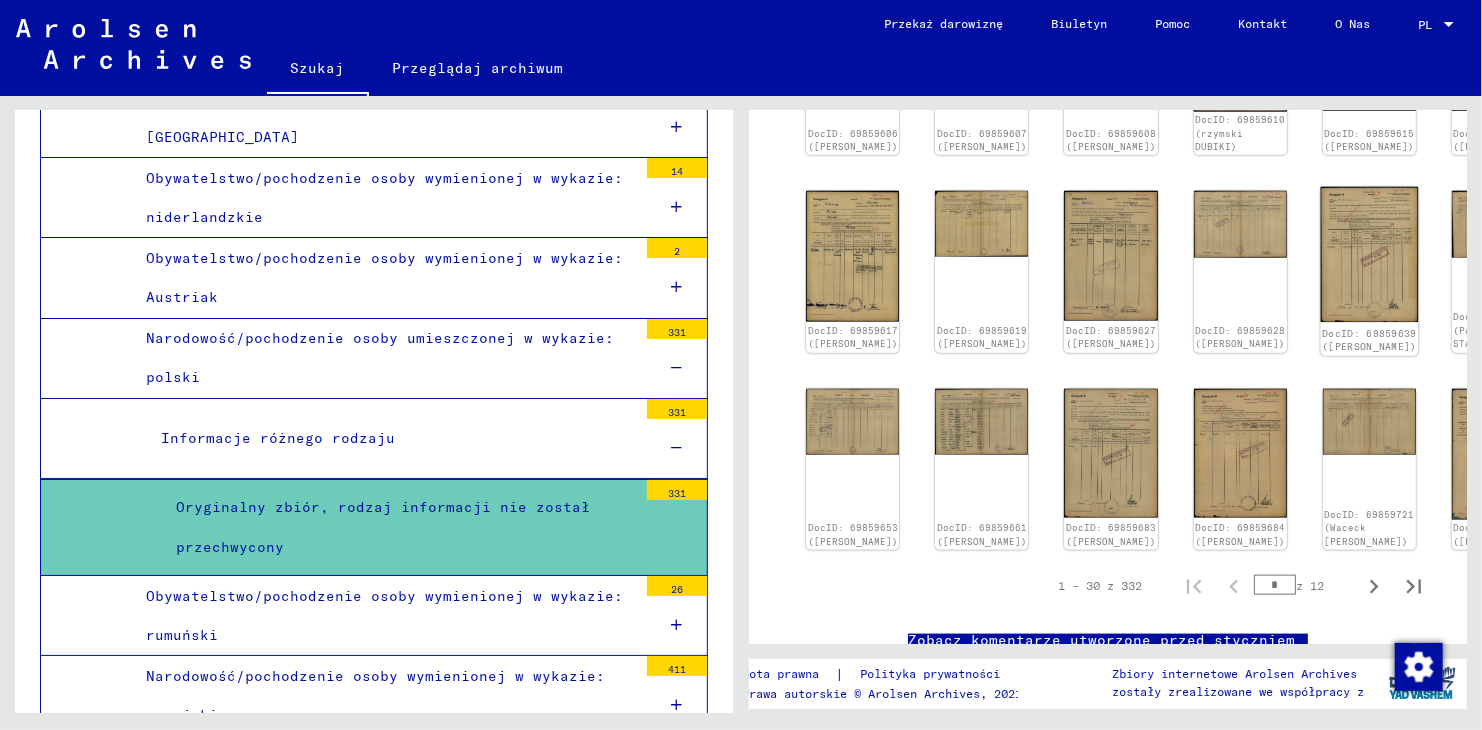 click 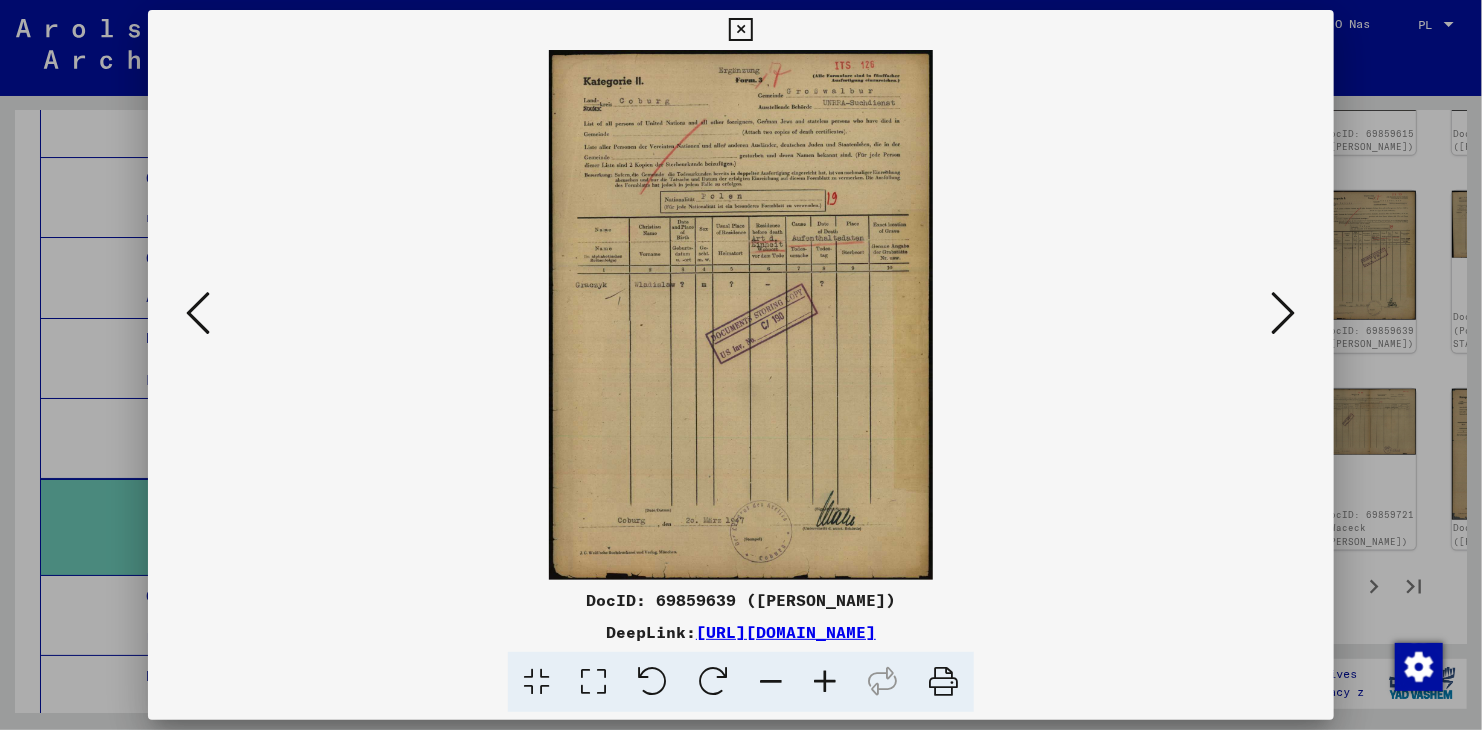 click at bounding box center (741, 365) 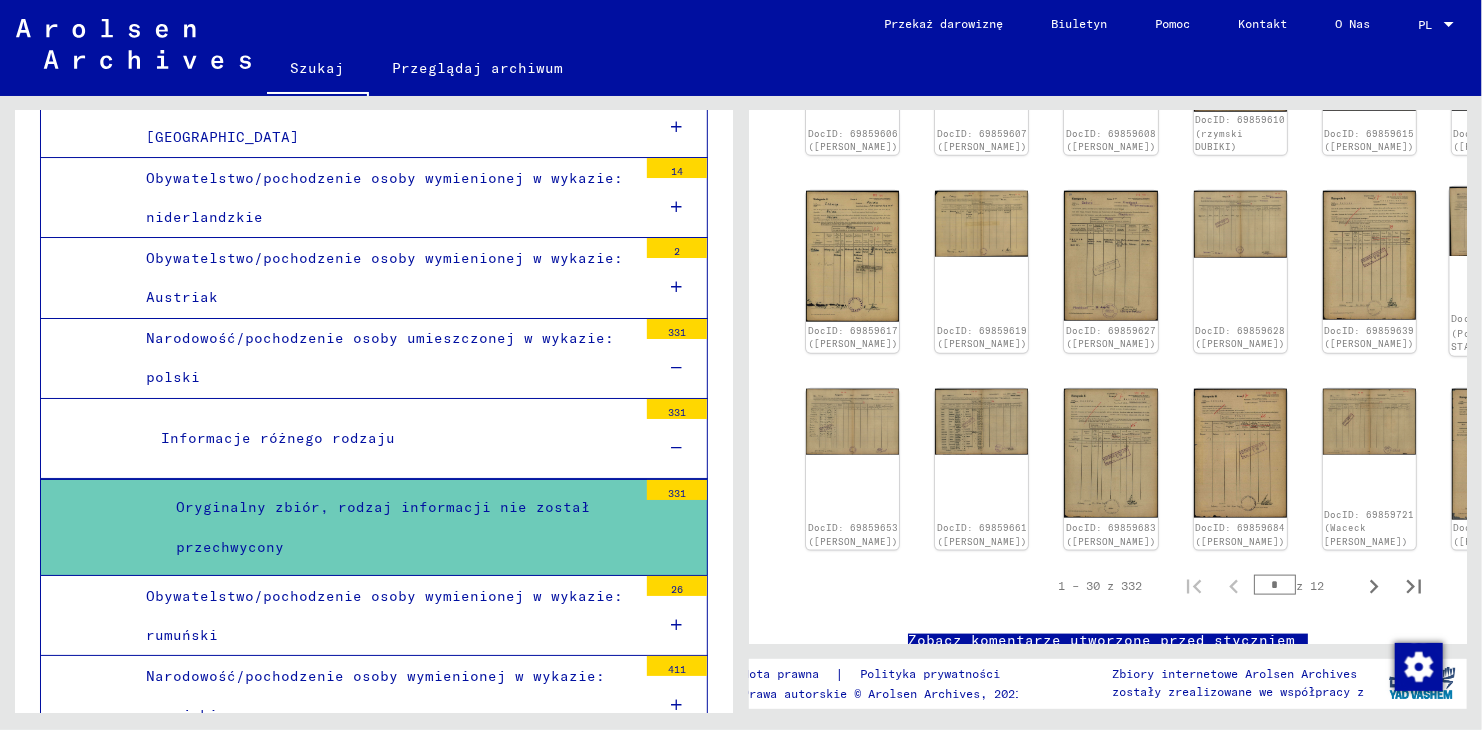 click on "DocID: 69859644 (Porenzki STANISLAU)" 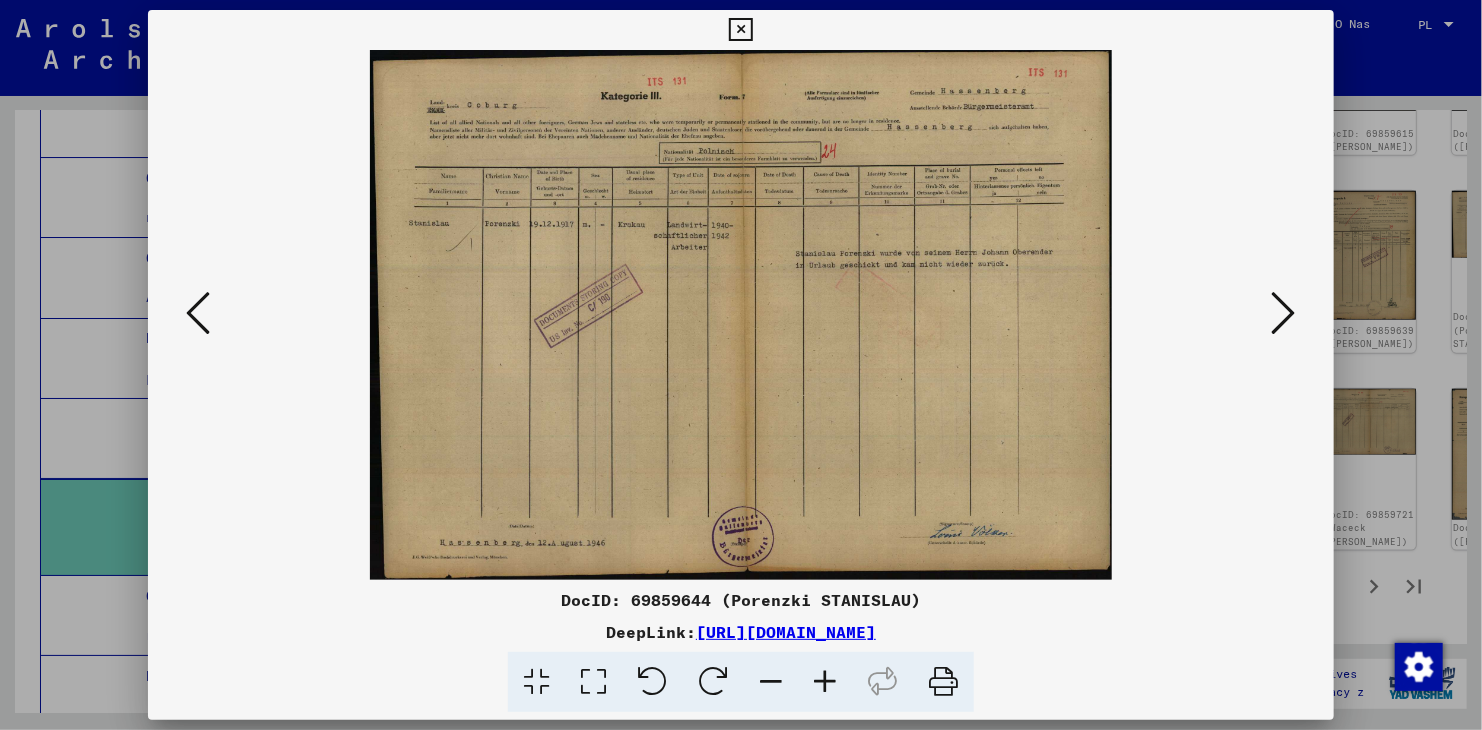 drag, startPoint x: 1439, startPoint y: 212, endPoint x: 1364, endPoint y: 201, distance: 75.802376 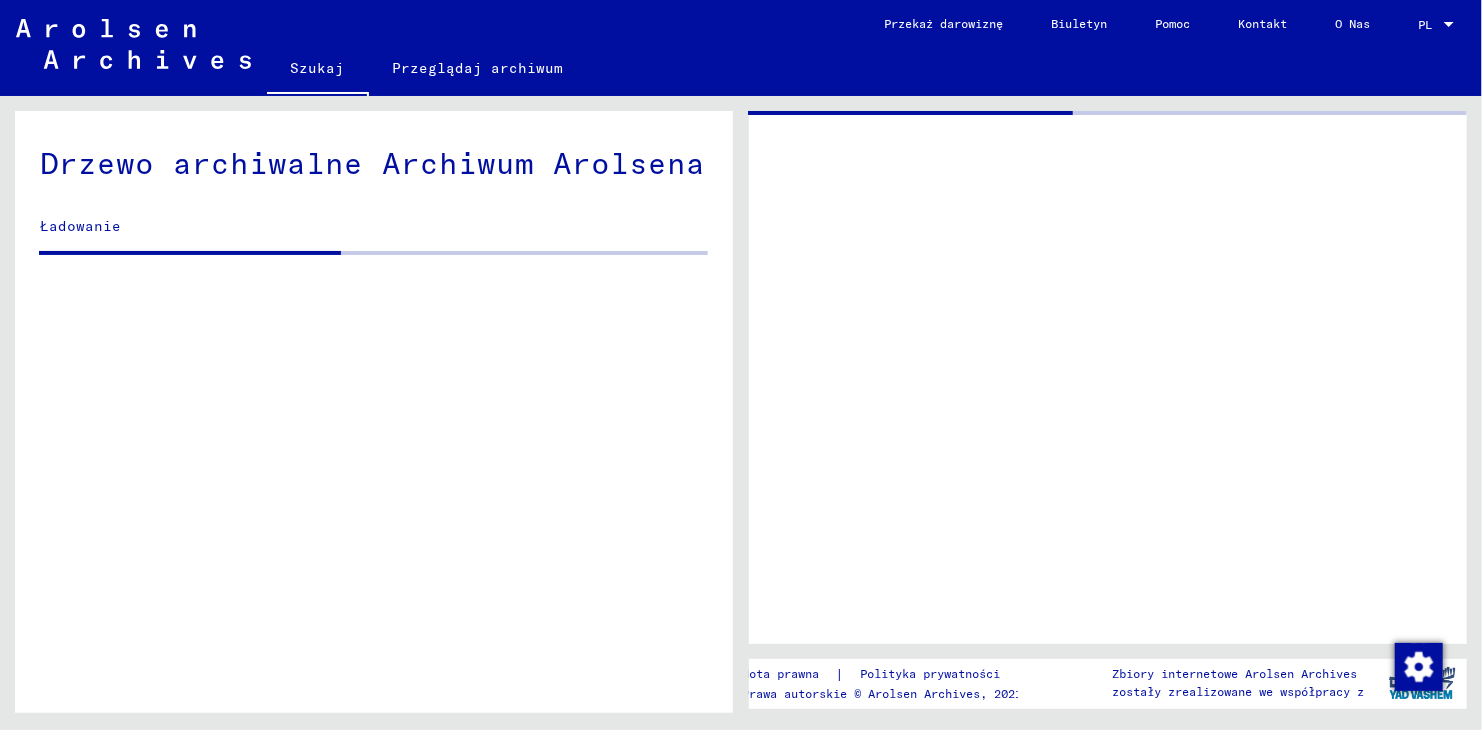click 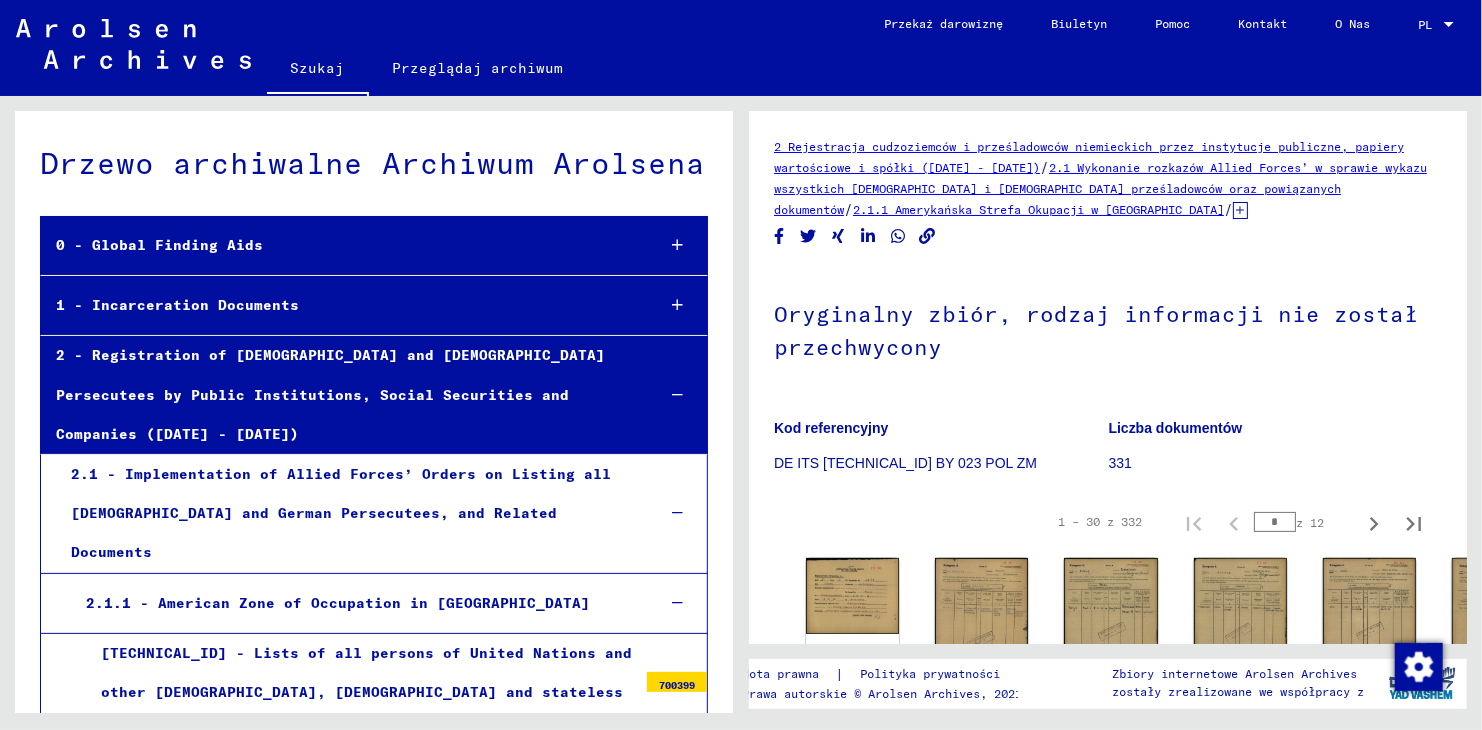 scroll, scrollTop: 3520, scrollLeft: 0, axis: vertical 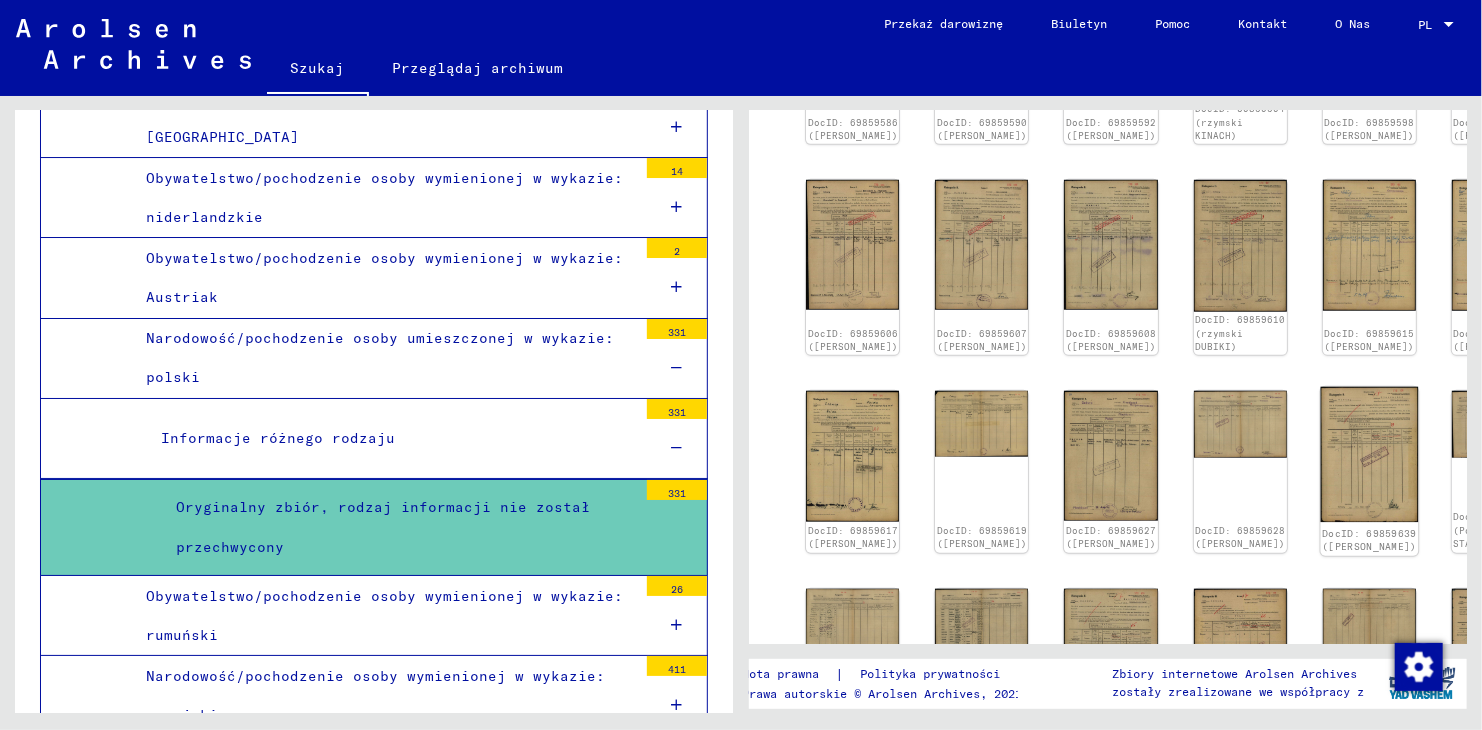 click 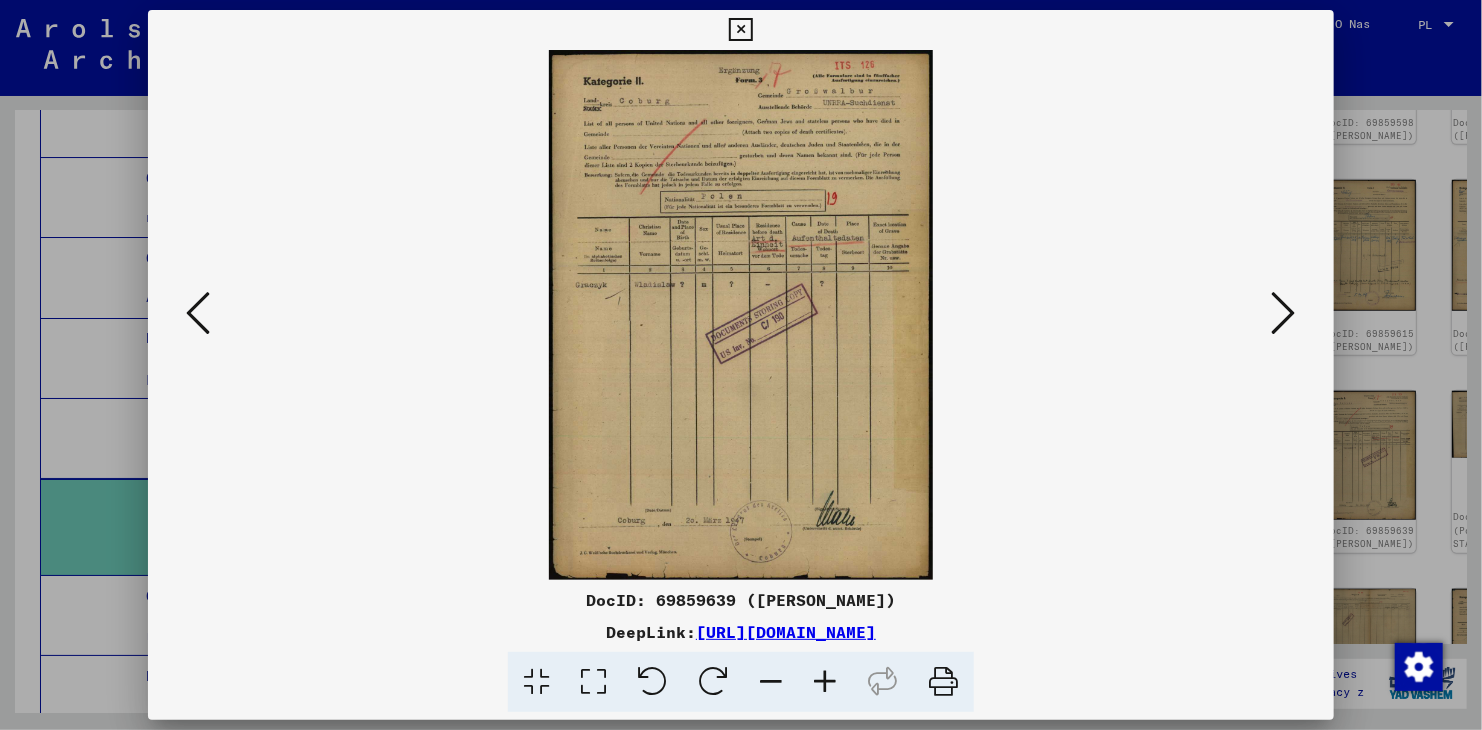 click at bounding box center (1284, 313) 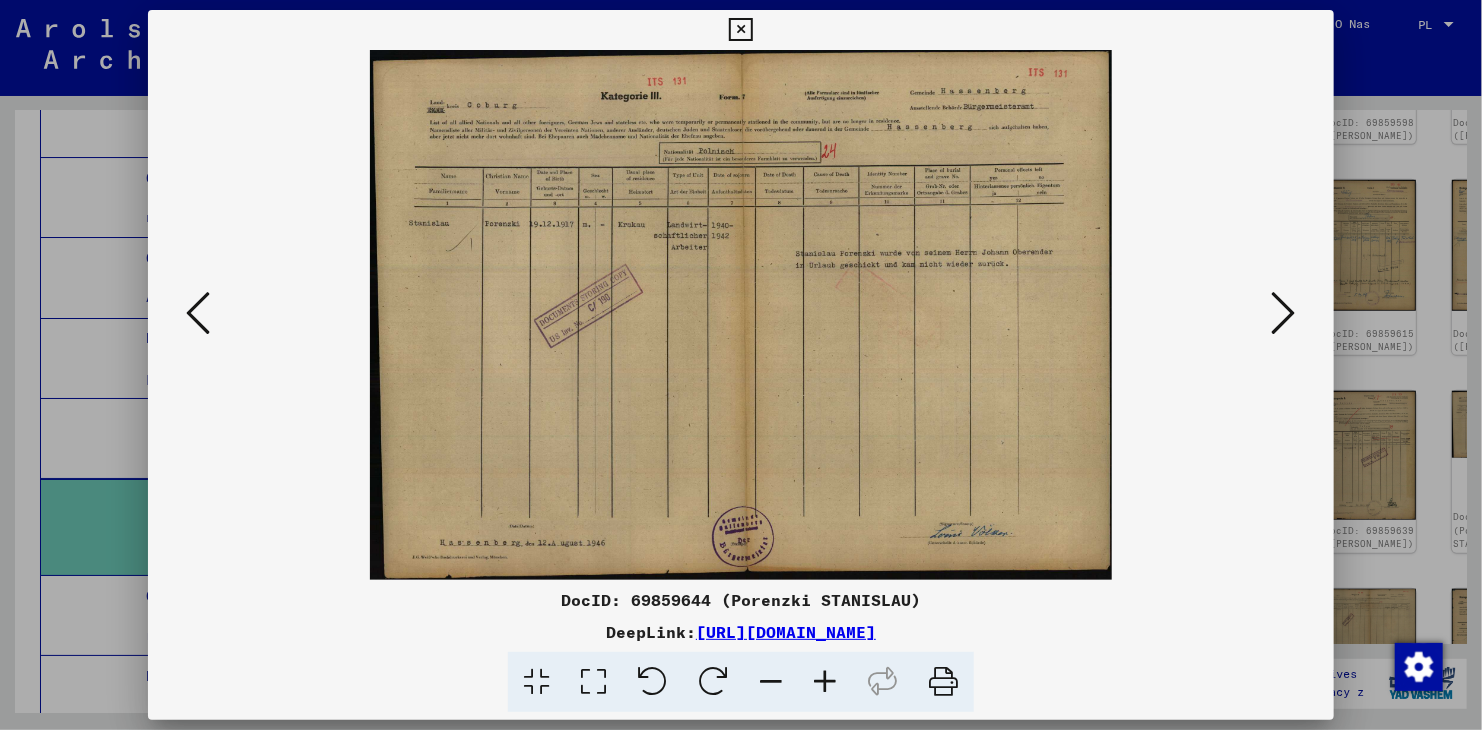 click at bounding box center [741, 365] 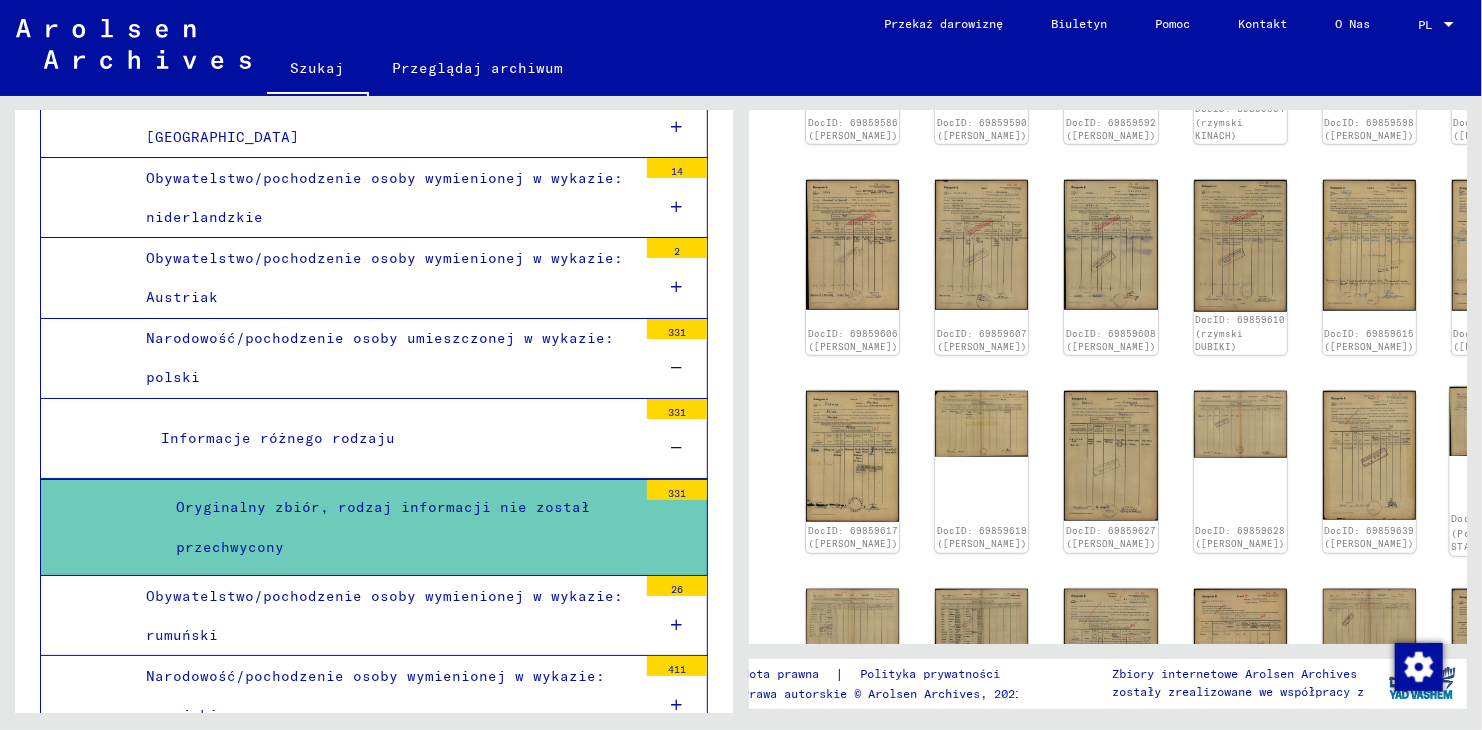 click 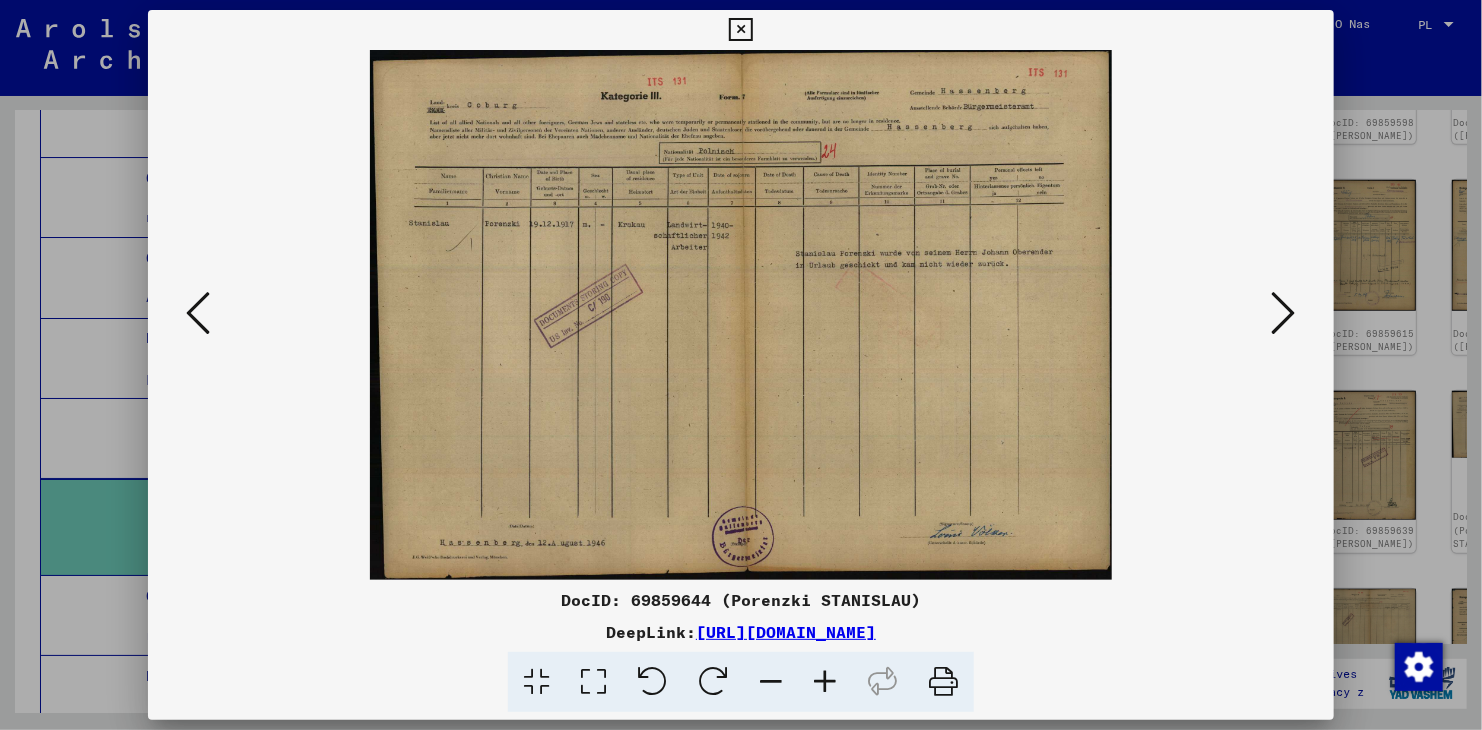 click at bounding box center (741, 315) 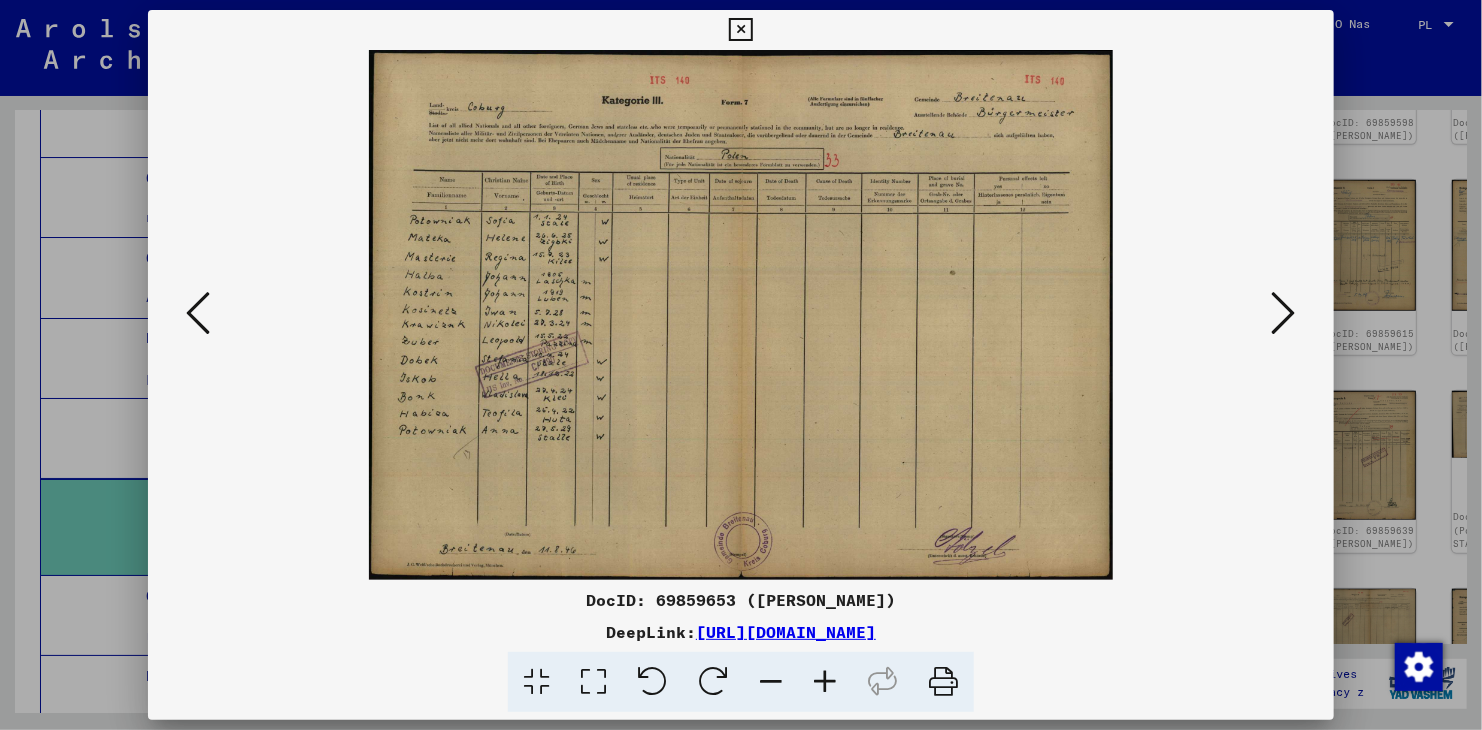 click at bounding box center (1284, 313) 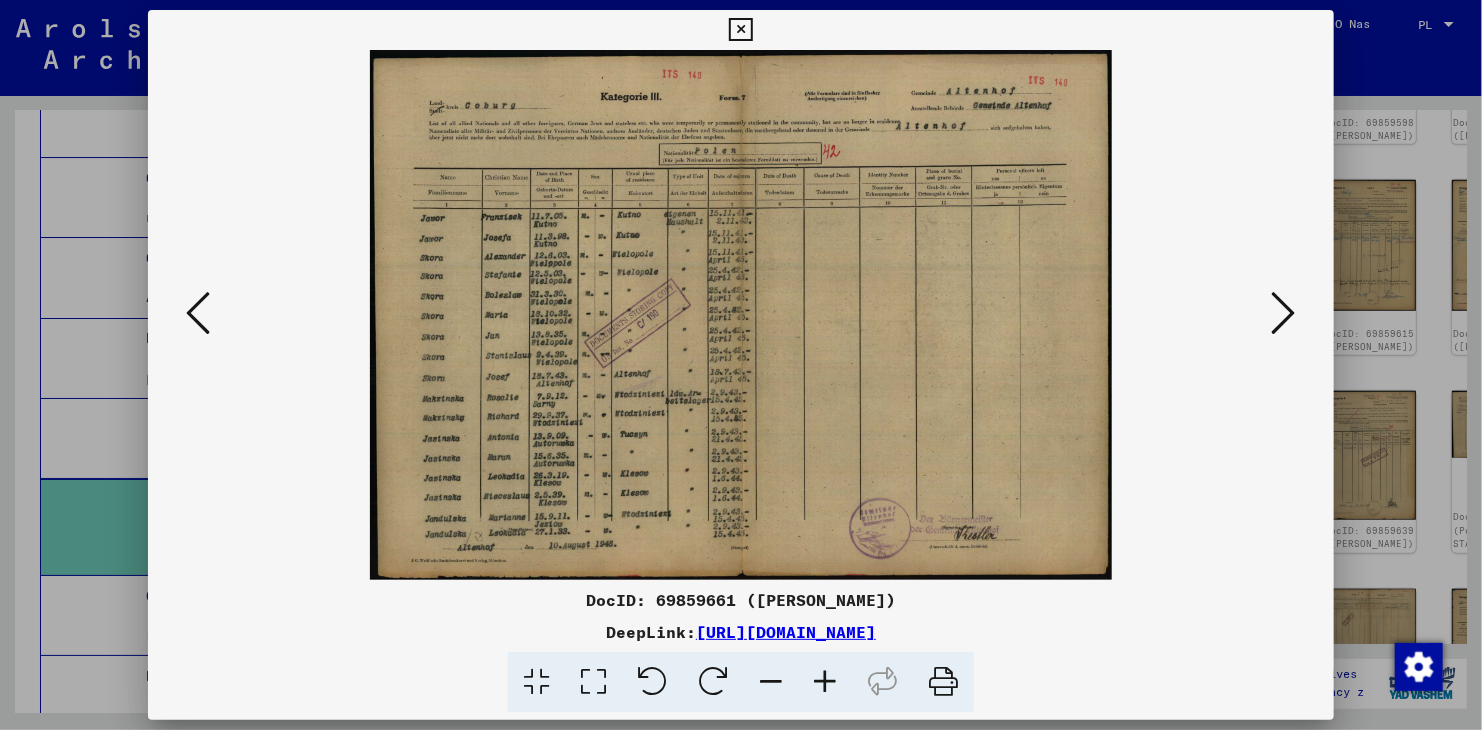 click at bounding box center (1284, 313) 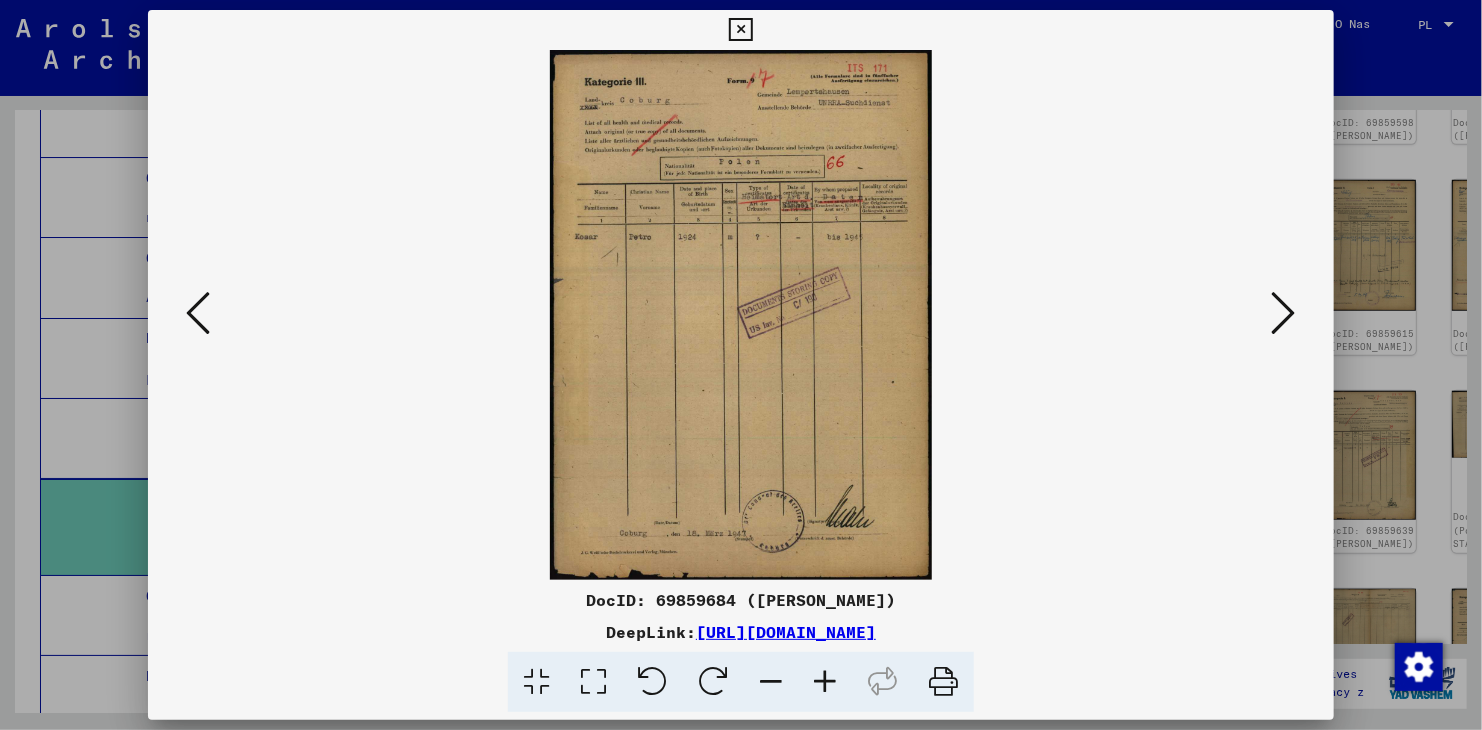 click at bounding box center (1284, 313) 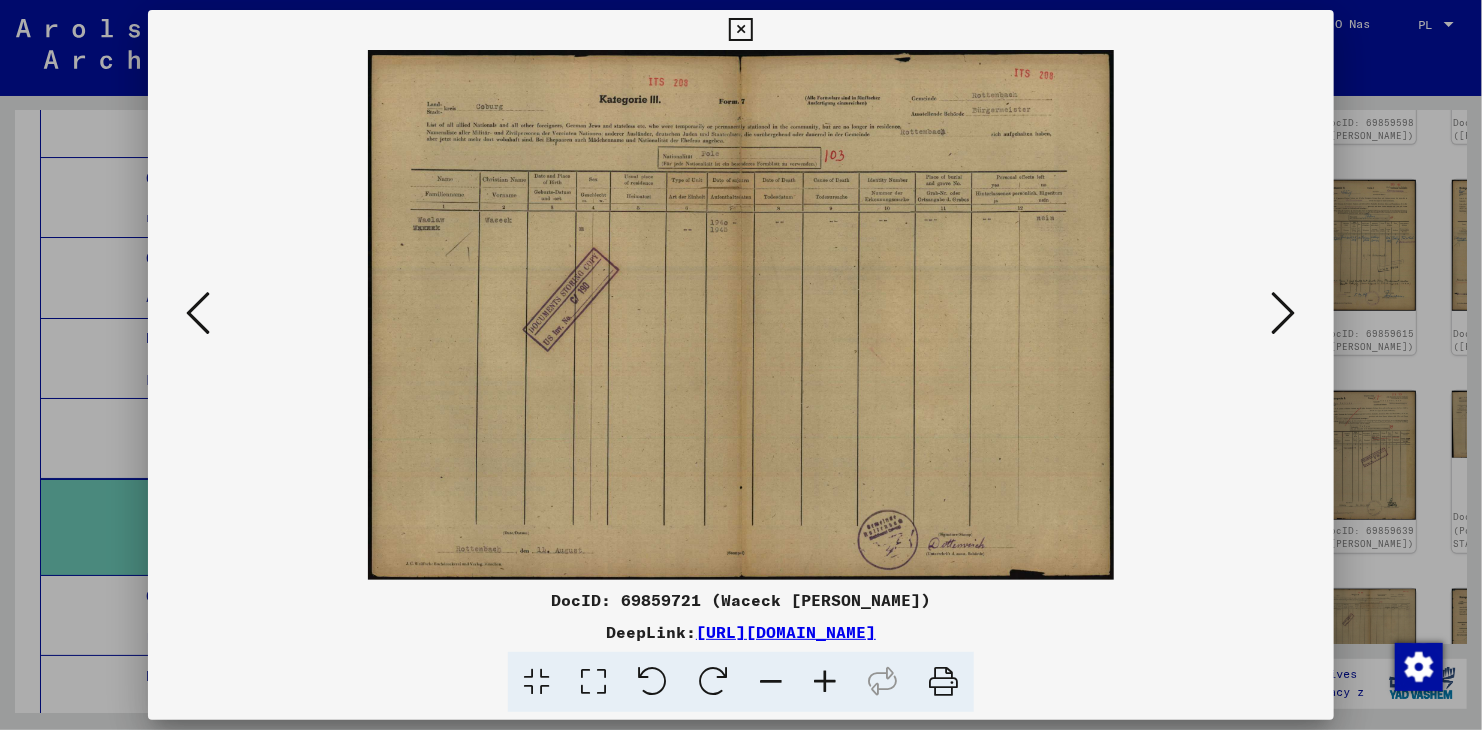click at bounding box center [1284, 313] 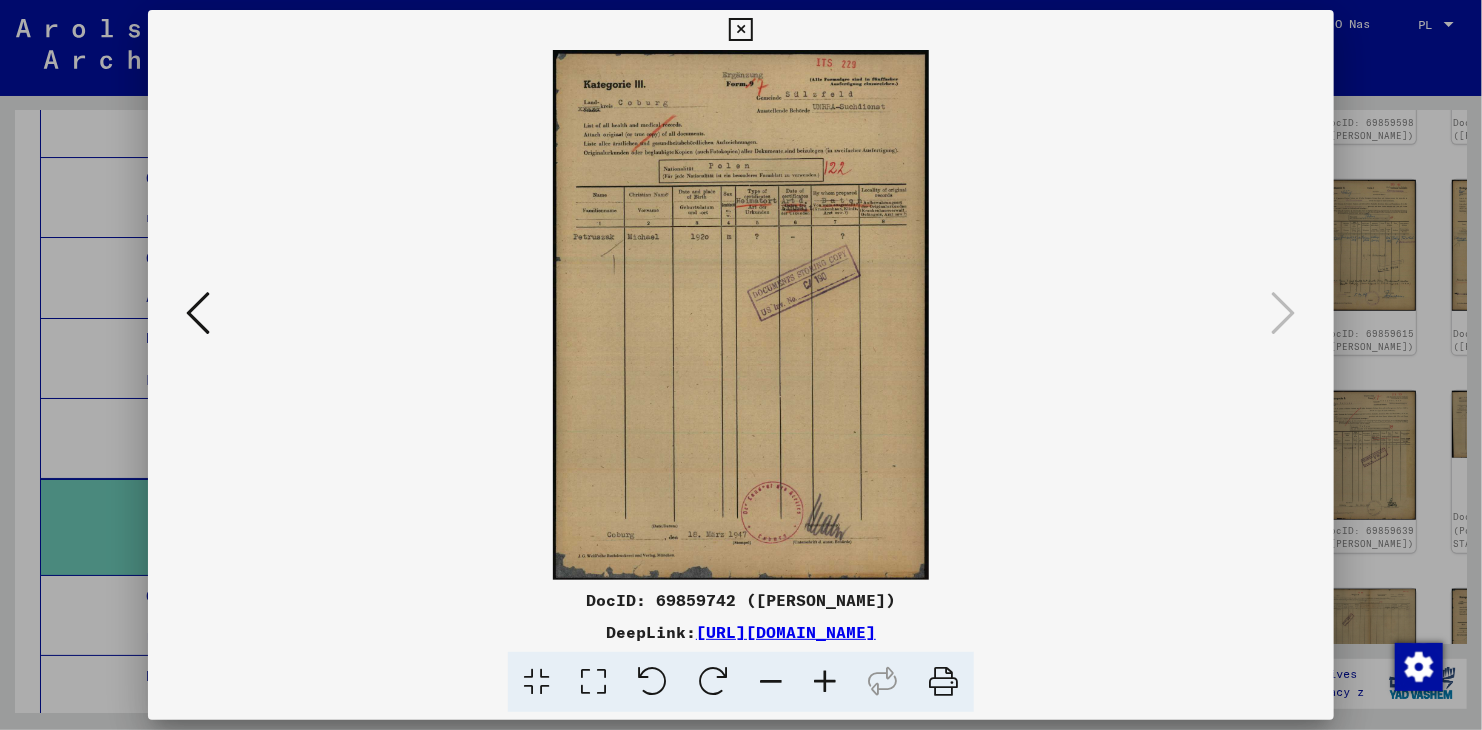 click at bounding box center (741, 315) 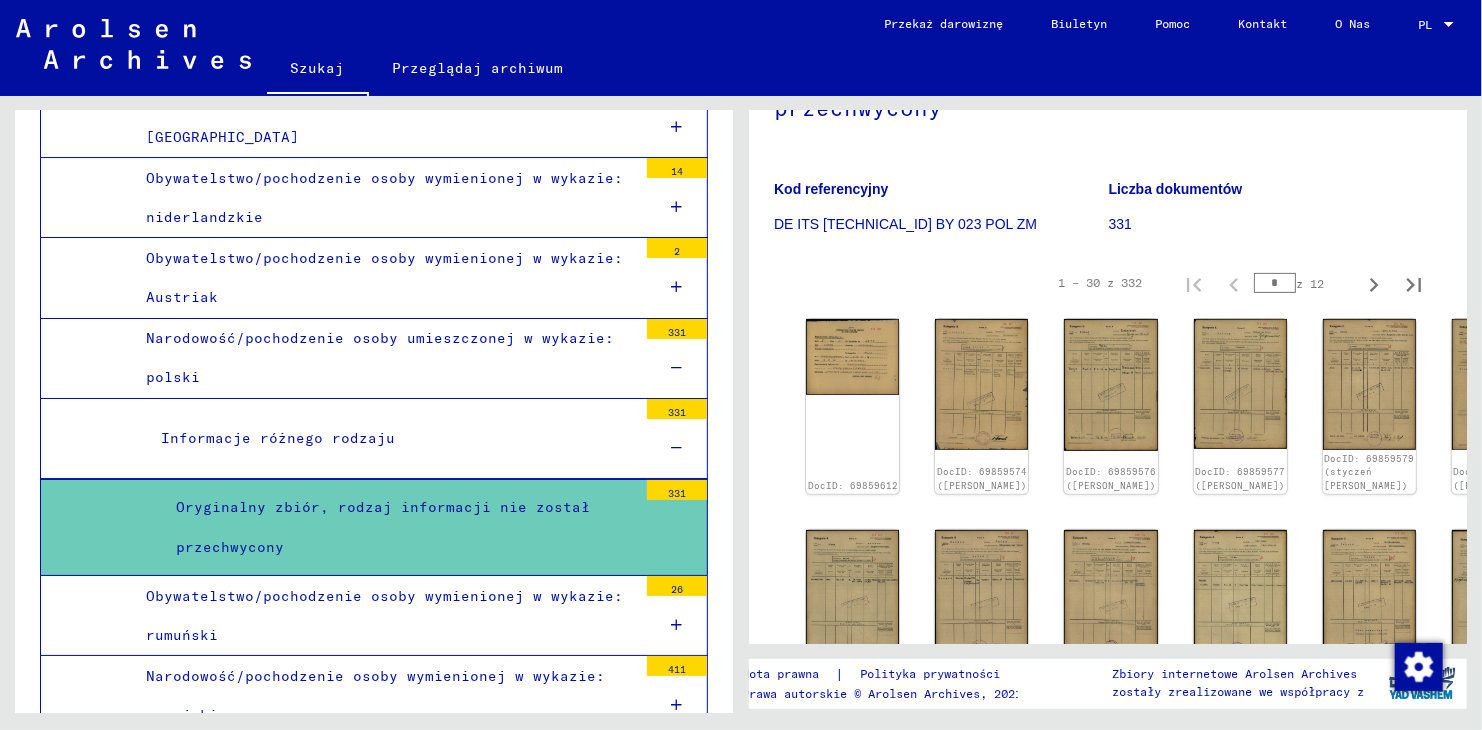 scroll, scrollTop: 200, scrollLeft: 0, axis: vertical 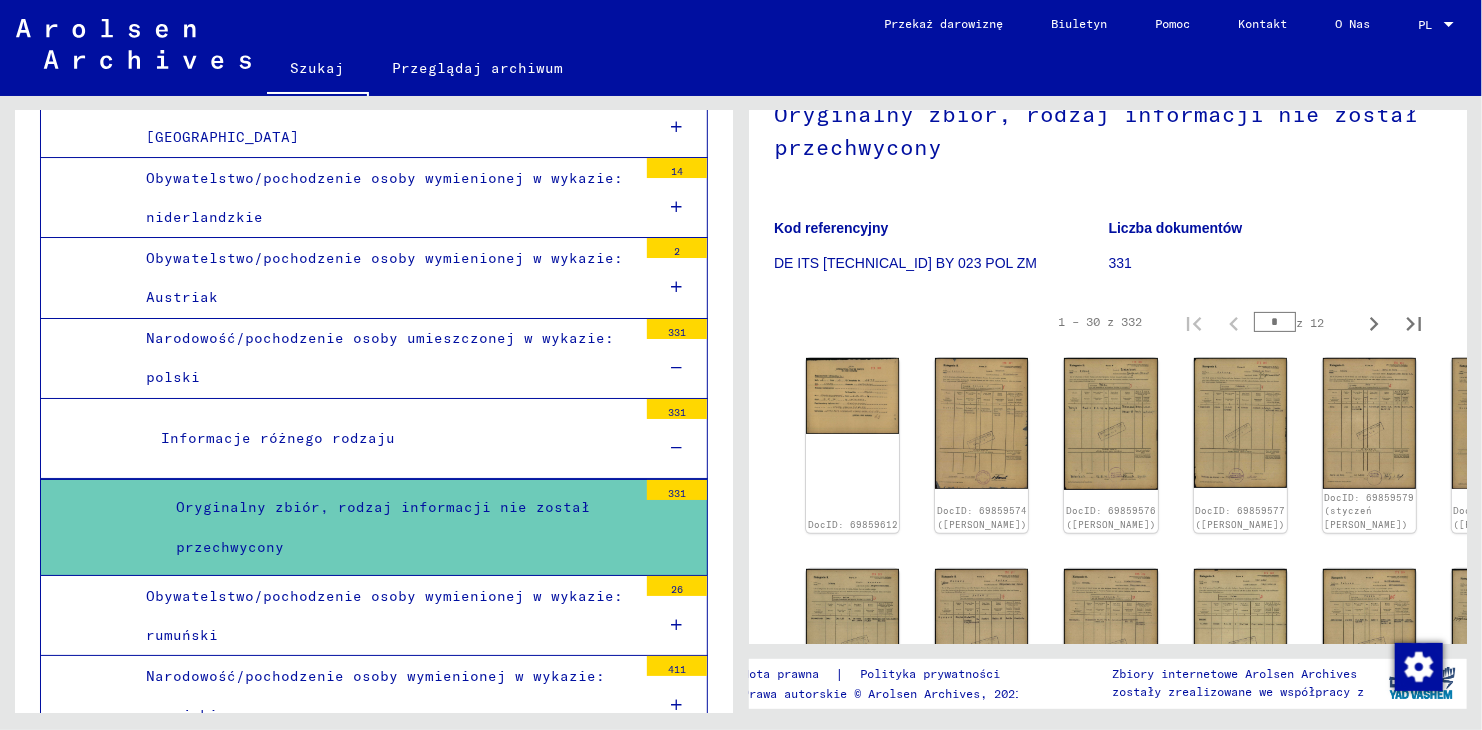 click on "DocID: 69859612 DocID: 69859574 ([PERSON_NAME]) DocID: 69859576 ([PERSON_NAME]) DocID: 69859577 ([PERSON_NAME]) DocID: 69859579 (styczeń [PERSON_NAME]) DocID: 69859585 ([PERSON_NAME]) DocID: 69859586 ([PERSON_NAME]) DocID: 69859590 ([PERSON_NAME]) DocID: 69859592 ([PERSON_NAME]) DocID: 69859594 (rzymski KINACH) DocID: 69859598 ([PERSON_NAME]) DocID: 69859604 ([PERSON_NAME]) DocID: 69859606 ([PERSON_NAME]) DocID: 69859607 ([PERSON_NAME]) DocID: 69859608 ([PERSON_NAME]) DocID: 69859610 (rzymski DUBIKI) DocID: 69859615 ([PERSON_NAME]) DocID: 69859616 ([PERSON_NAME]) DocID: 69859617 ([PERSON_NAME]) DocID: 69859619 ([PERSON_NAME]) DocID: 69859627 ([PERSON_NAME]) DocID: 69859628 ([PERSON_NAME]) DocID: 69859639 ([PERSON_NAME]) DocID: 69859644 (Porenzki STANISLAU) DocID: 69859653 ([PERSON_NAME]) DocID: 69859661 ([PERSON_NAME]) DocID: 69859683 ([PERSON_NAME]) DocID: 69859684 ([PERSON_NAME]) DocID: 69859721 (Waceck [PERSON_NAME]) DocID: 69859742 ([PERSON_NAME])" 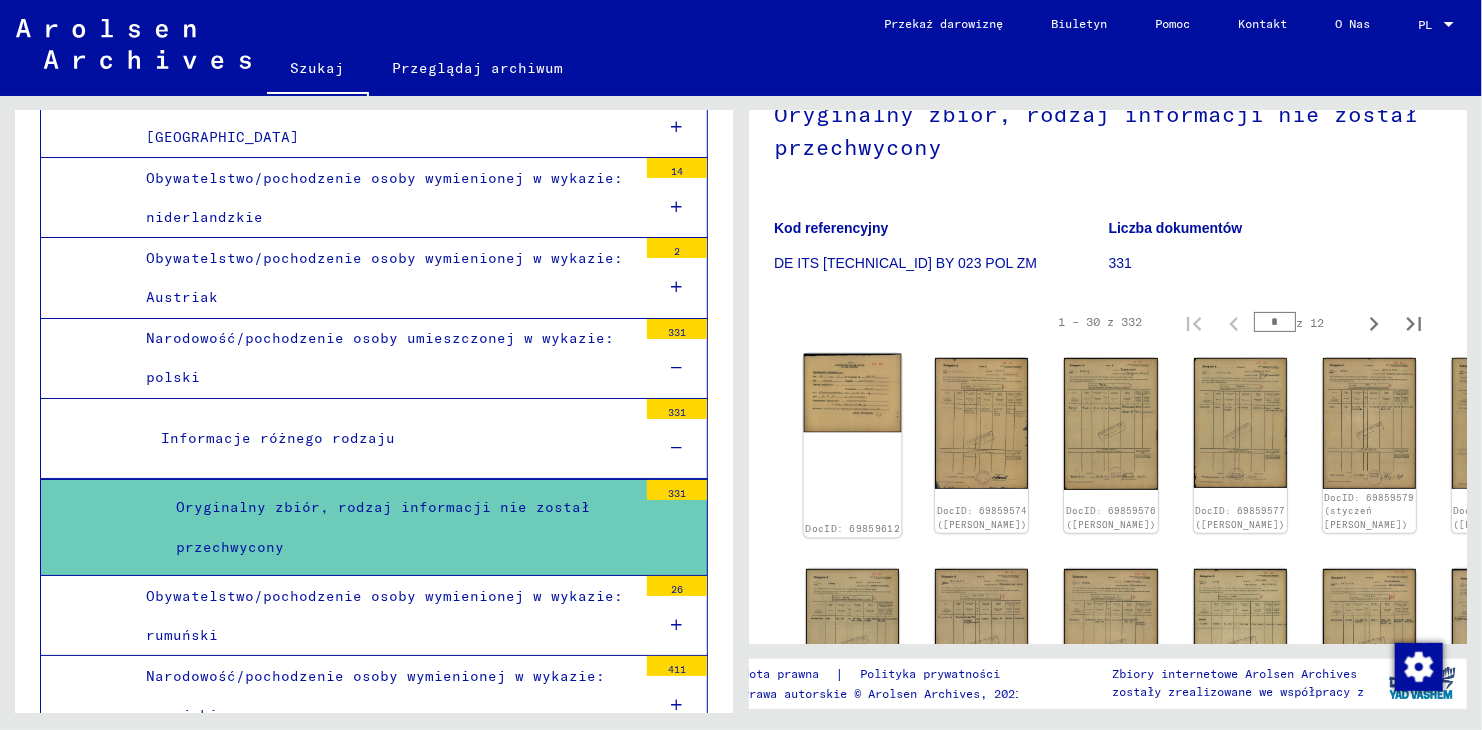 click 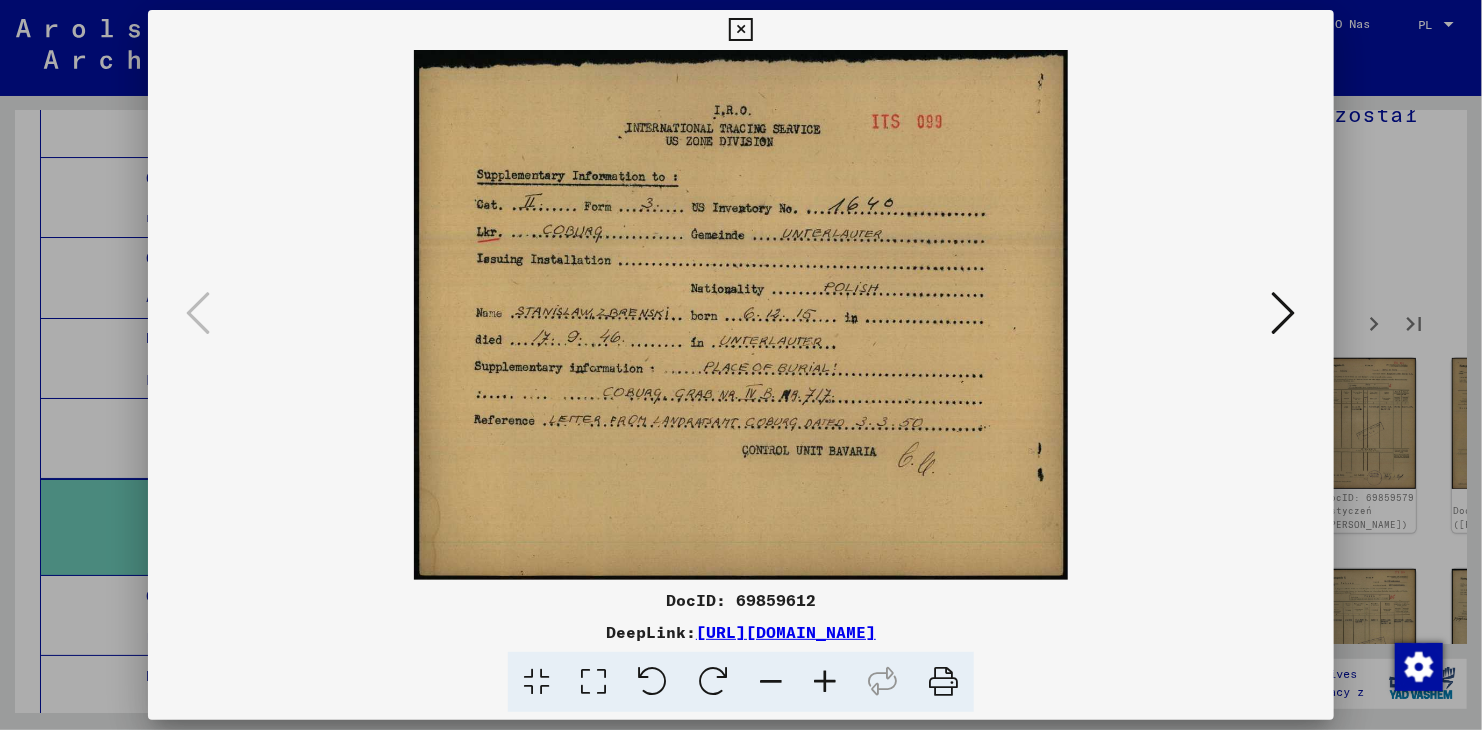 click at bounding box center (1284, 313) 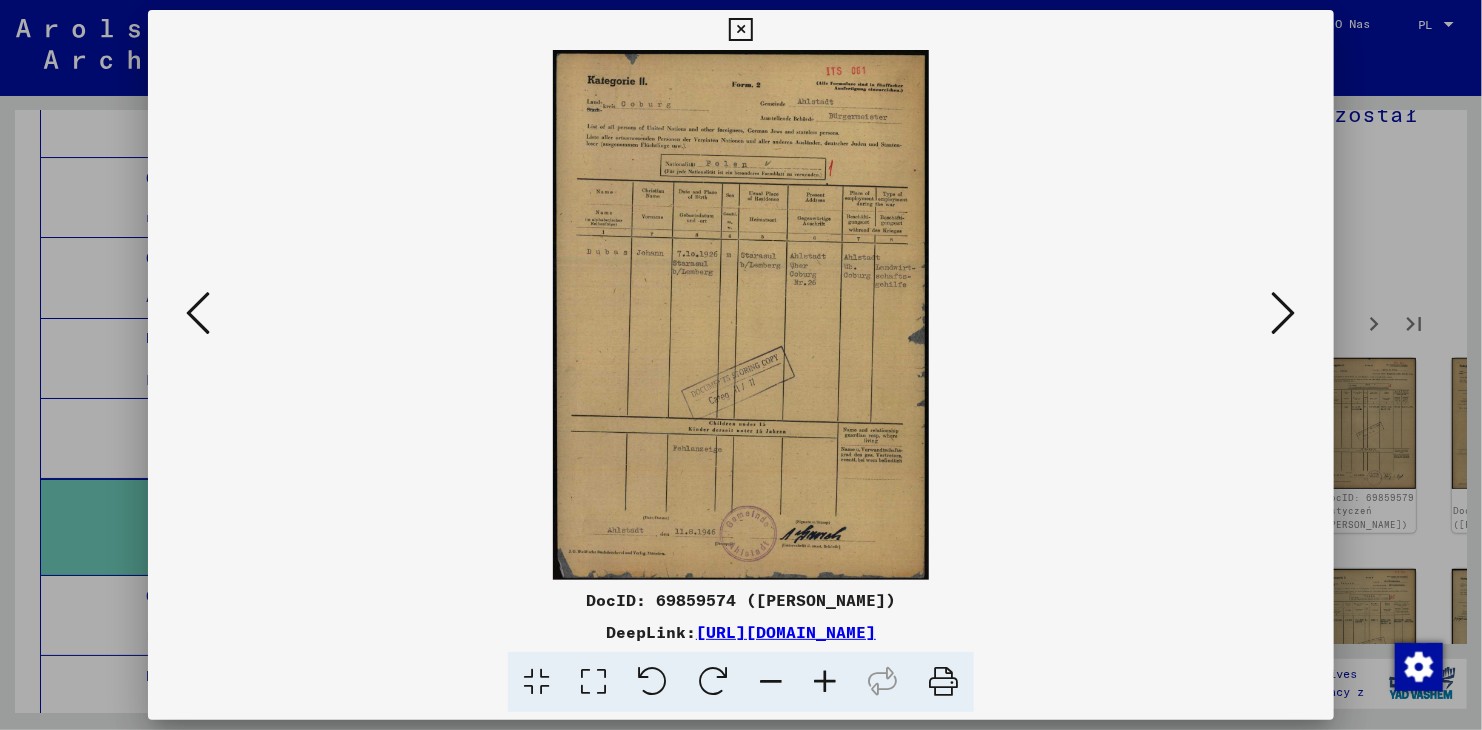 click at bounding box center (1284, 313) 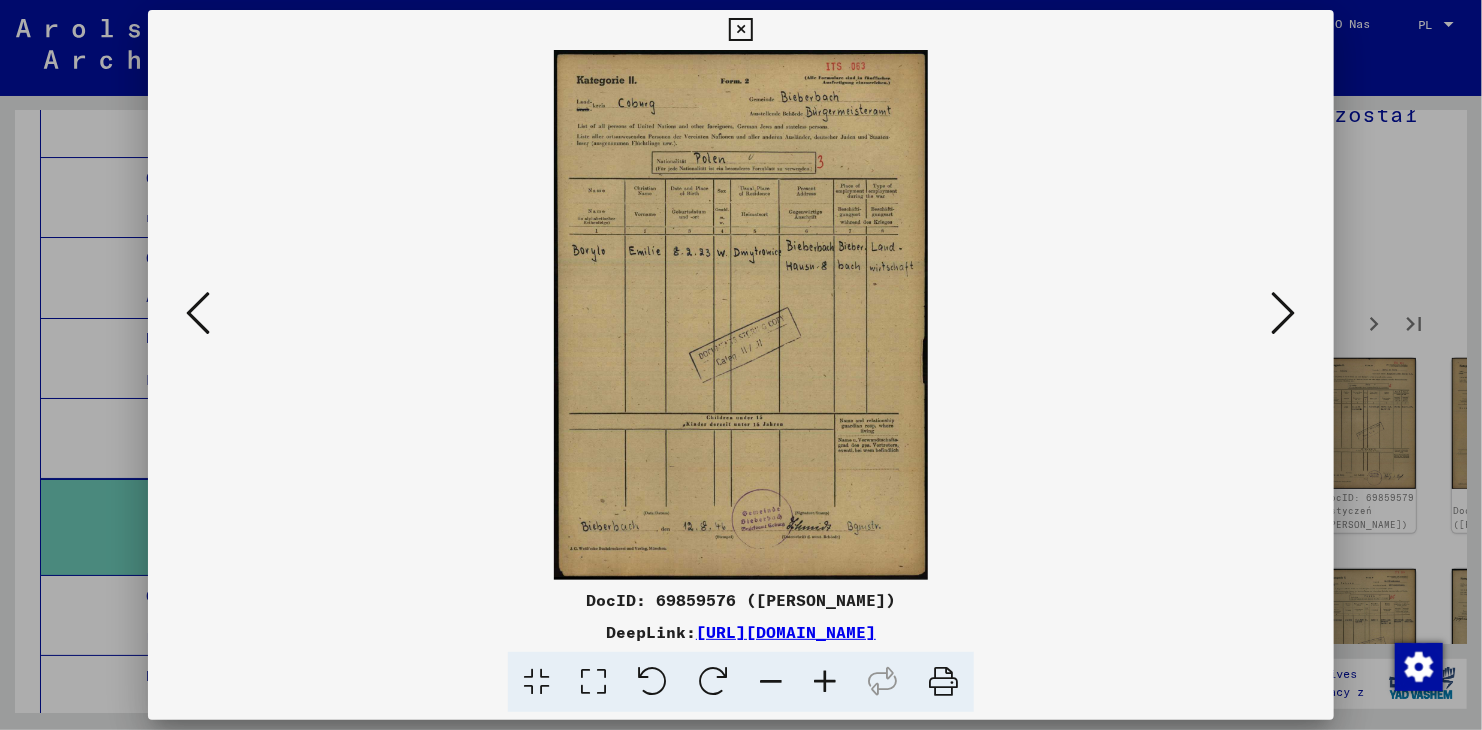click at bounding box center [1284, 313] 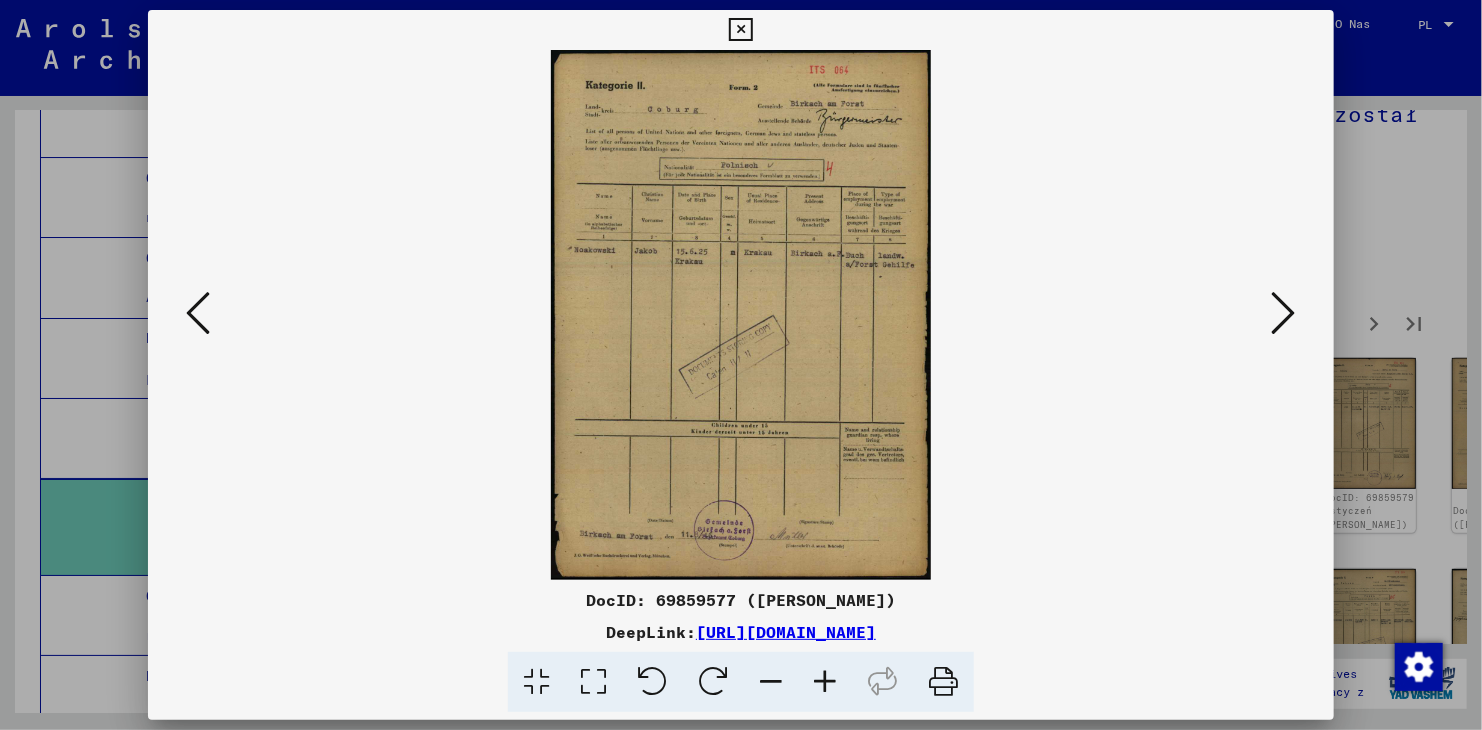 click at bounding box center [741, 315] 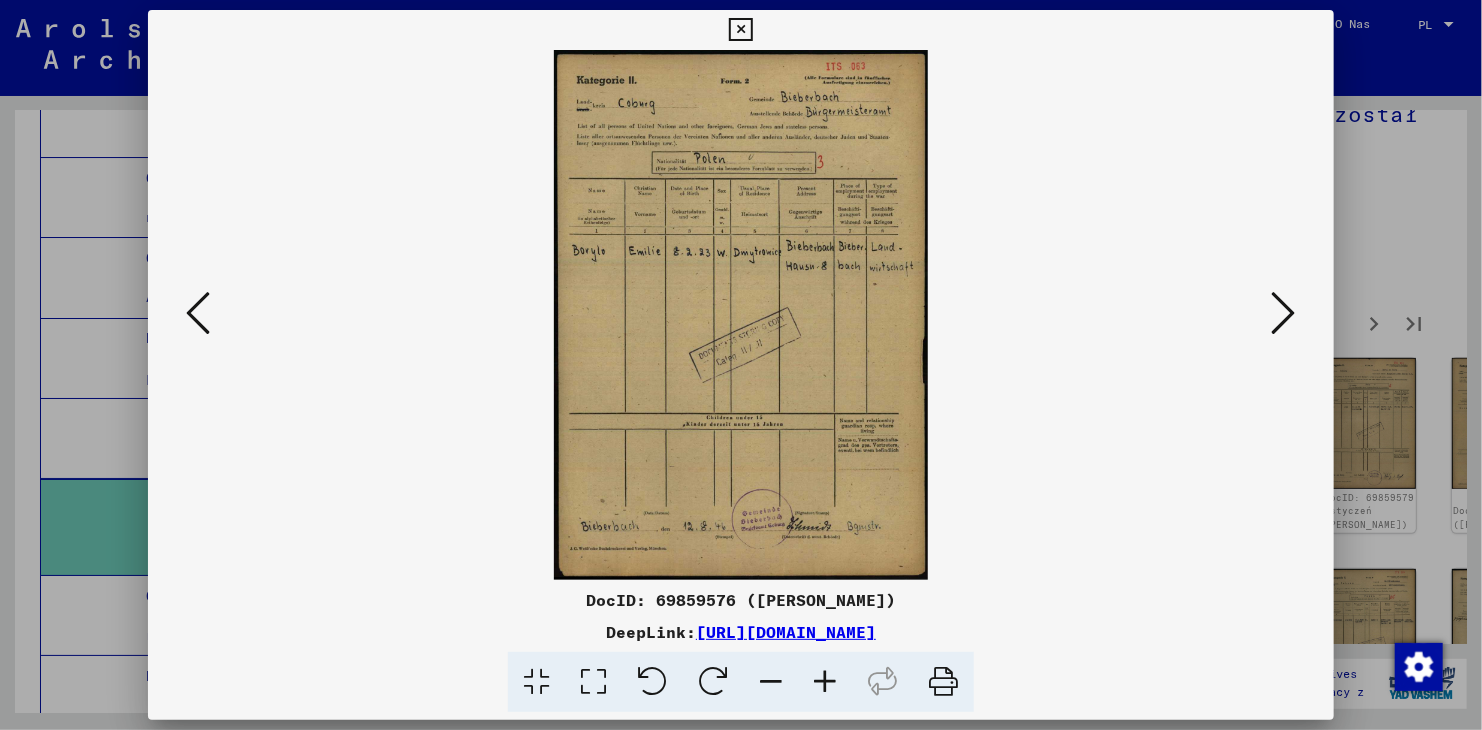 click at bounding box center (198, 313) 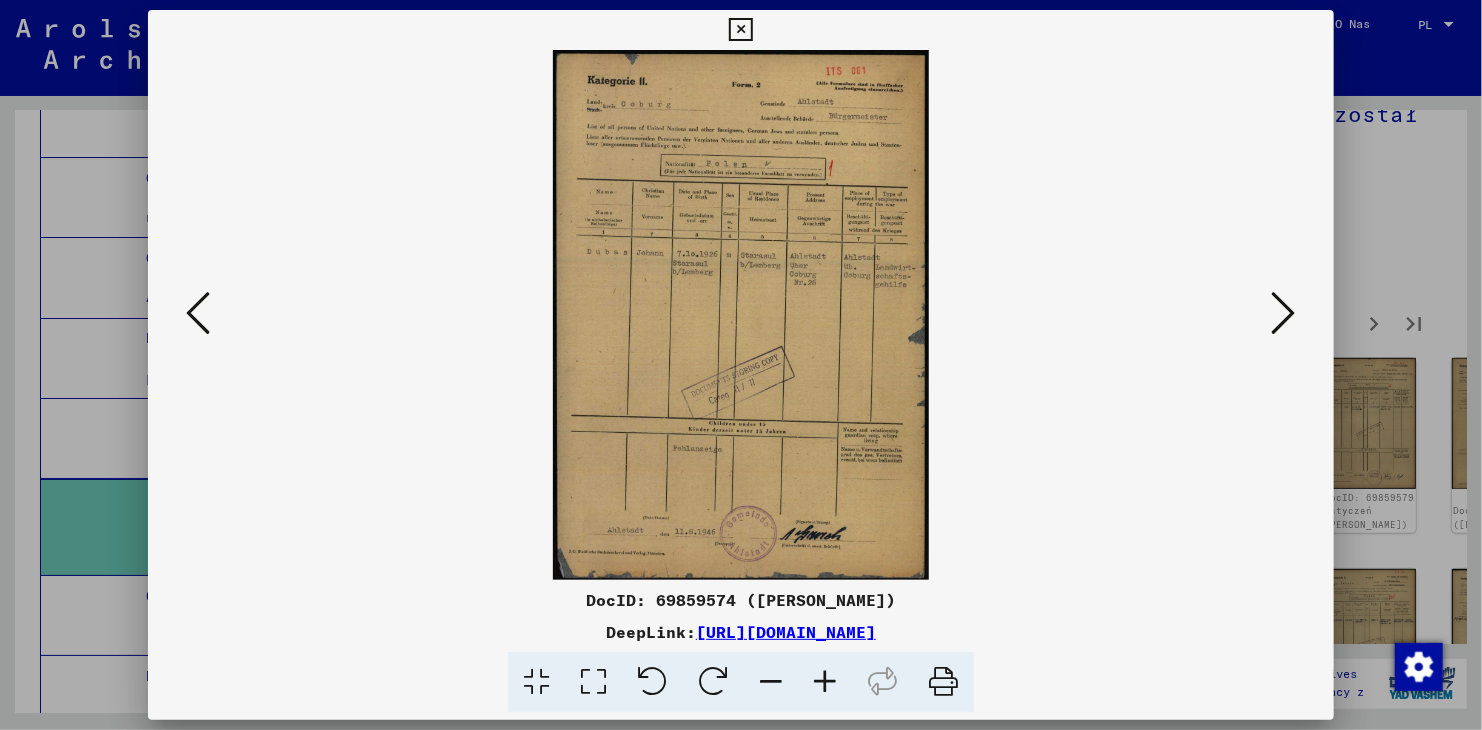 click at bounding box center (1284, 313) 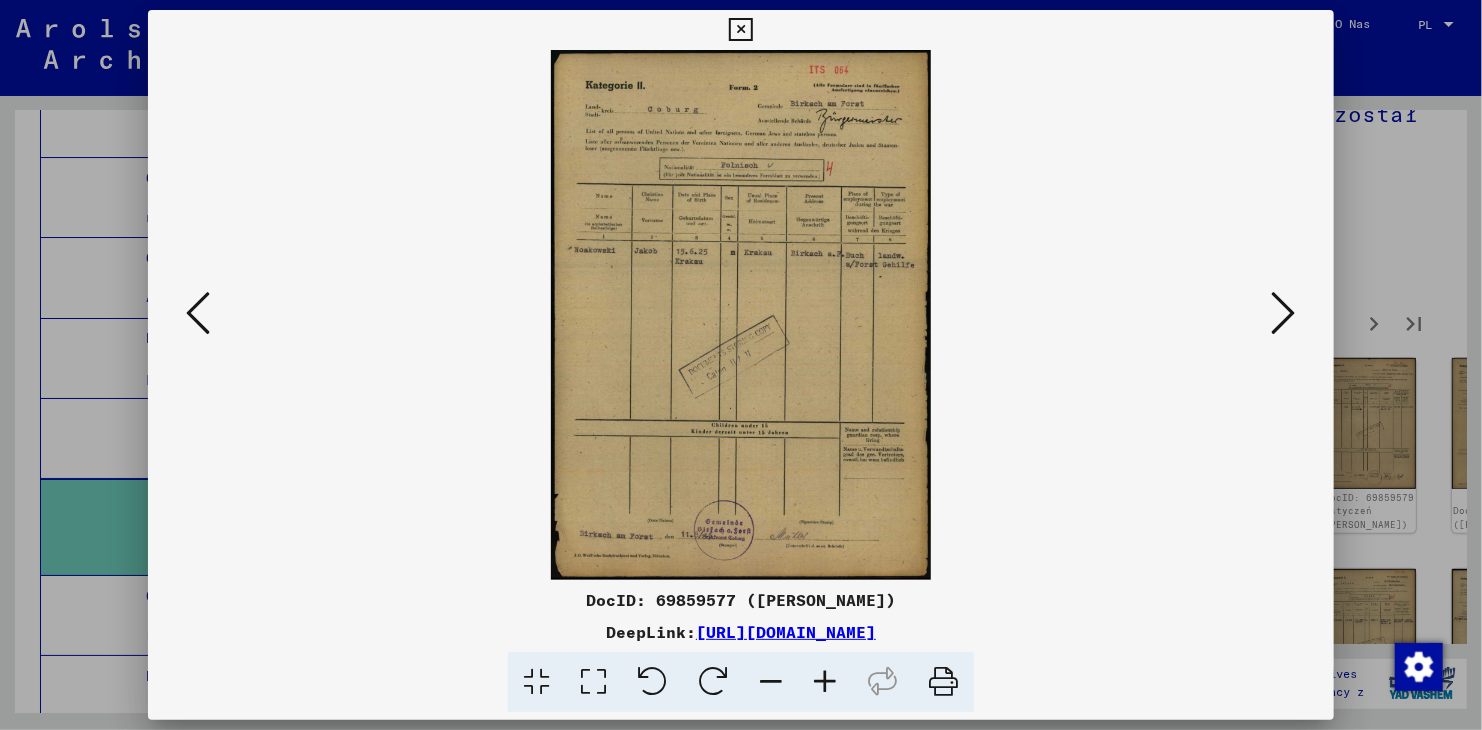 click at bounding box center (1284, 313) 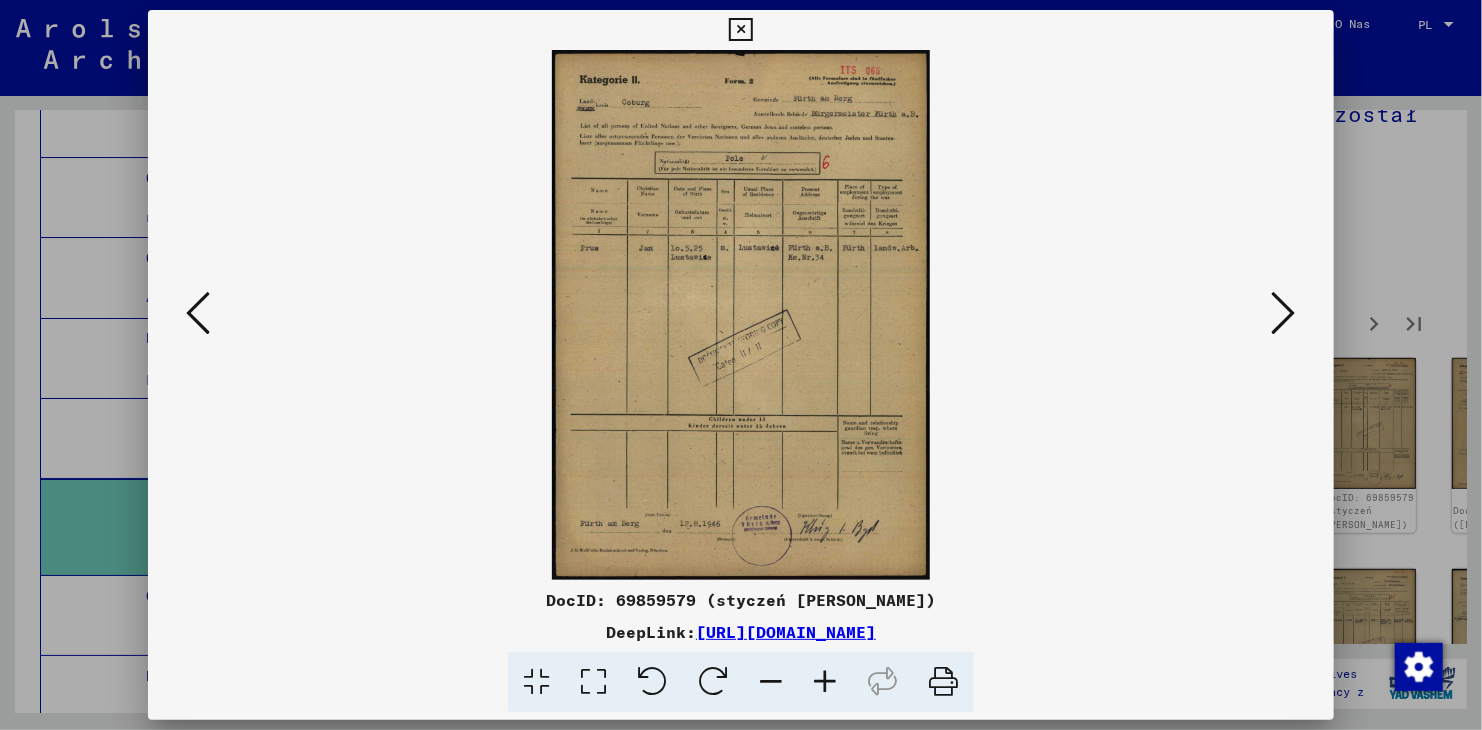 click at bounding box center (1284, 313) 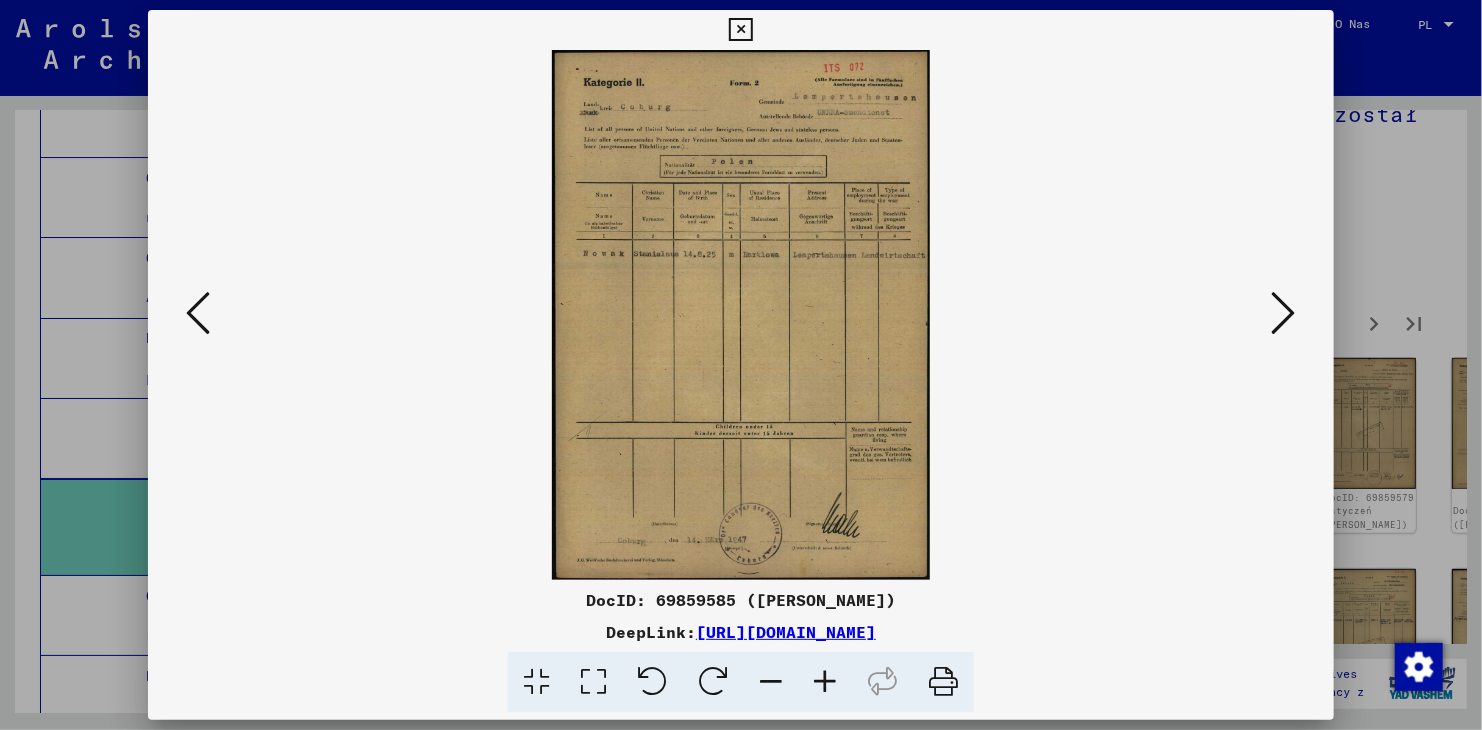 click at bounding box center (1284, 313) 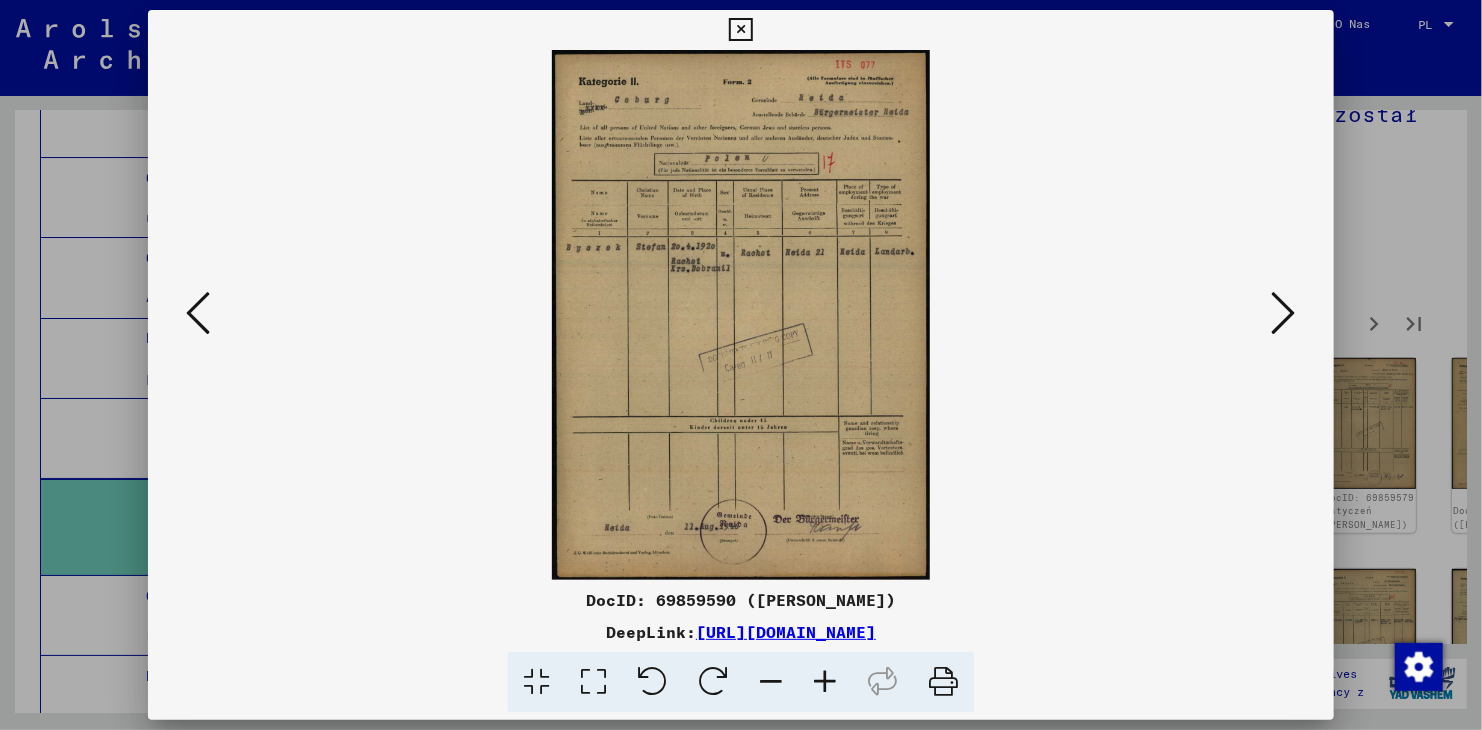 click at bounding box center [1284, 313] 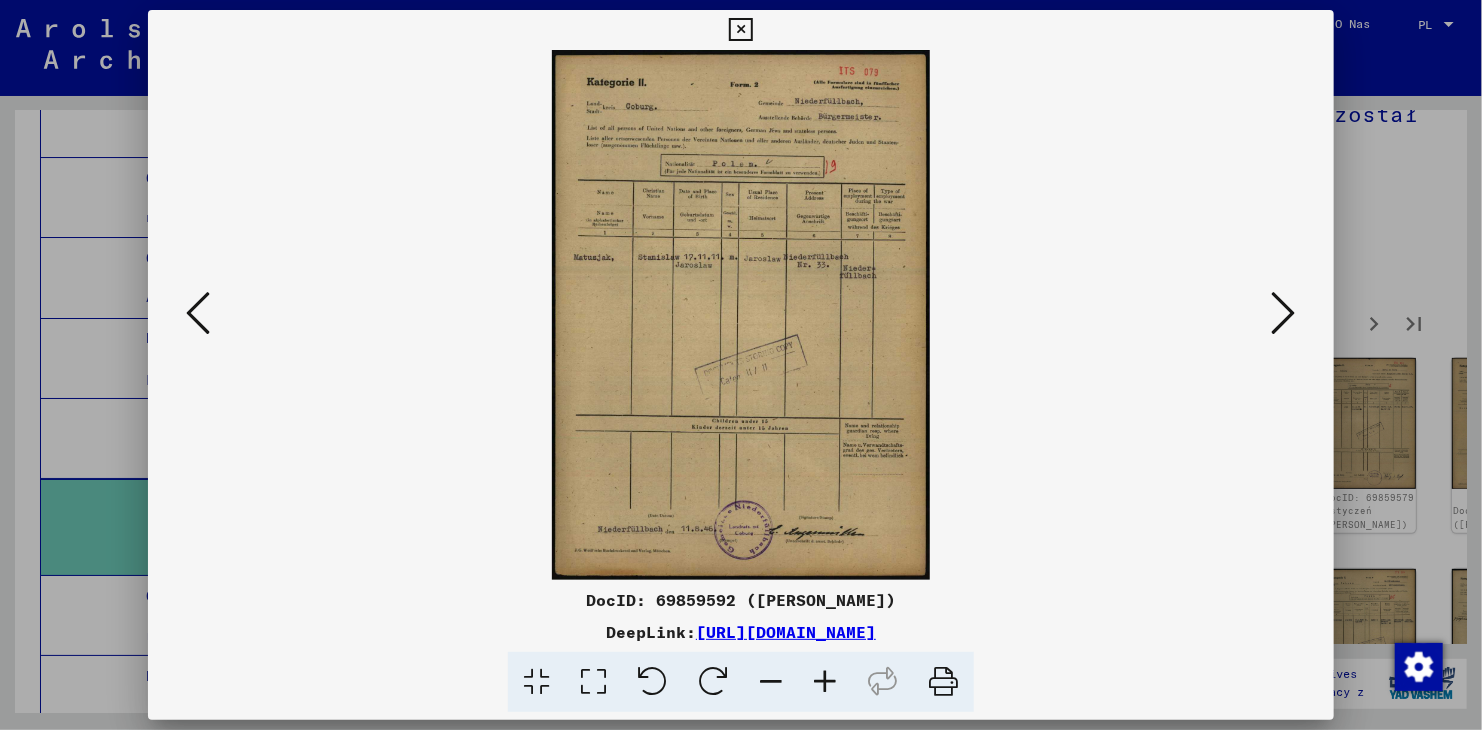 click at bounding box center (1284, 313) 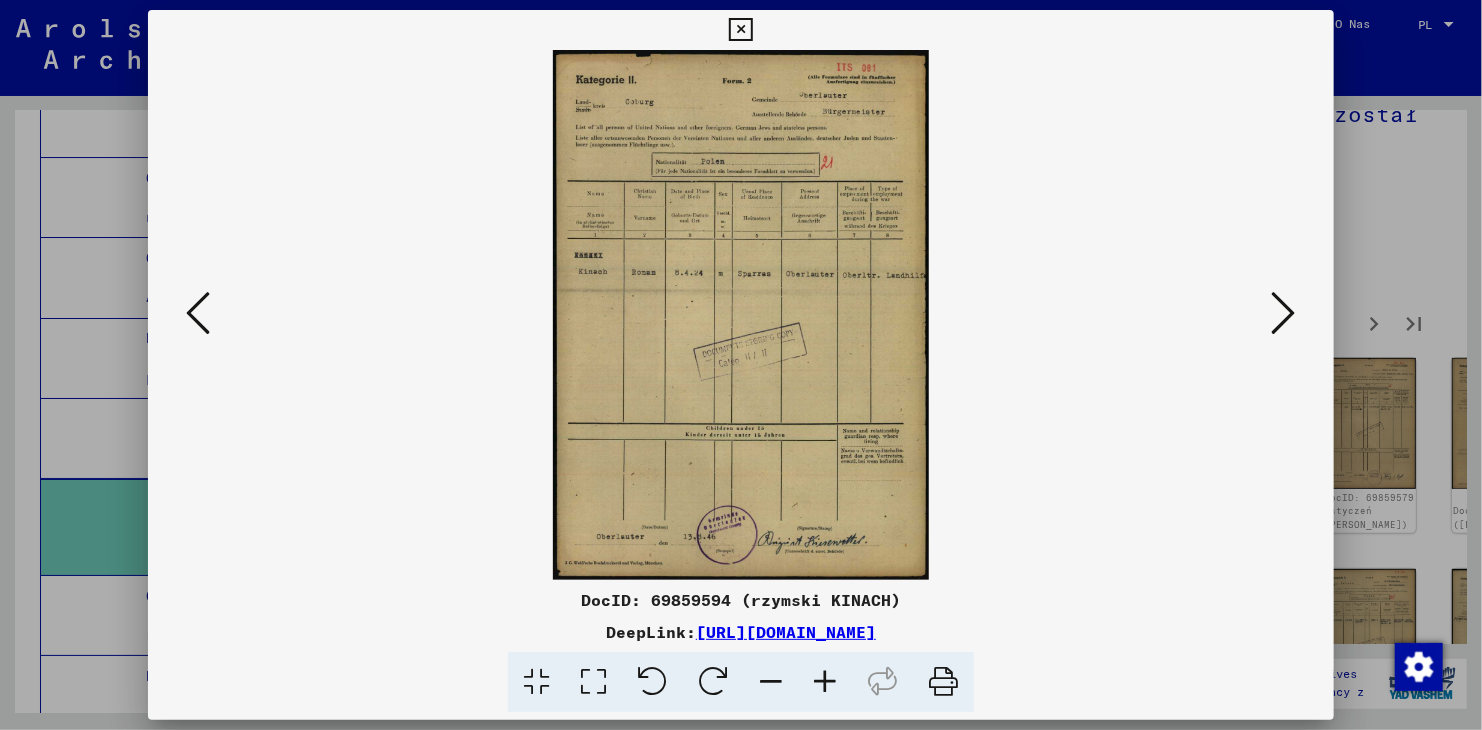 click at bounding box center (1284, 313) 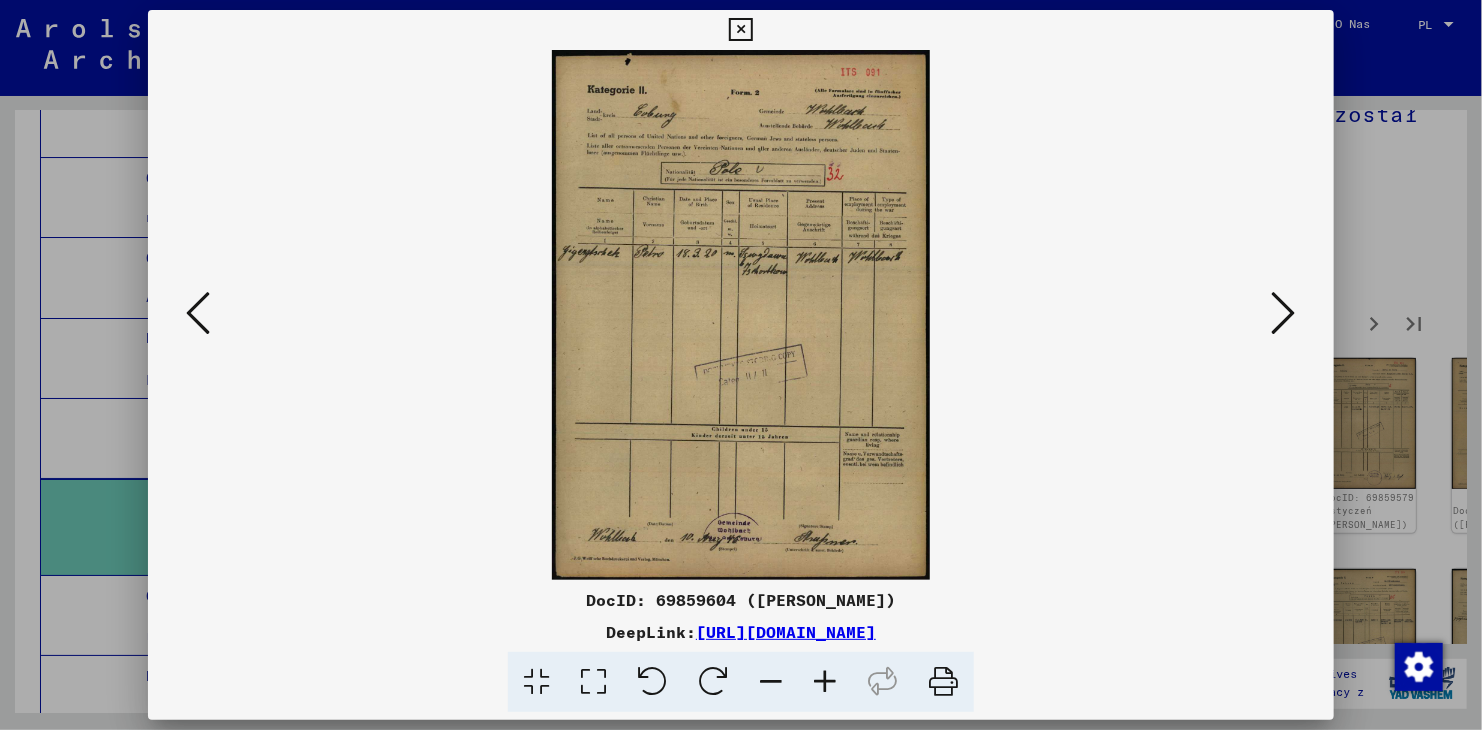 click at bounding box center (1284, 313) 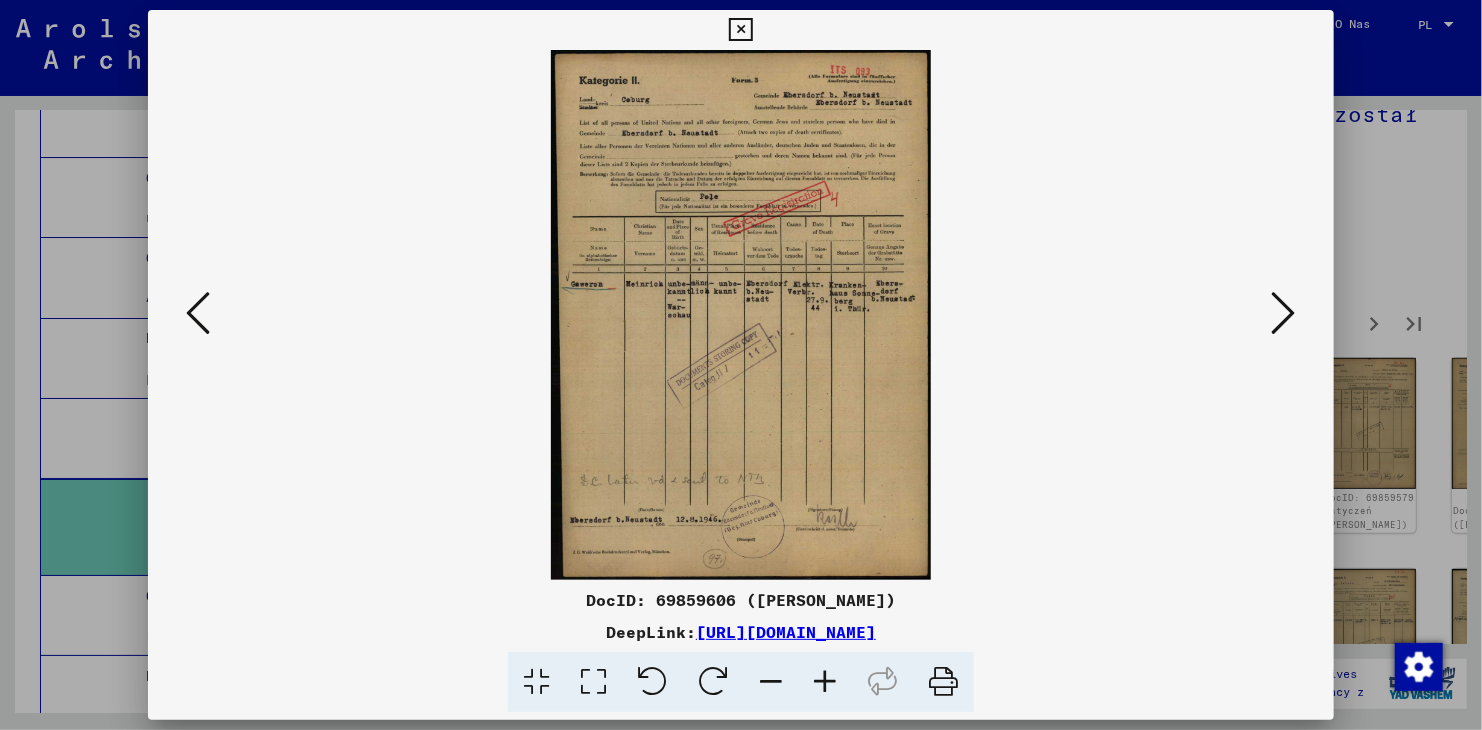 click at bounding box center [1284, 313] 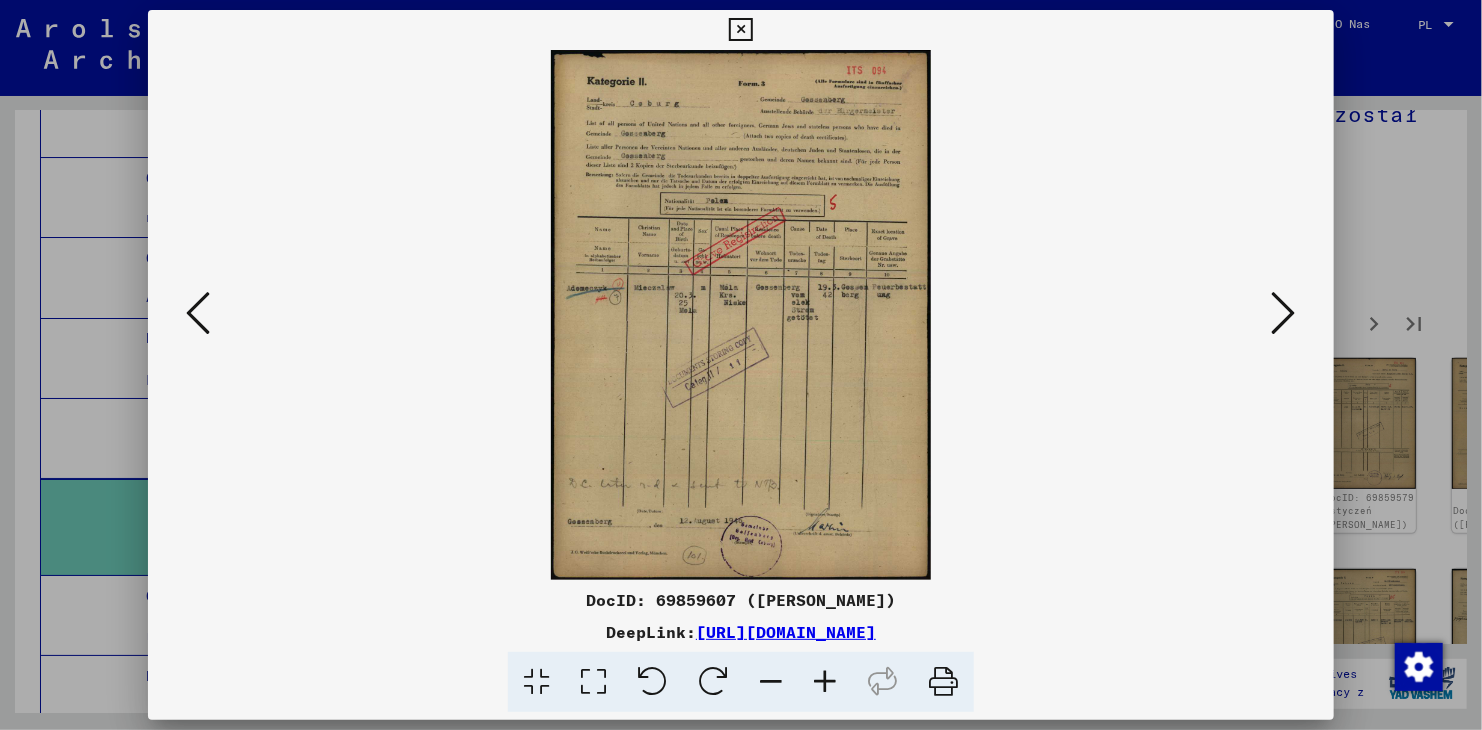 click at bounding box center (1284, 313) 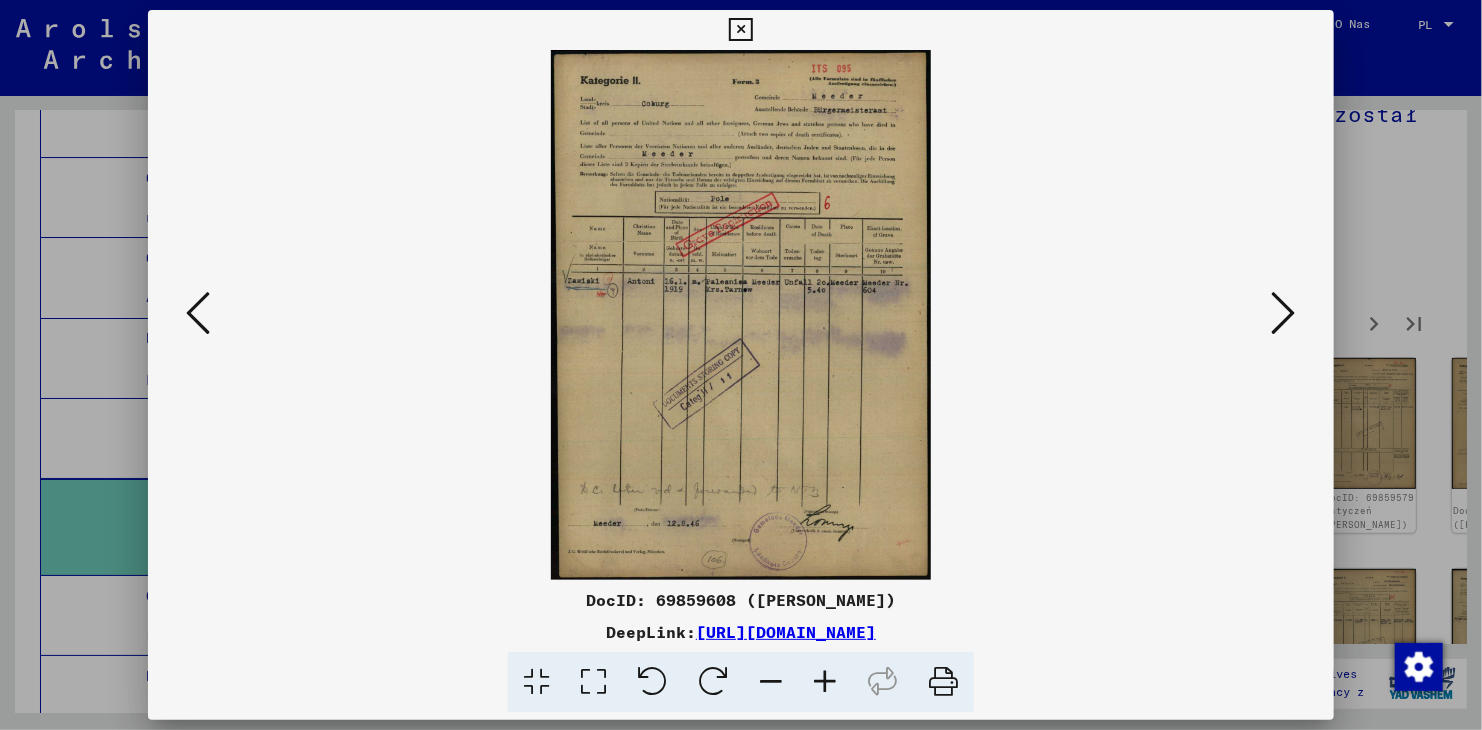 click at bounding box center [1284, 313] 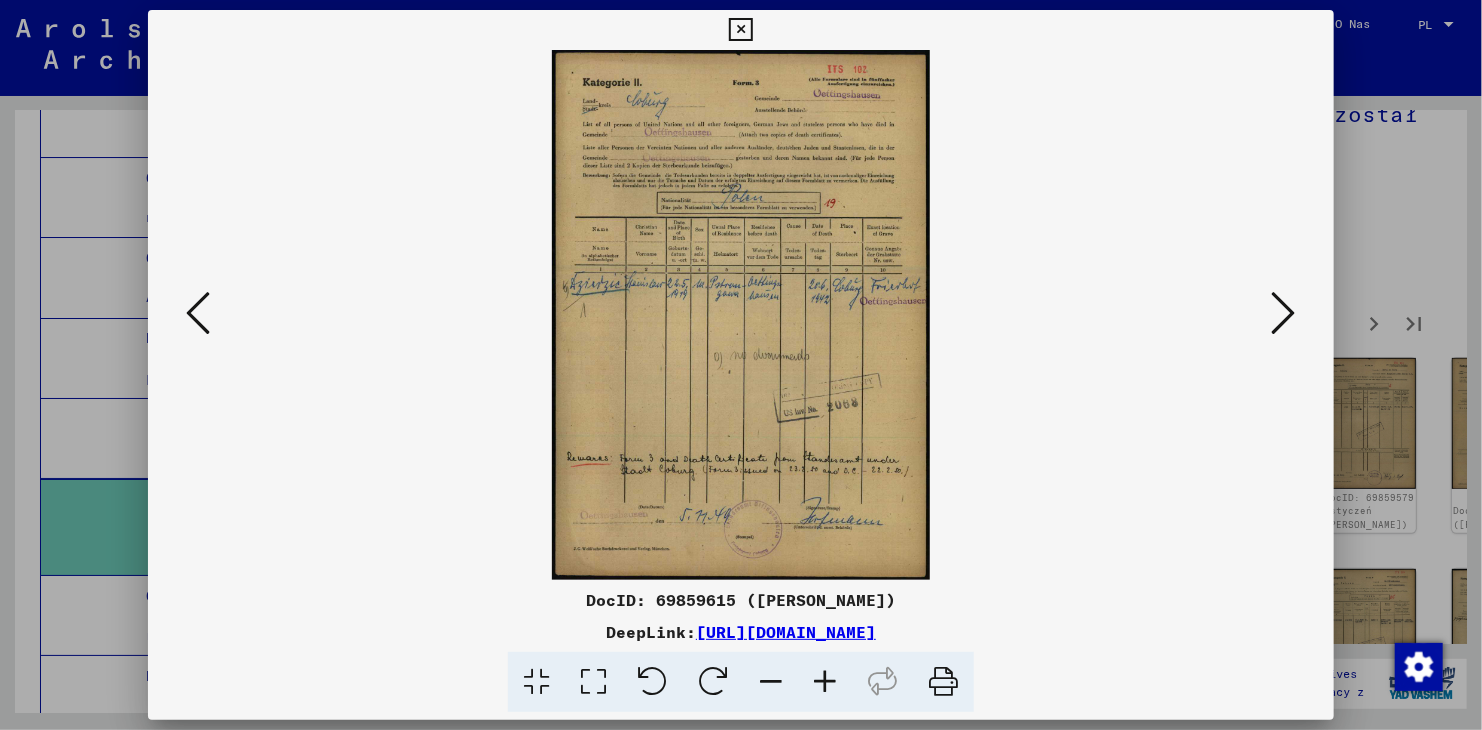 click at bounding box center (1284, 313) 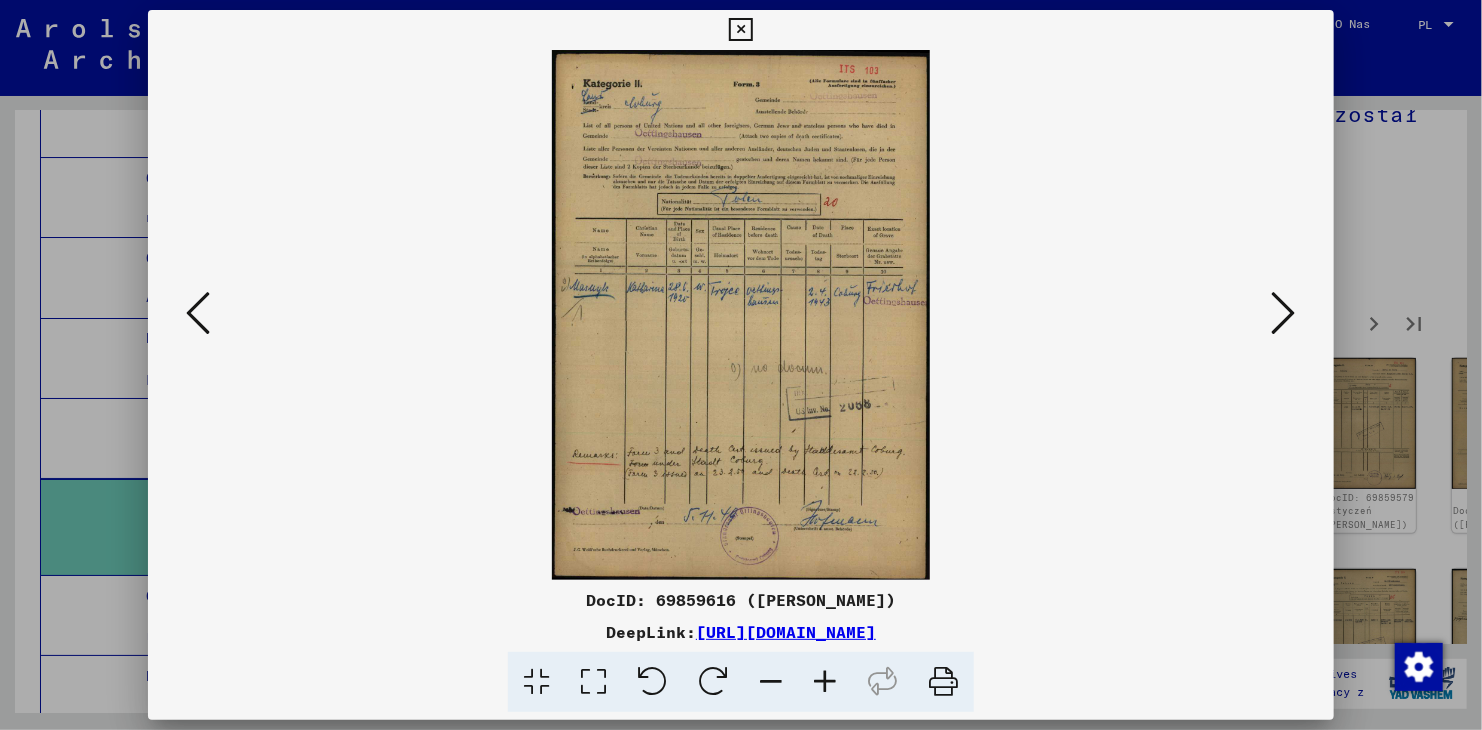 click at bounding box center (1284, 313) 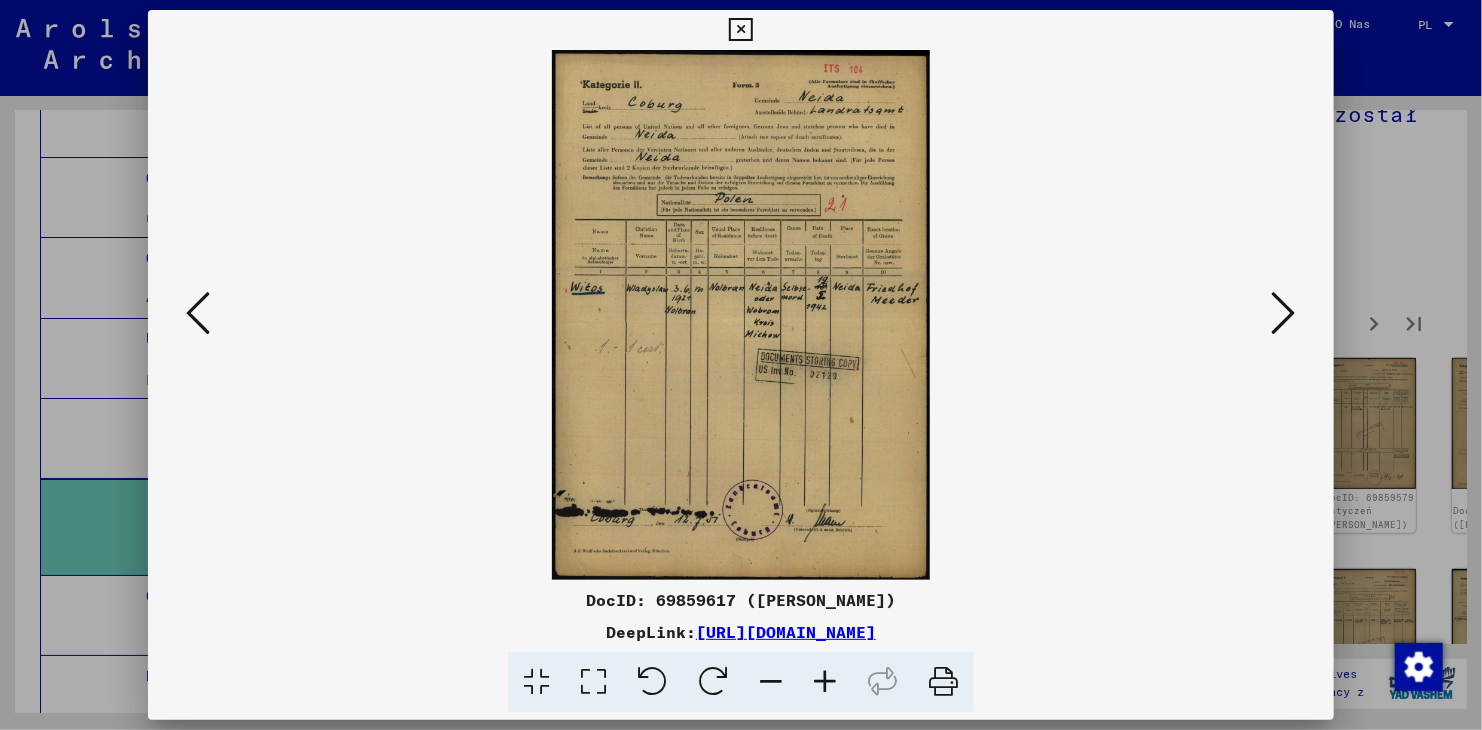 click at bounding box center (1284, 313) 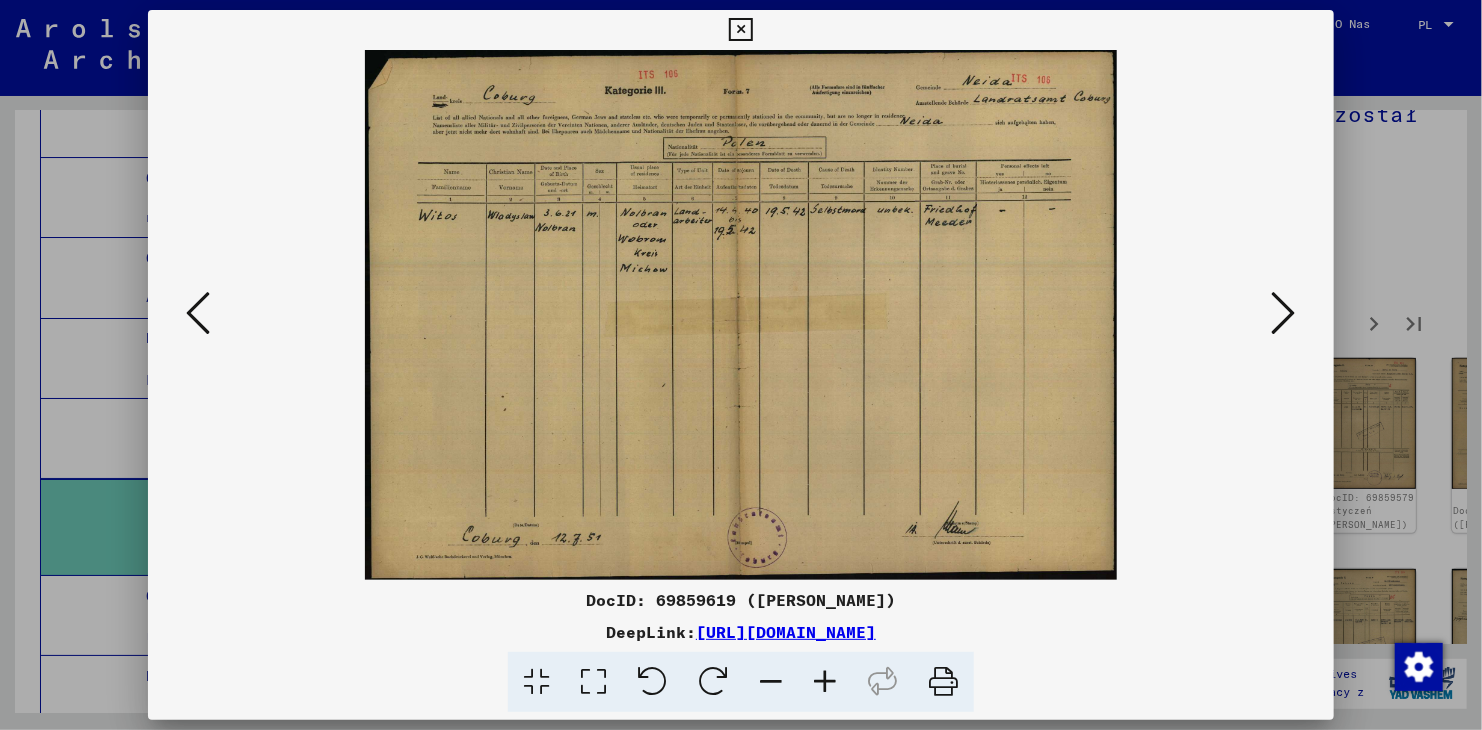 click at bounding box center [1284, 313] 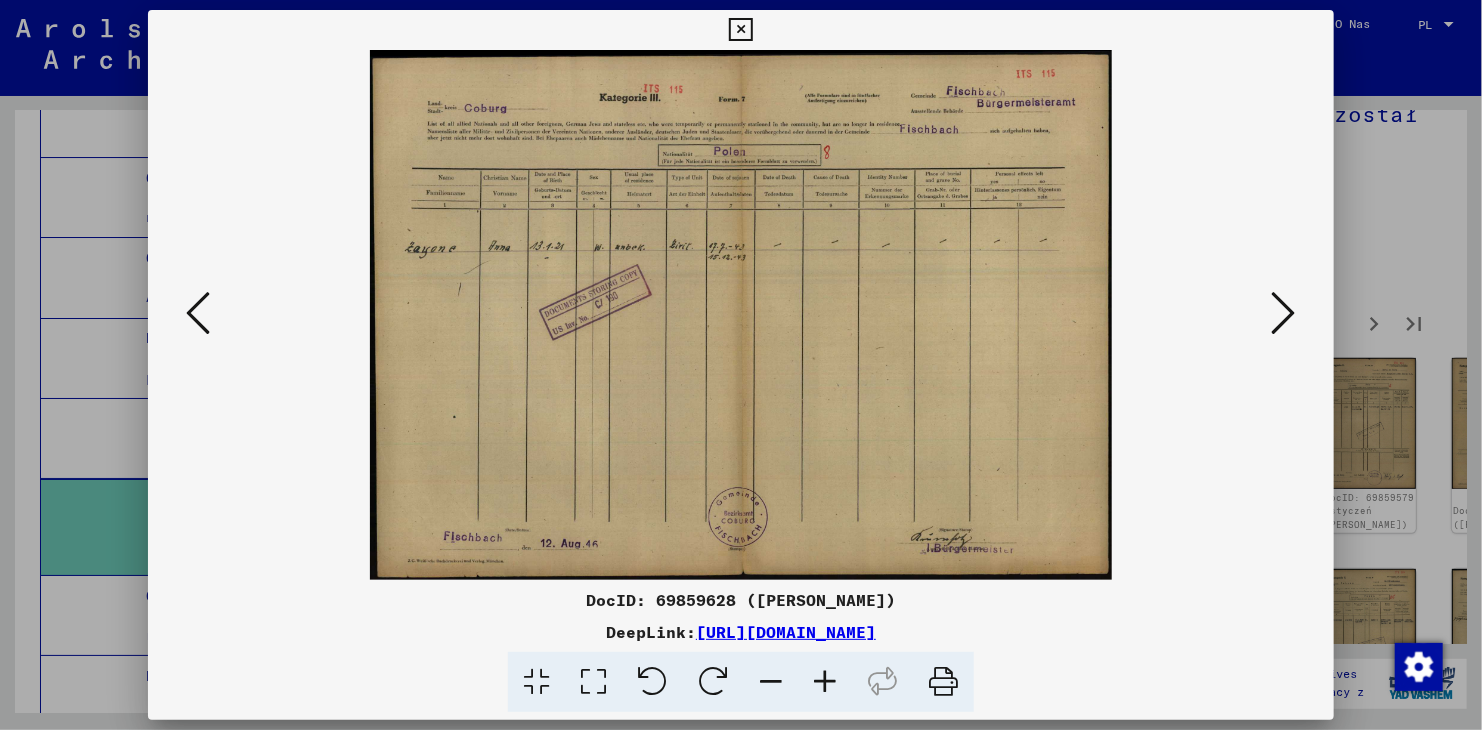 click at bounding box center (1284, 313) 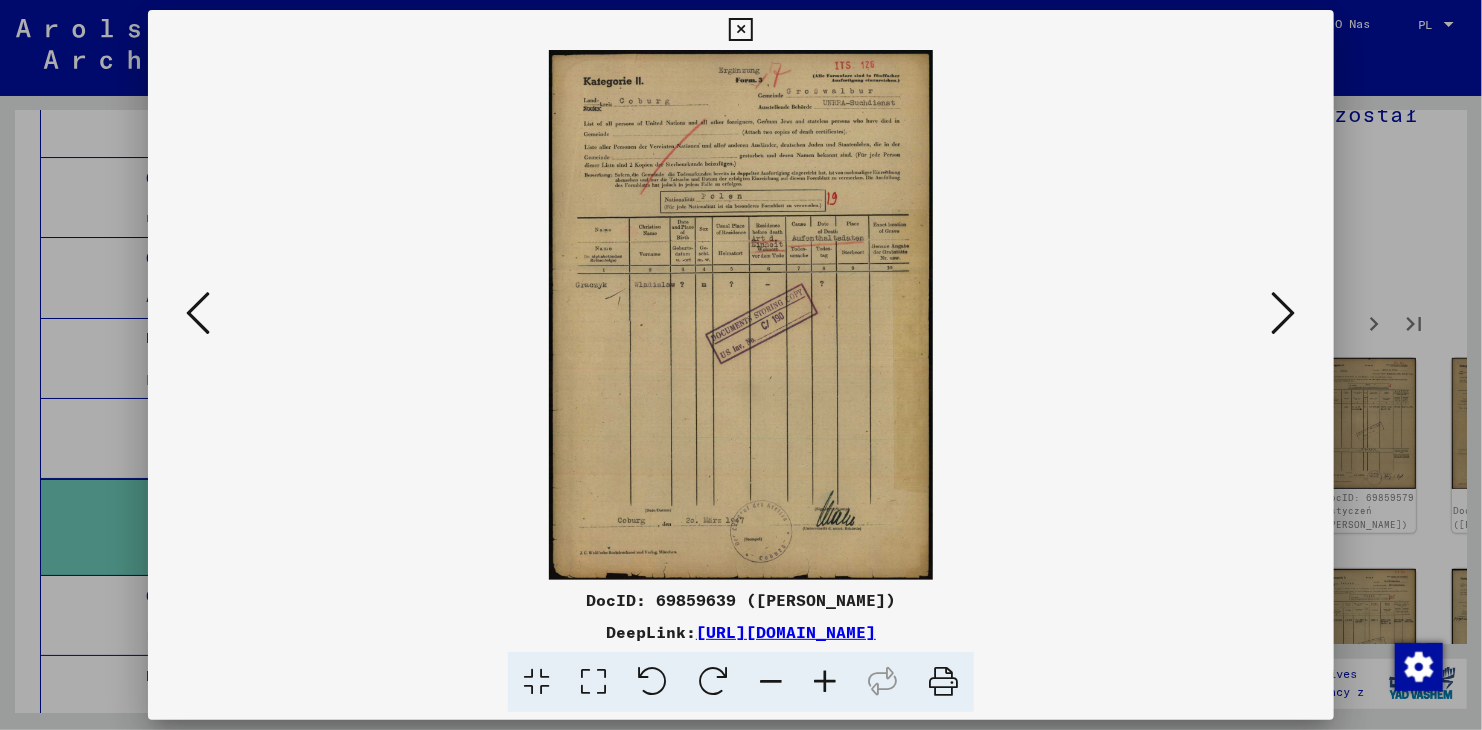 click at bounding box center (1284, 313) 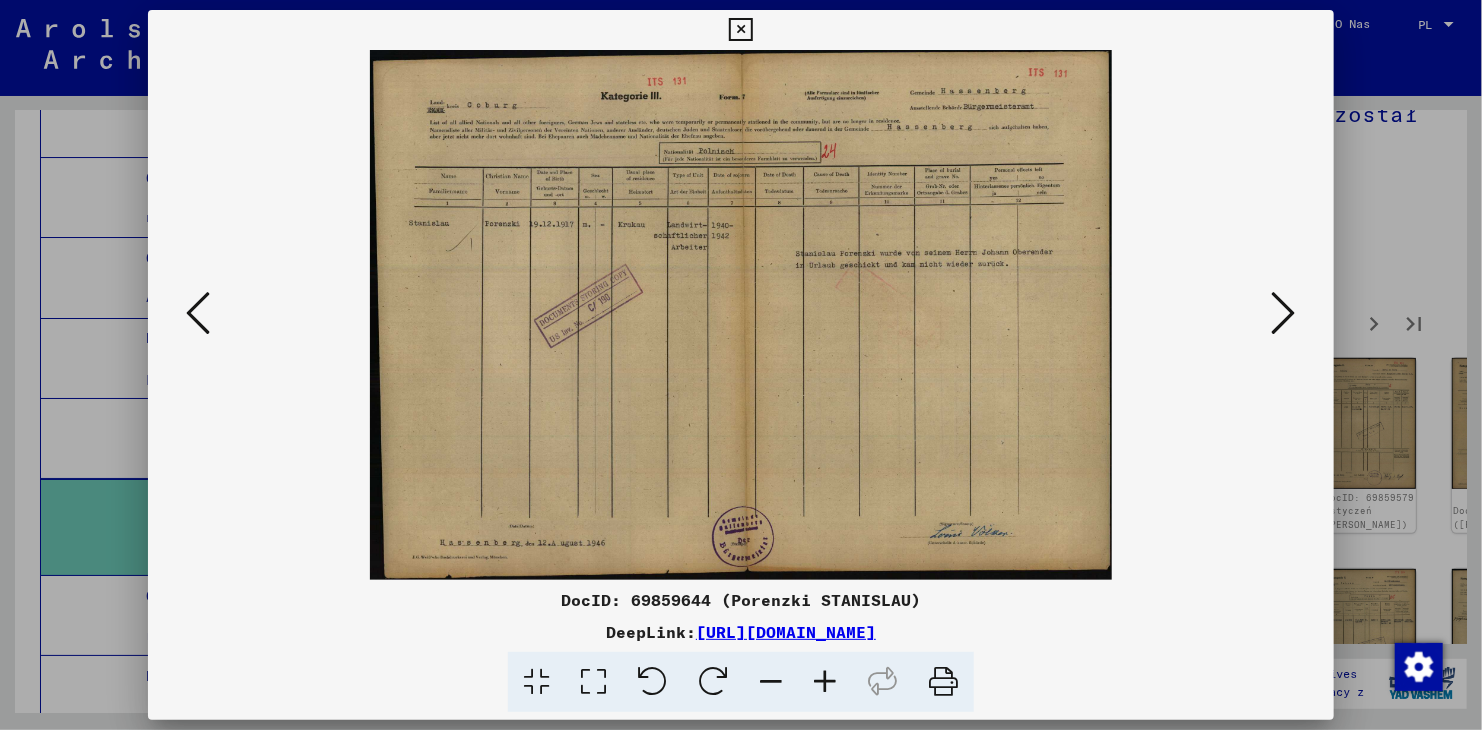 click at bounding box center [1284, 313] 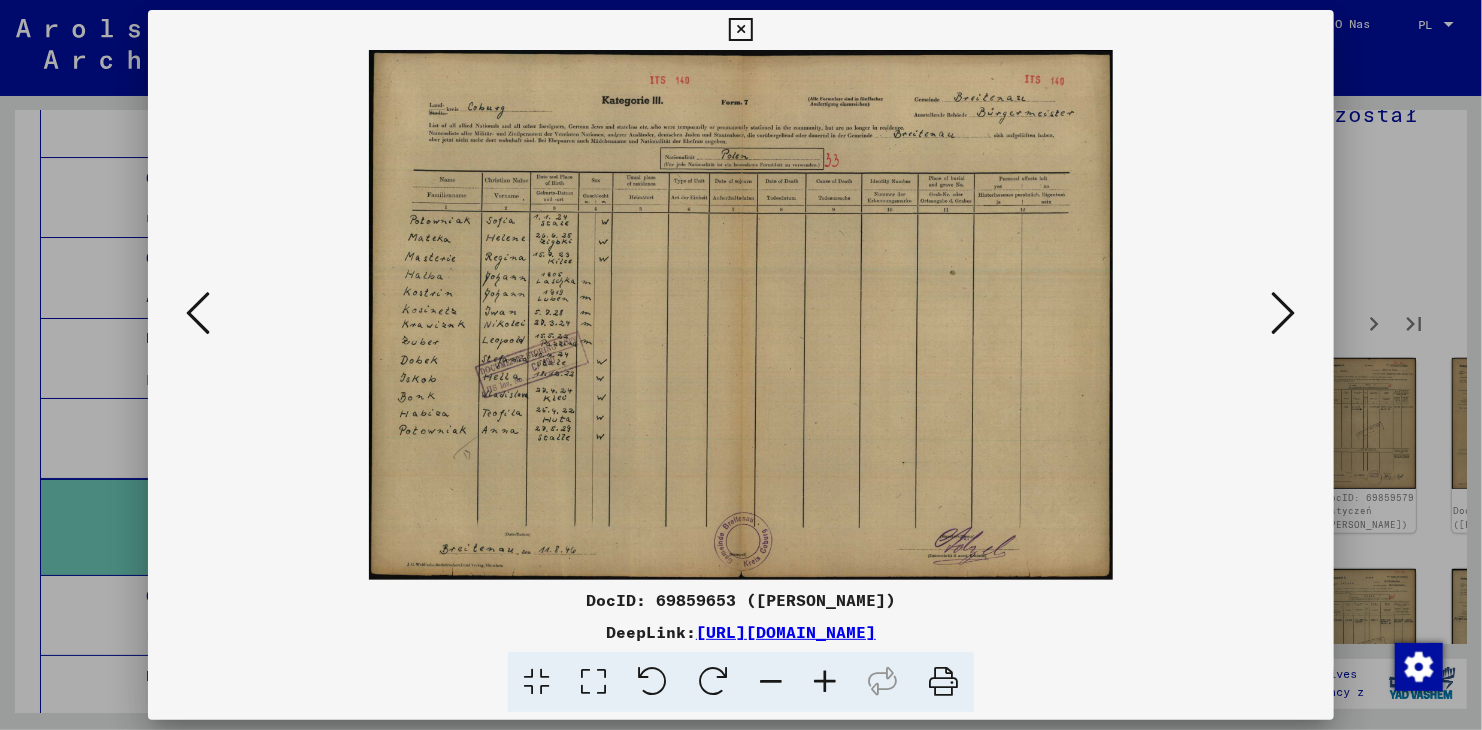 click at bounding box center (1284, 313) 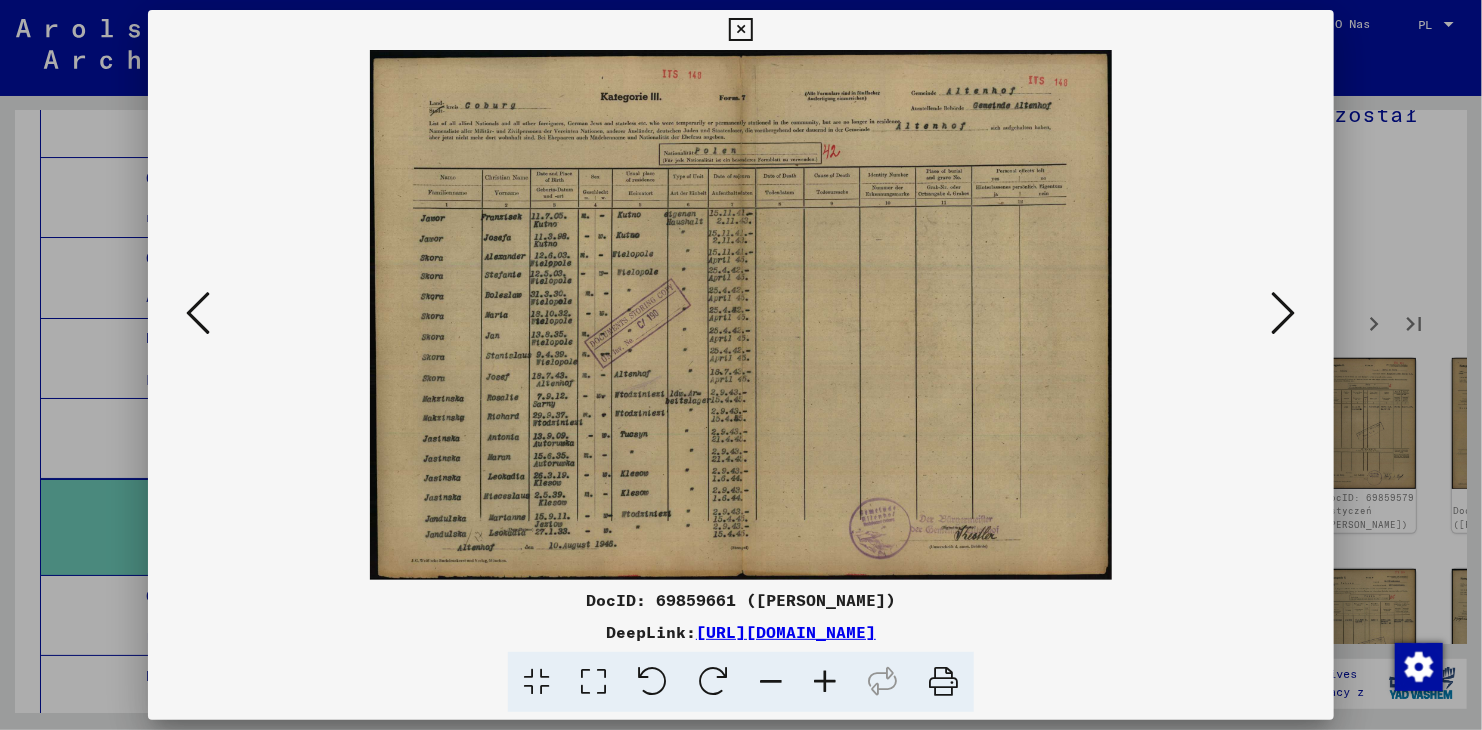 click at bounding box center (1284, 313) 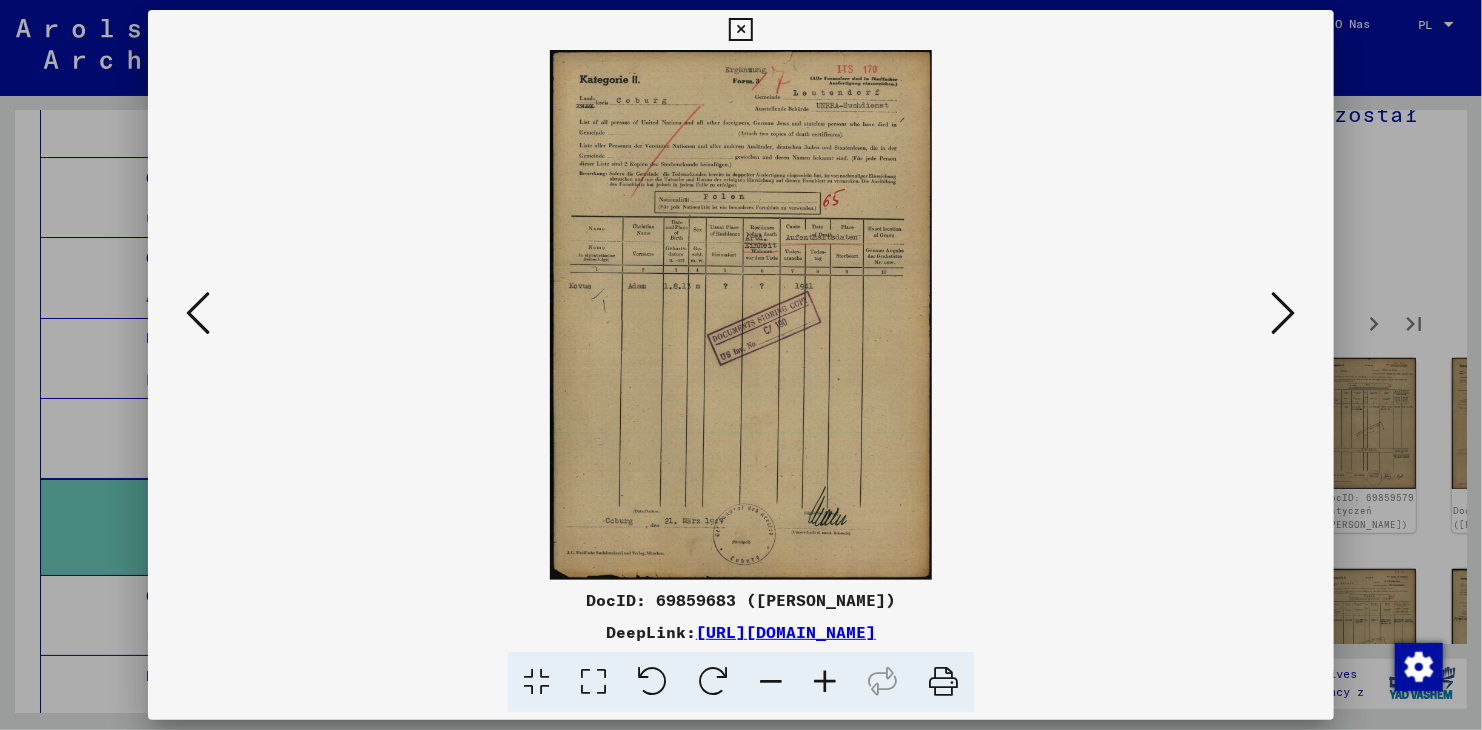 click at bounding box center (1284, 313) 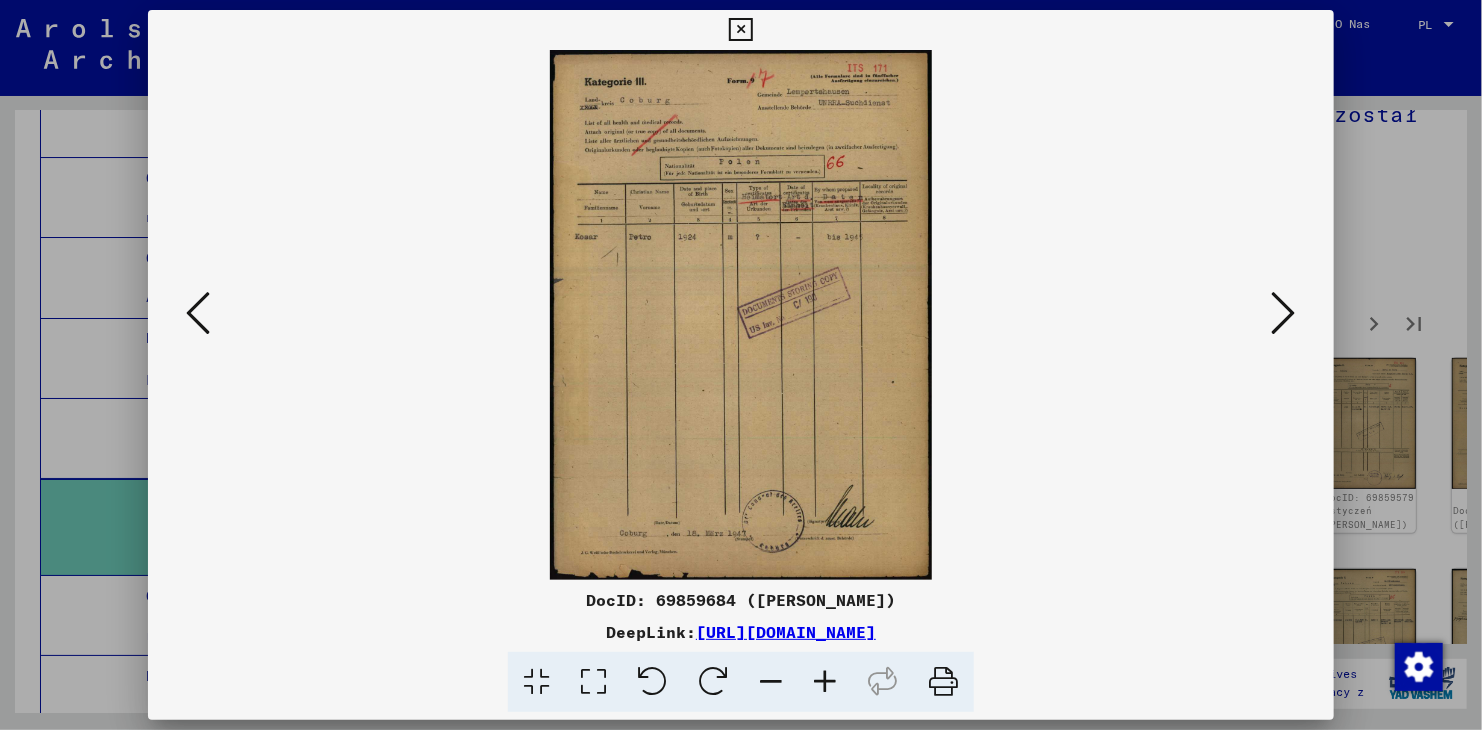 click at bounding box center (1284, 313) 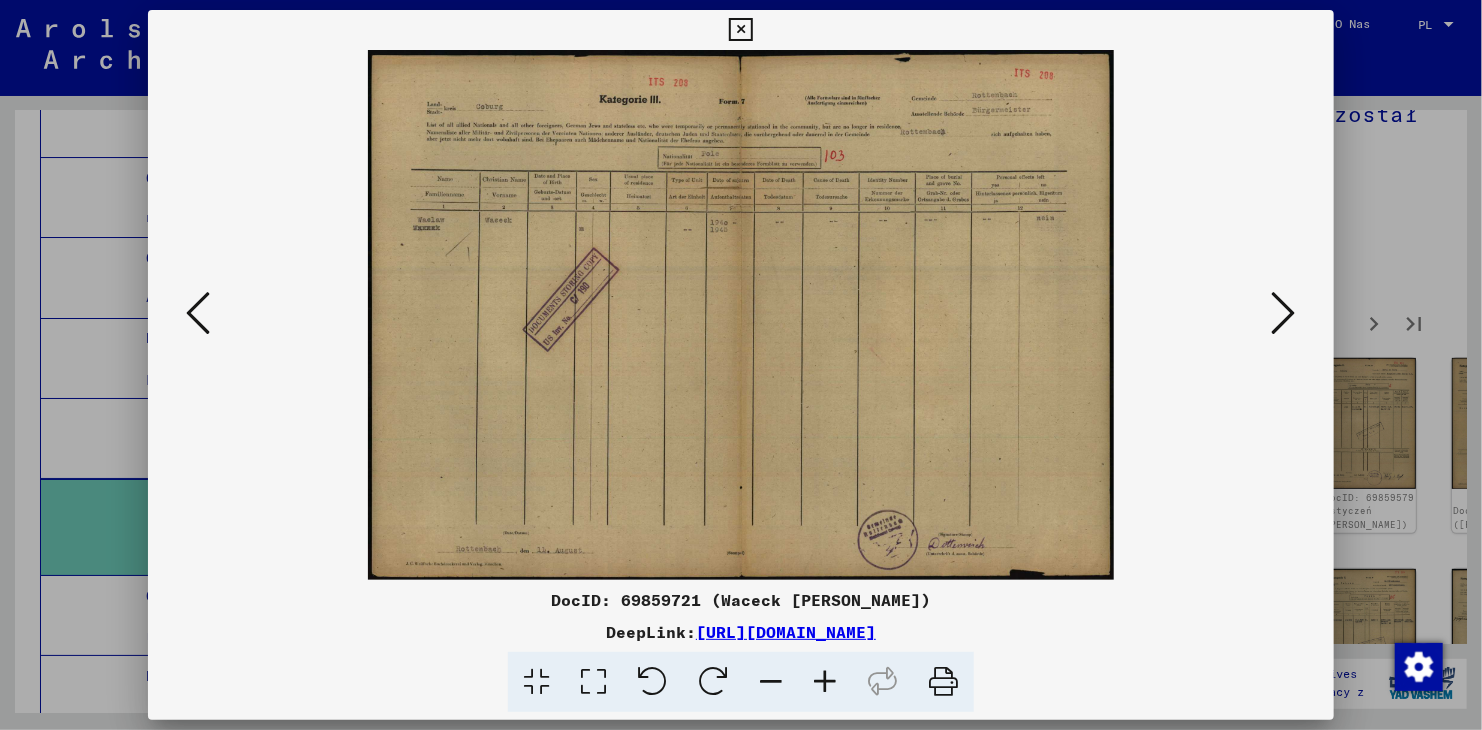 click at bounding box center (1284, 313) 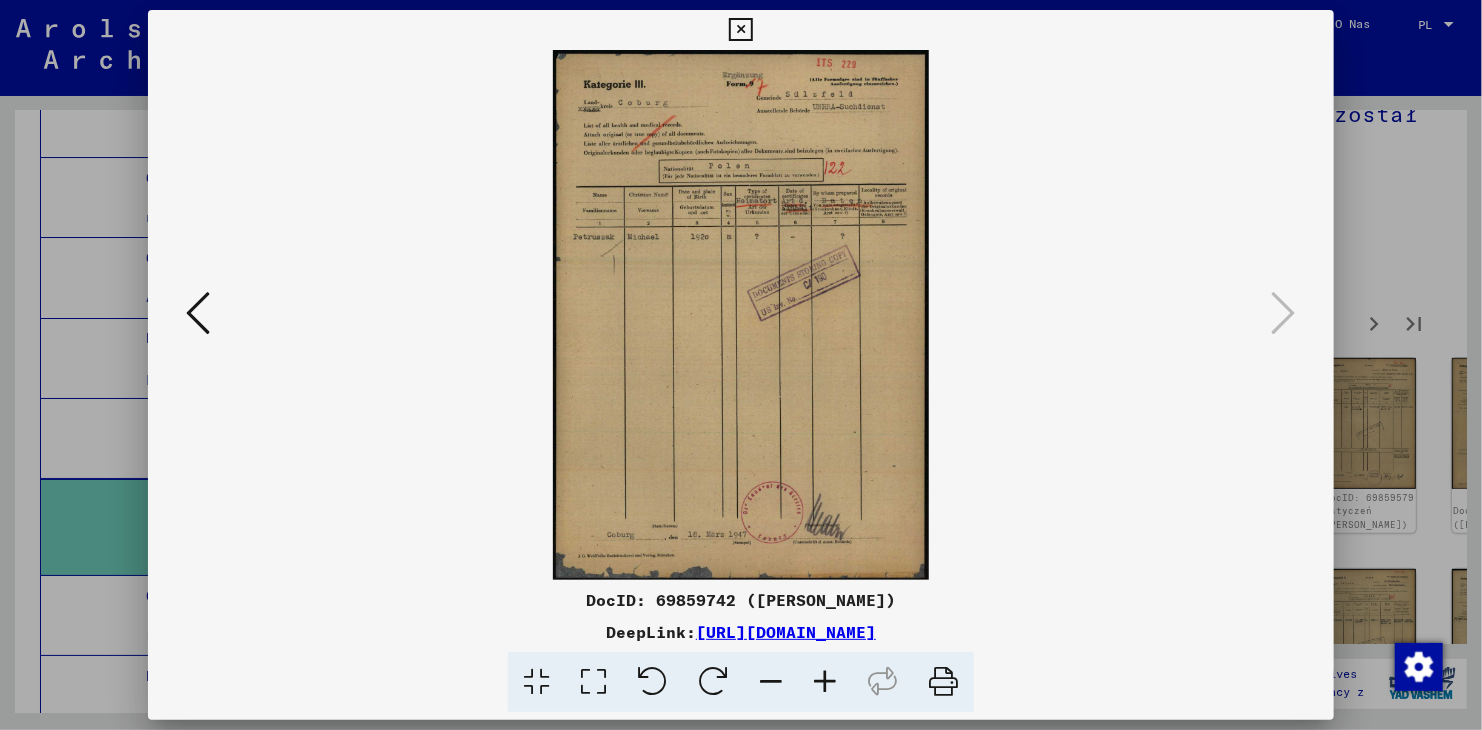 click at bounding box center [713, 682] 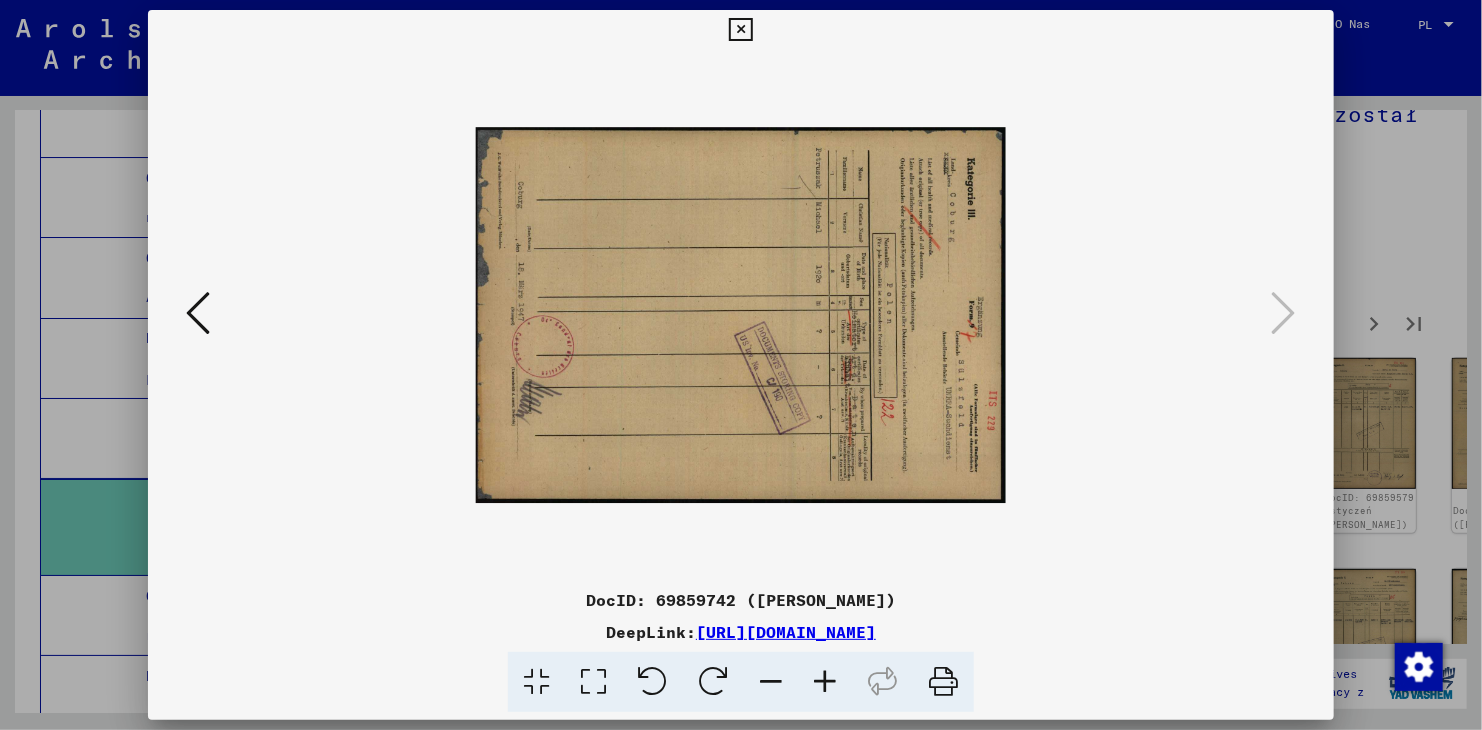 drag, startPoint x: 1472, startPoint y: 311, endPoint x: 1453, endPoint y: 295, distance: 24.839485 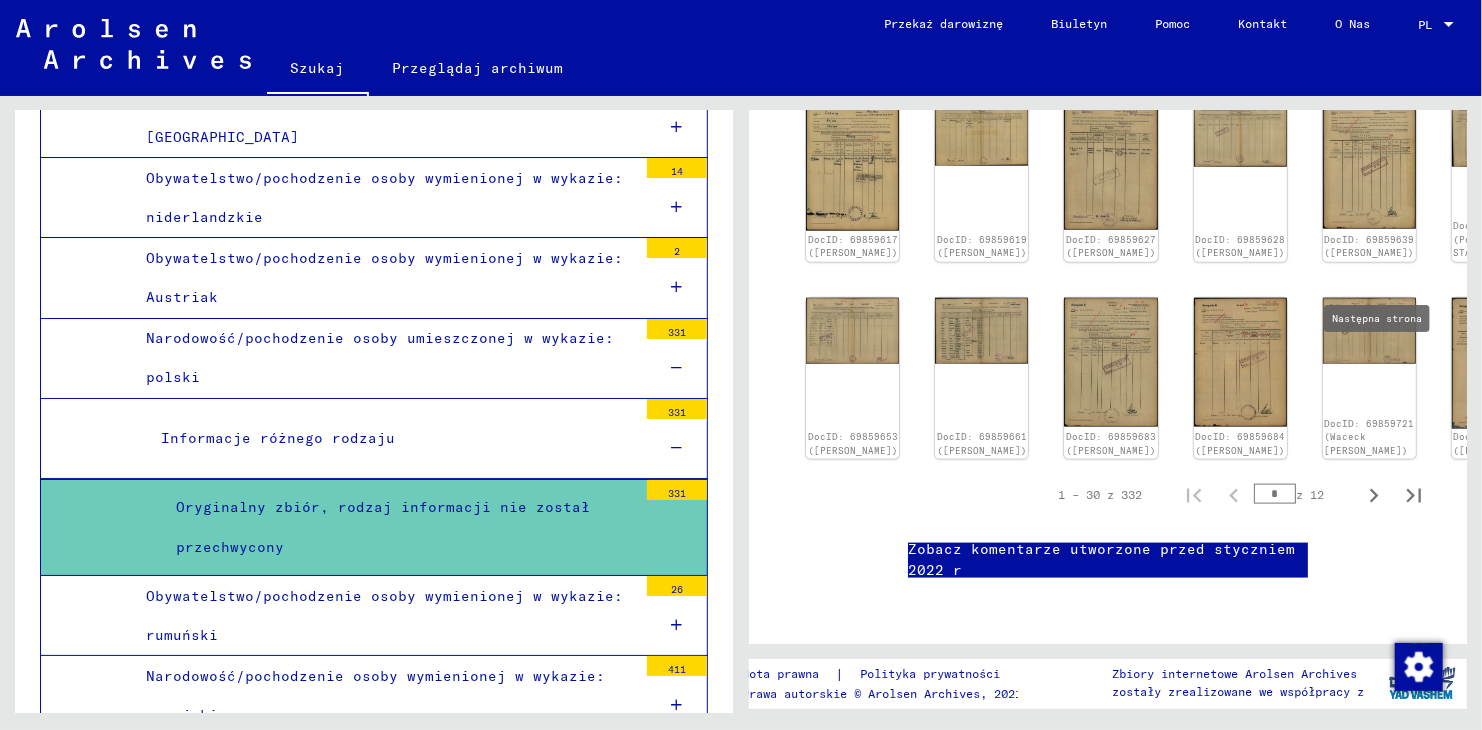 click 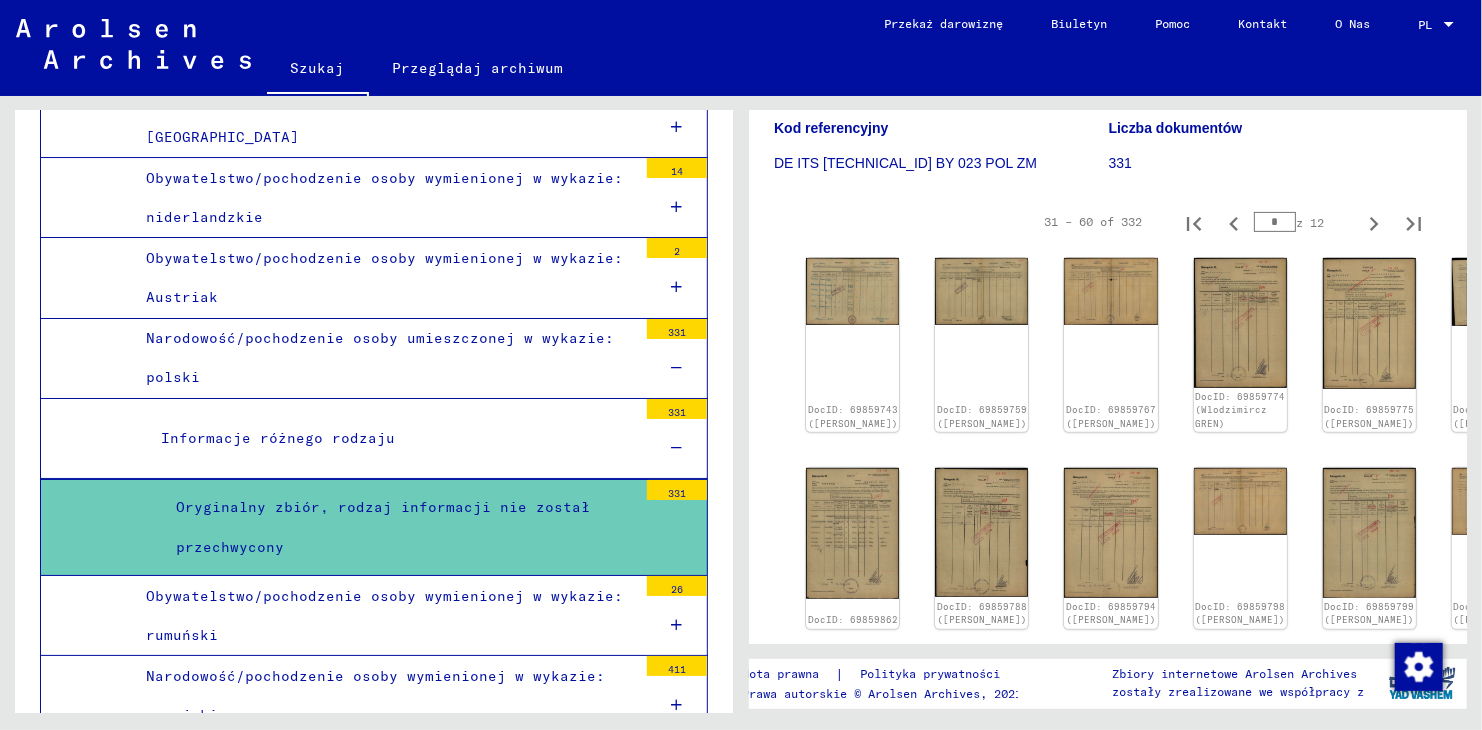 scroll, scrollTop: 258, scrollLeft: 0, axis: vertical 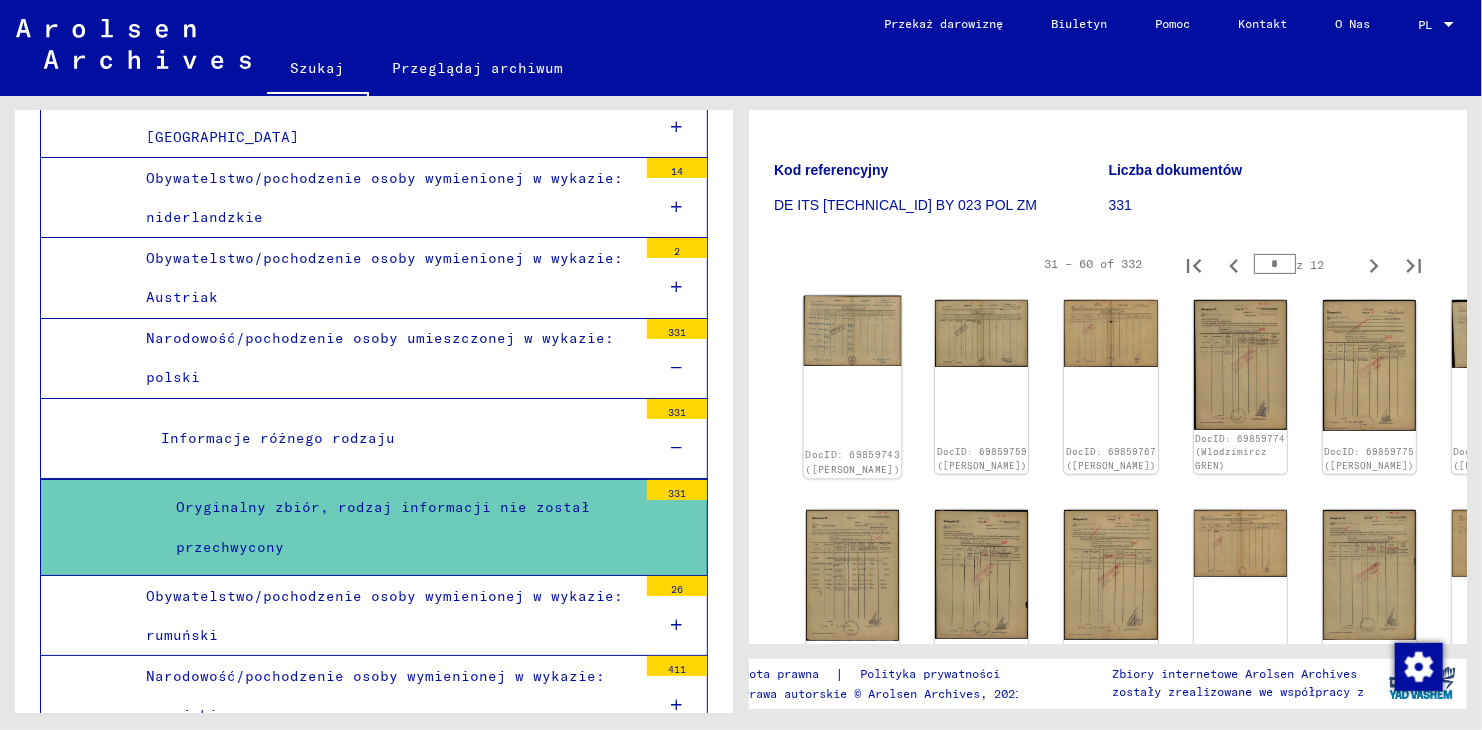 click on "DocID: 69859743 ([PERSON_NAME])" 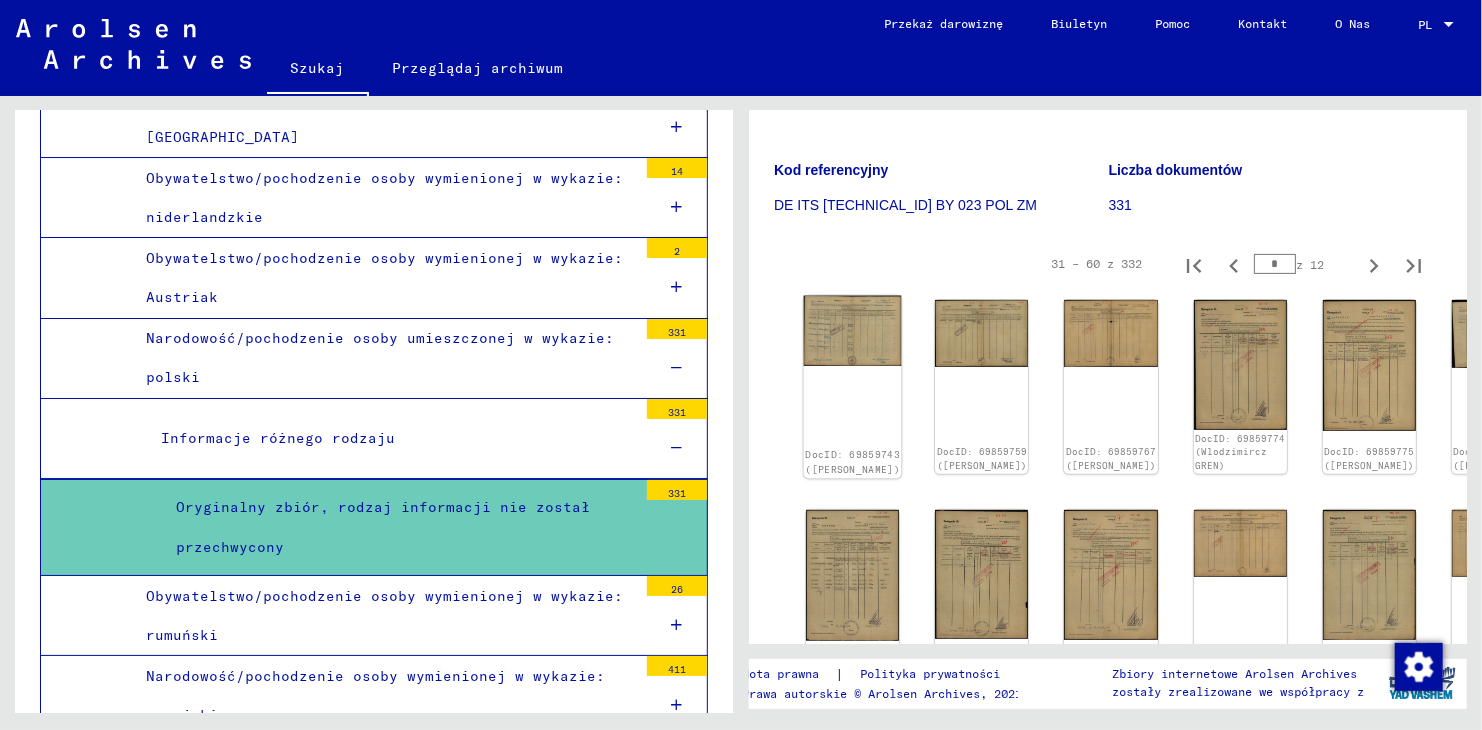 click on "DocID: 69859743 ([PERSON_NAME])" 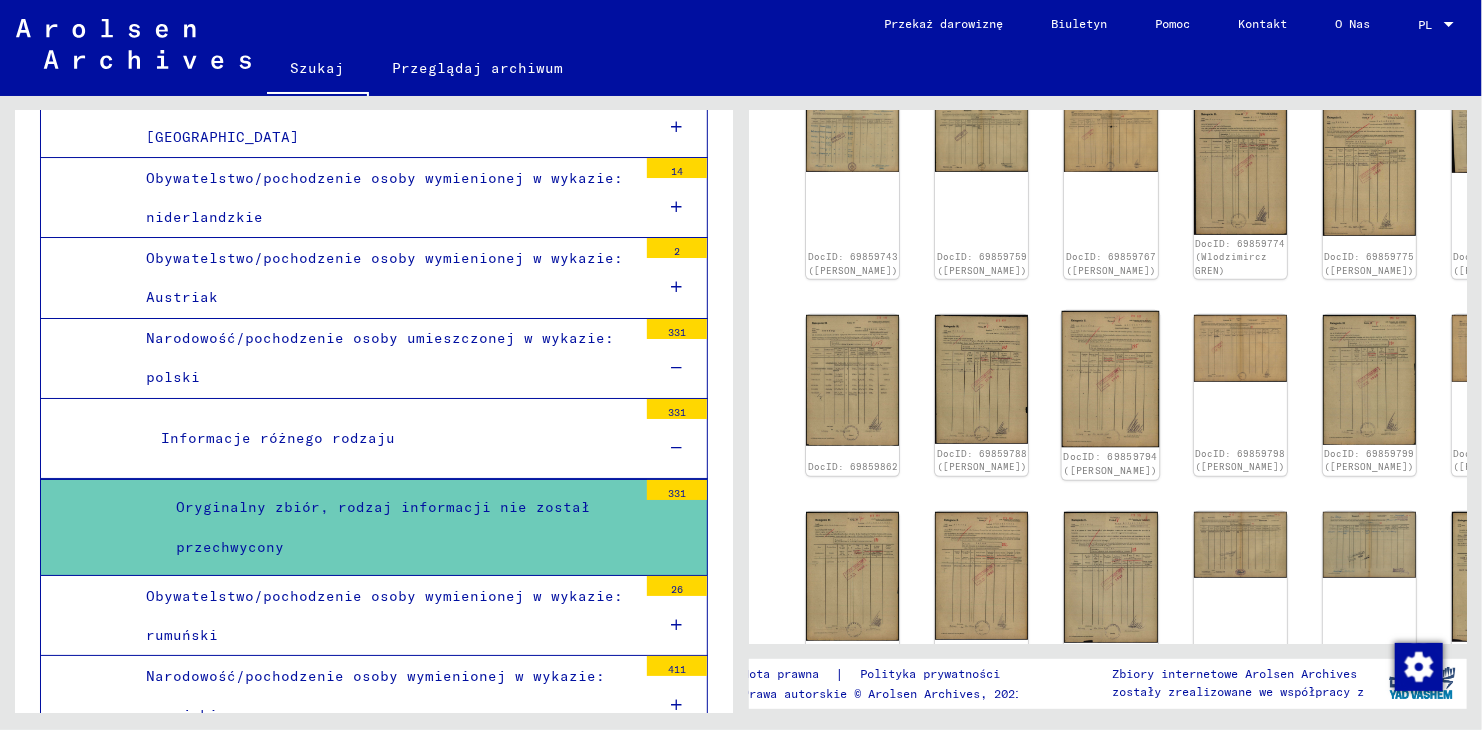 scroll, scrollTop: 458, scrollLeft: 0, axis: vertical 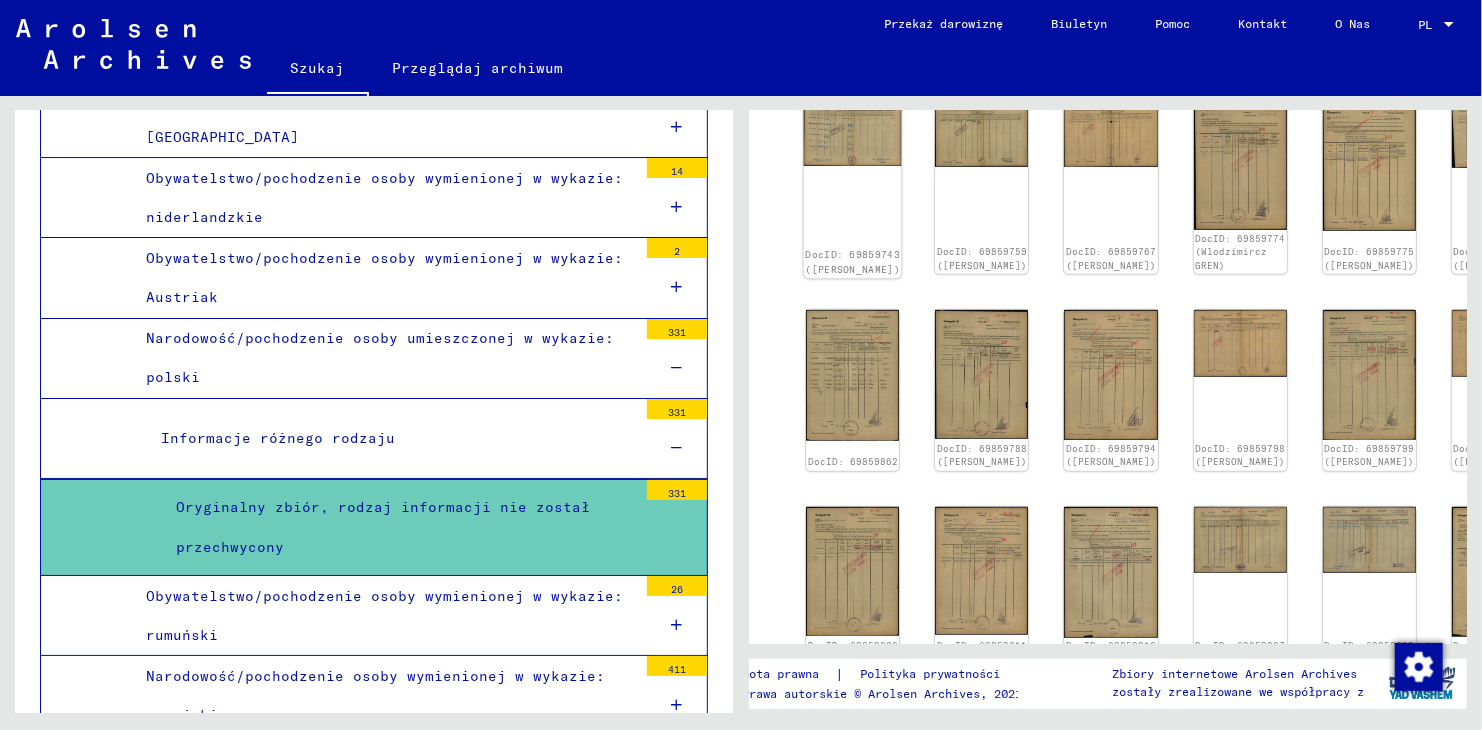 click on "DocID: 69859743 ([PERSON_NAME])" 